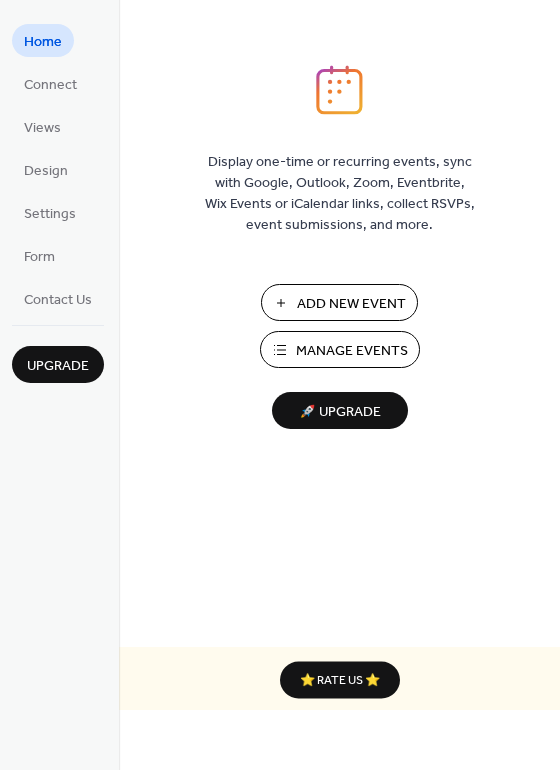 scroll, scrollTop: 0, scrollLeft: 0, axis: both 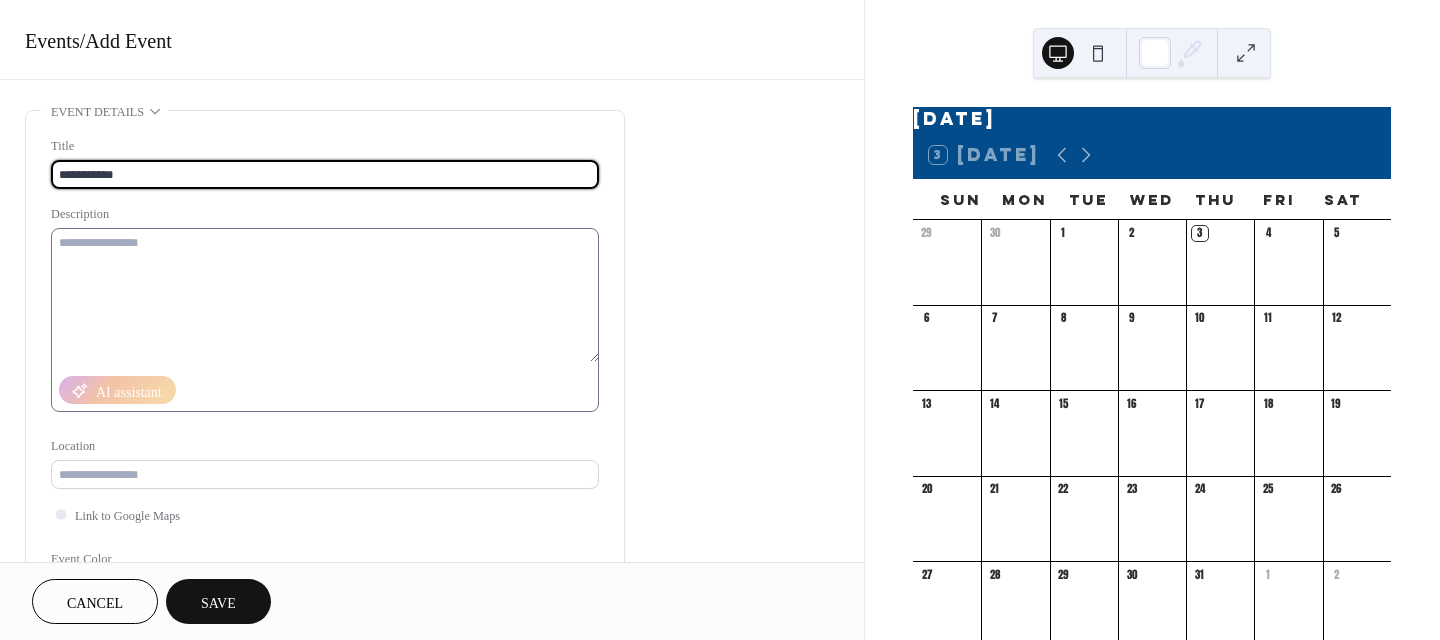 type on "**********" 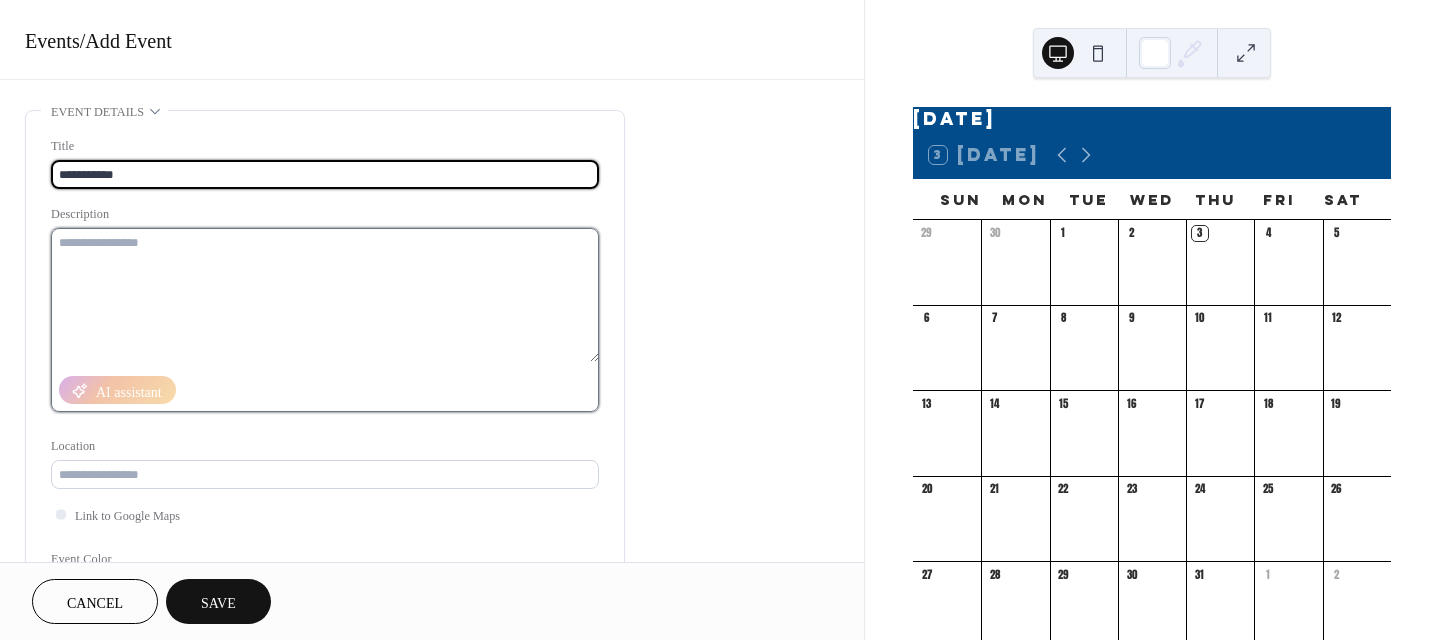 click at bounding box center [325, 295] 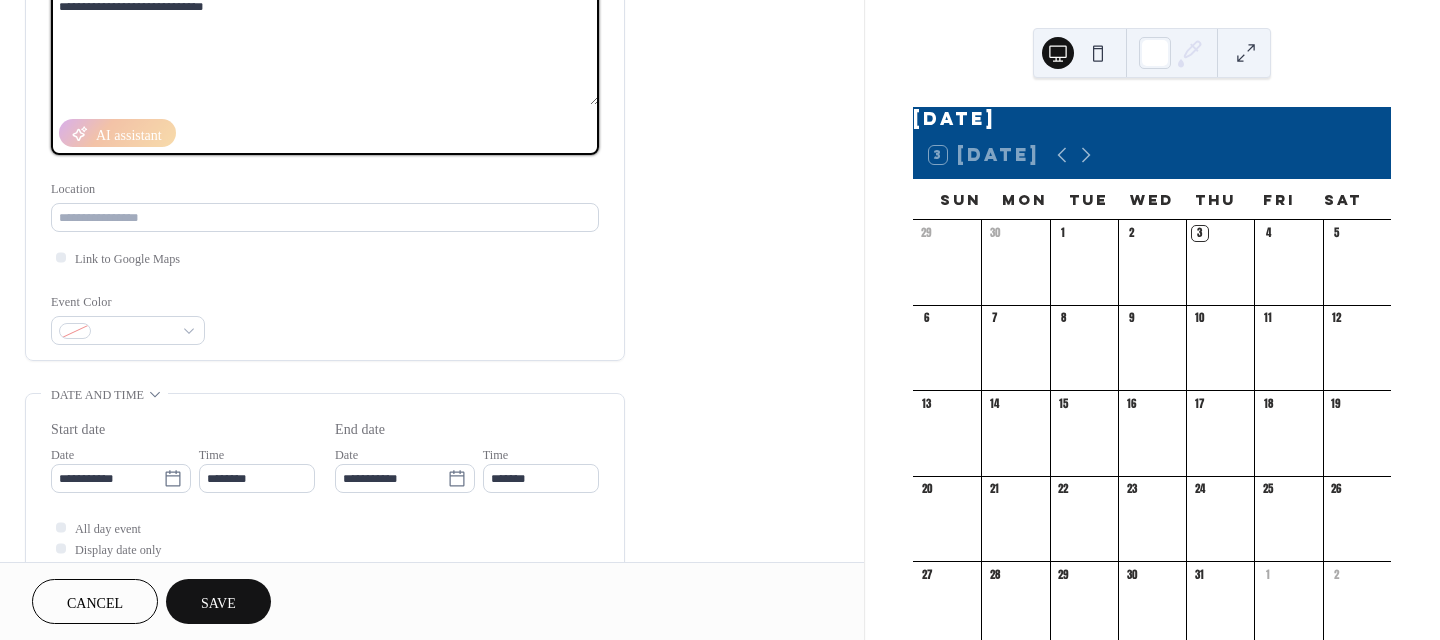 scroll, scrollTop: 300, scrollLeft: 0, axis: vertical 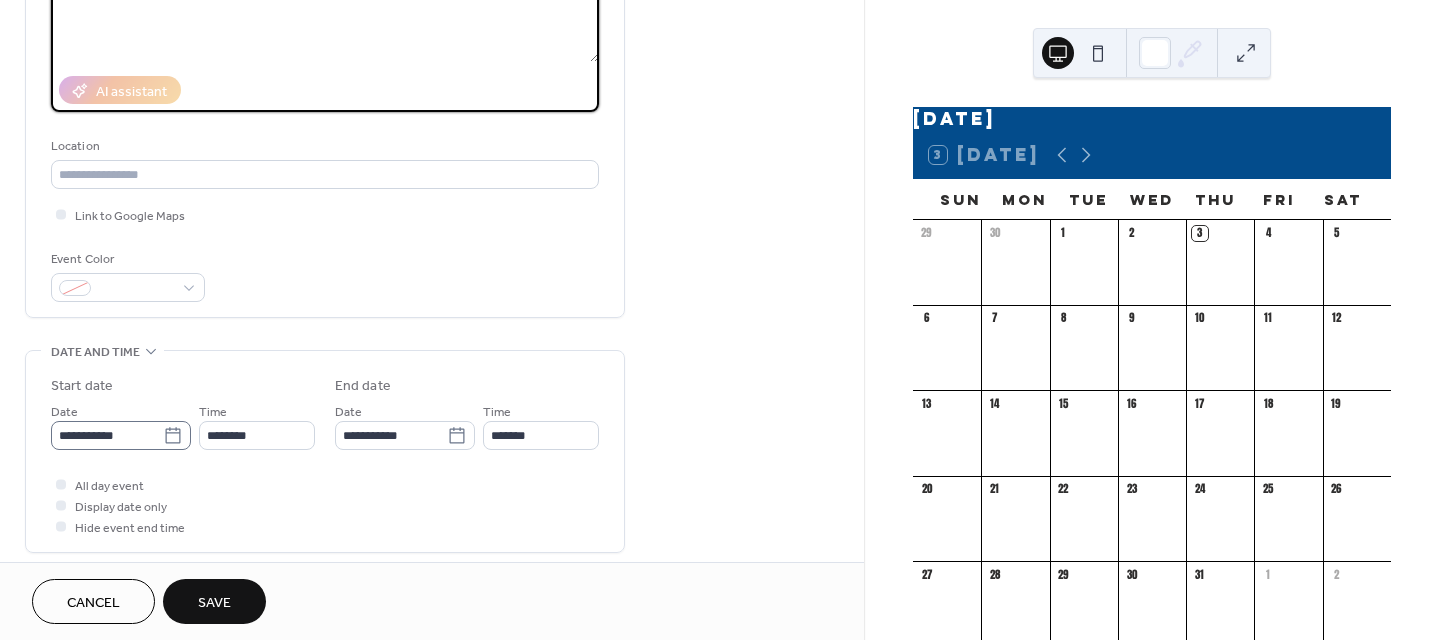 type on "**********" 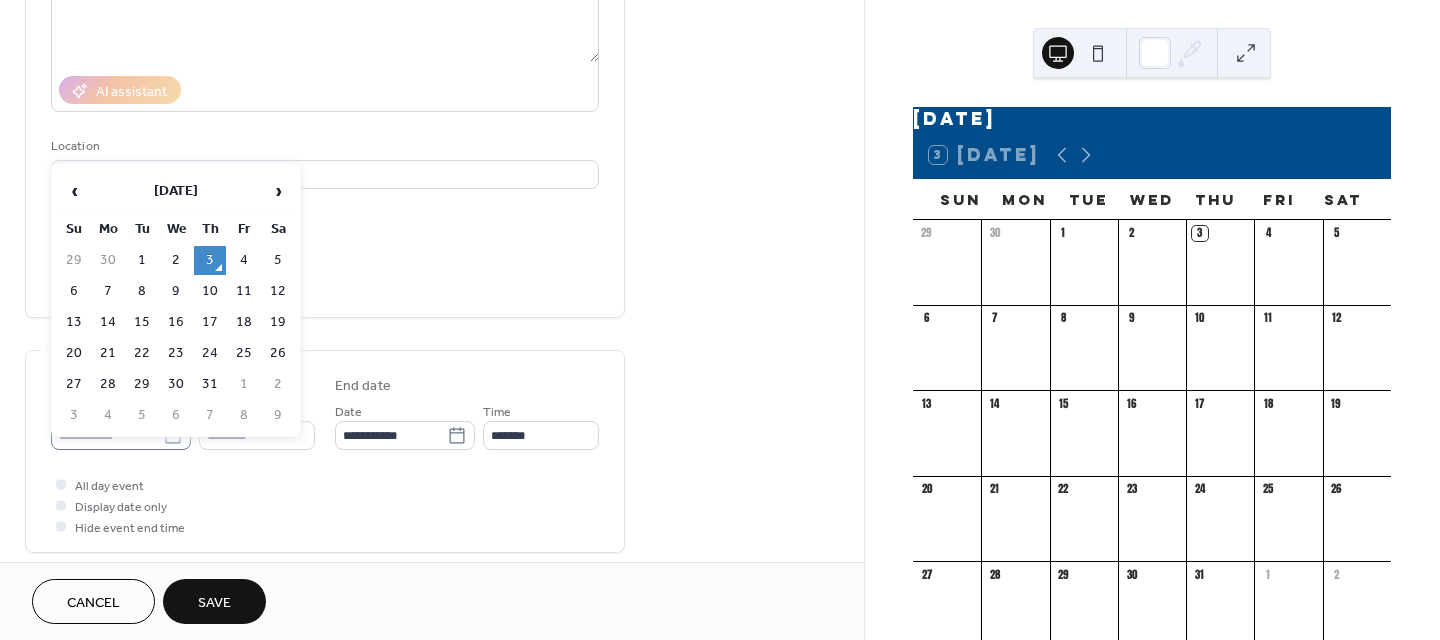 click 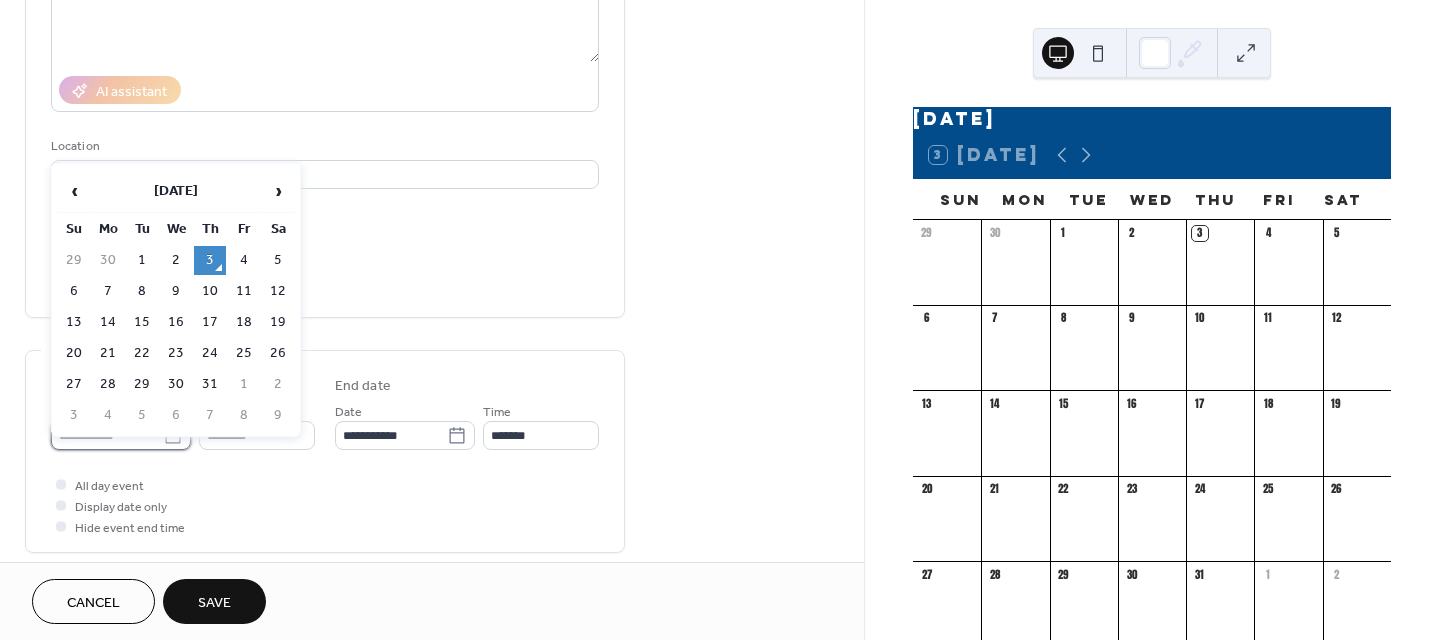 click on "**********" at bounding box center (107, 435) 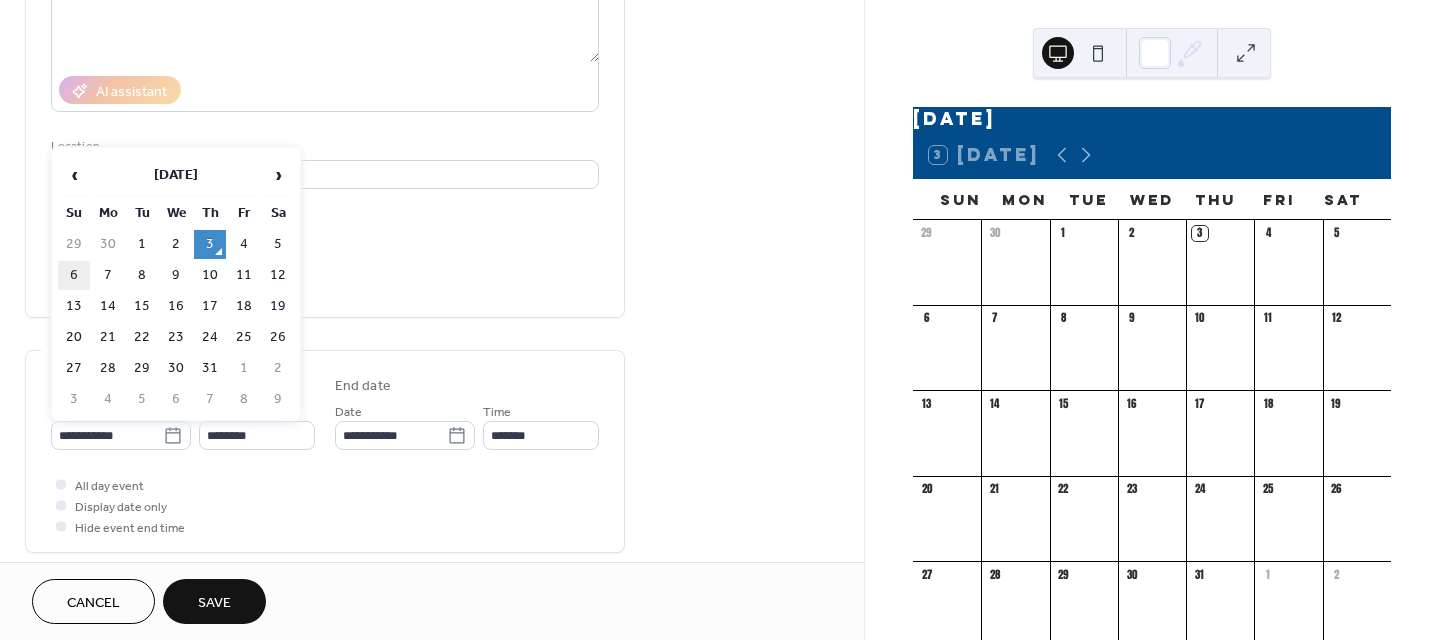 click on "6" at bounding box center (74, 275) 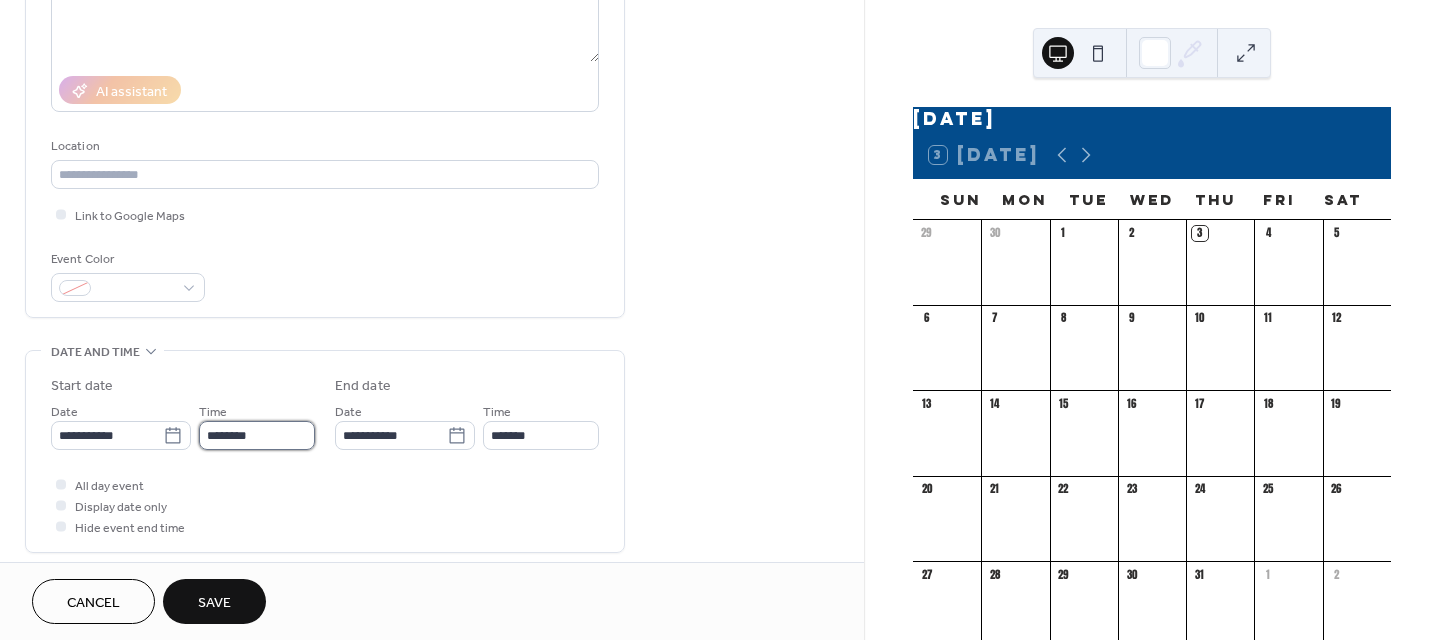 click on "********" at bounding box center [257, 435] 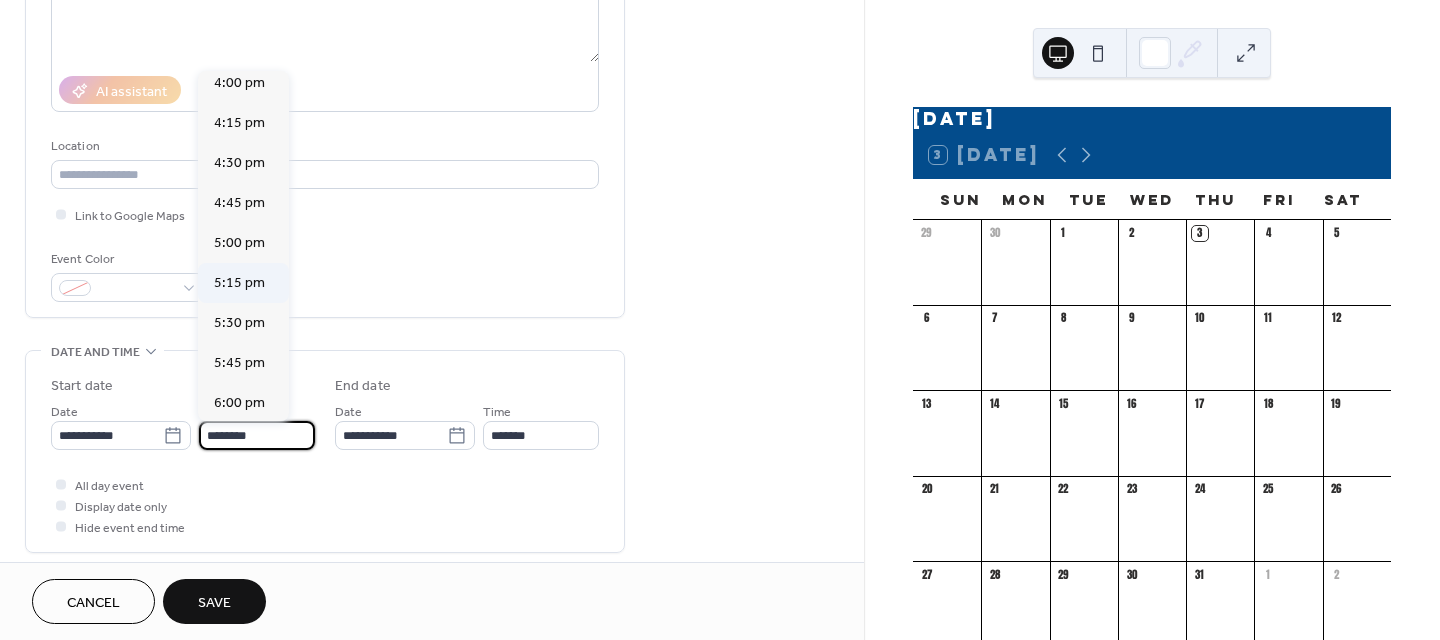 scroll, scrollTop: 2668, scrollLeft: 0, axis: vertical 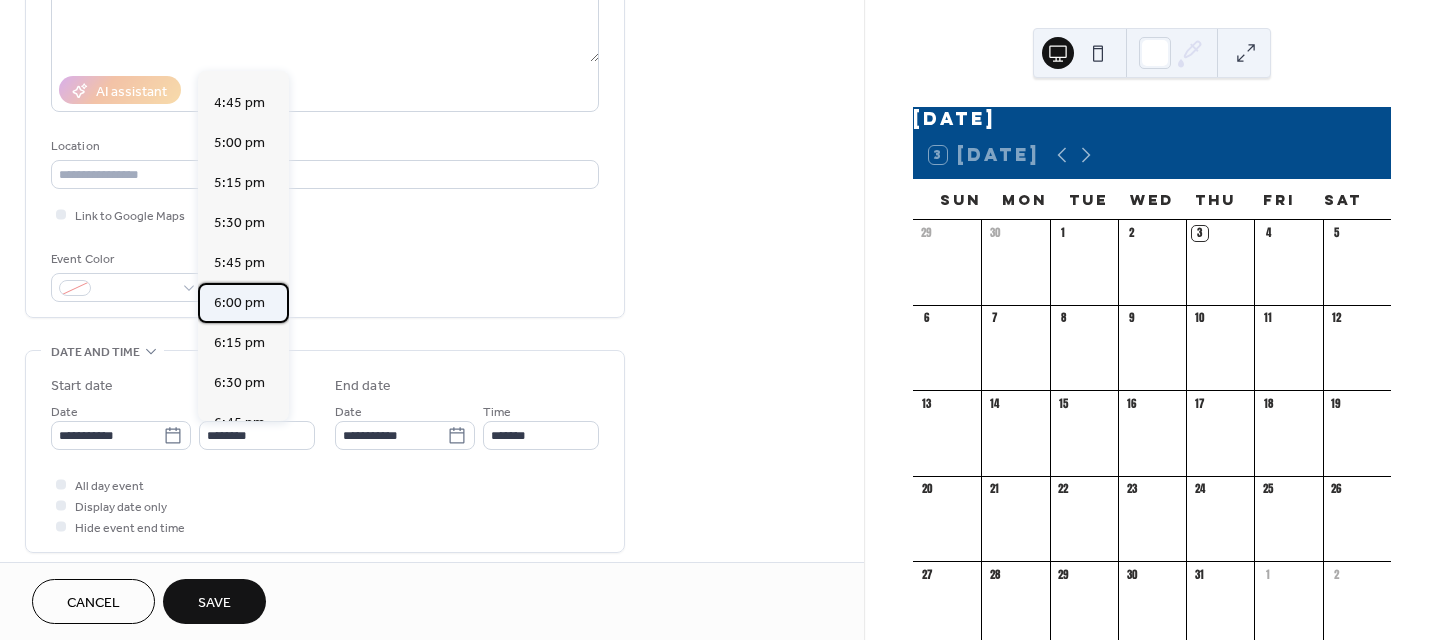 click on "6:00 pm" at bounding box center (239, 303) 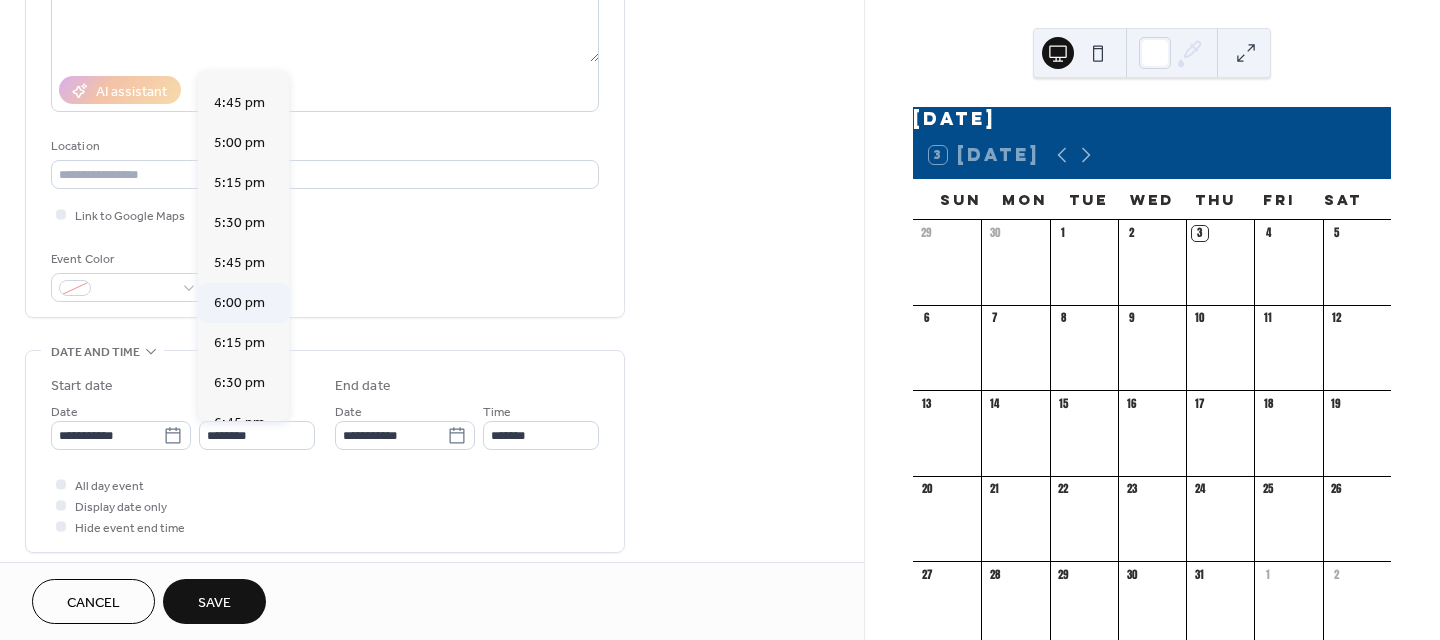 type on "*******" 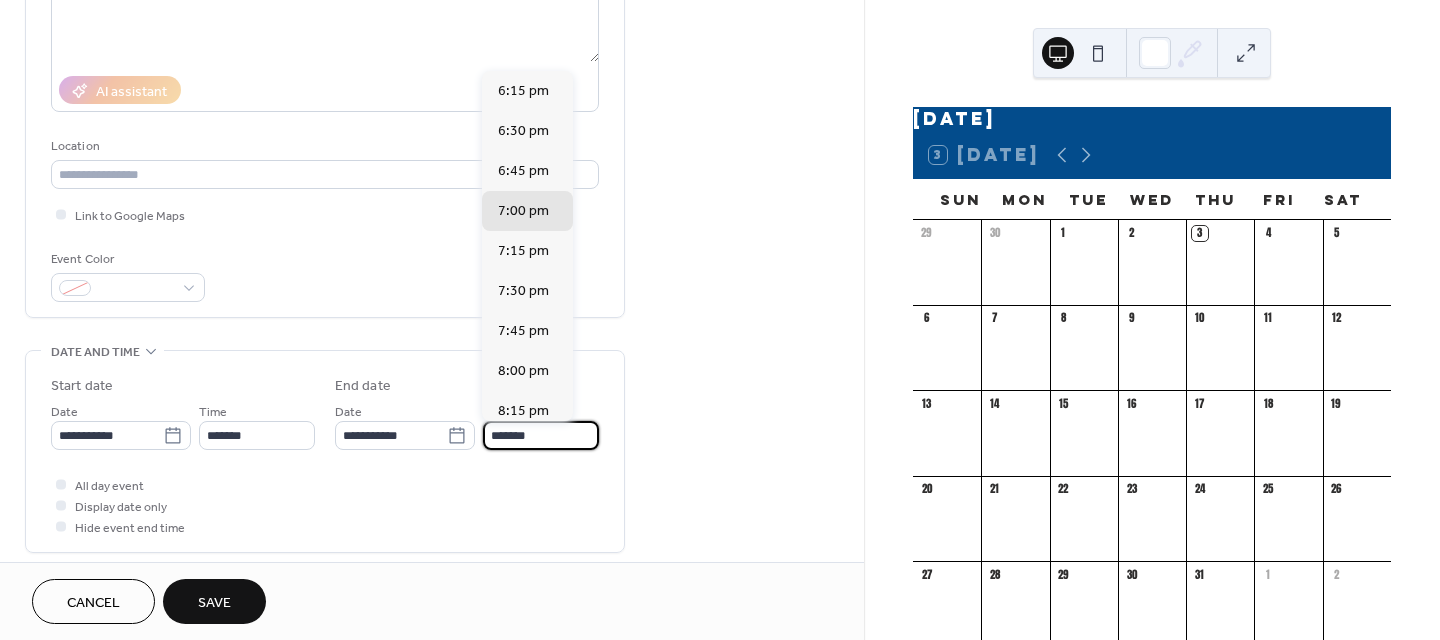 click on "*******" at bounding box center (541, 435) 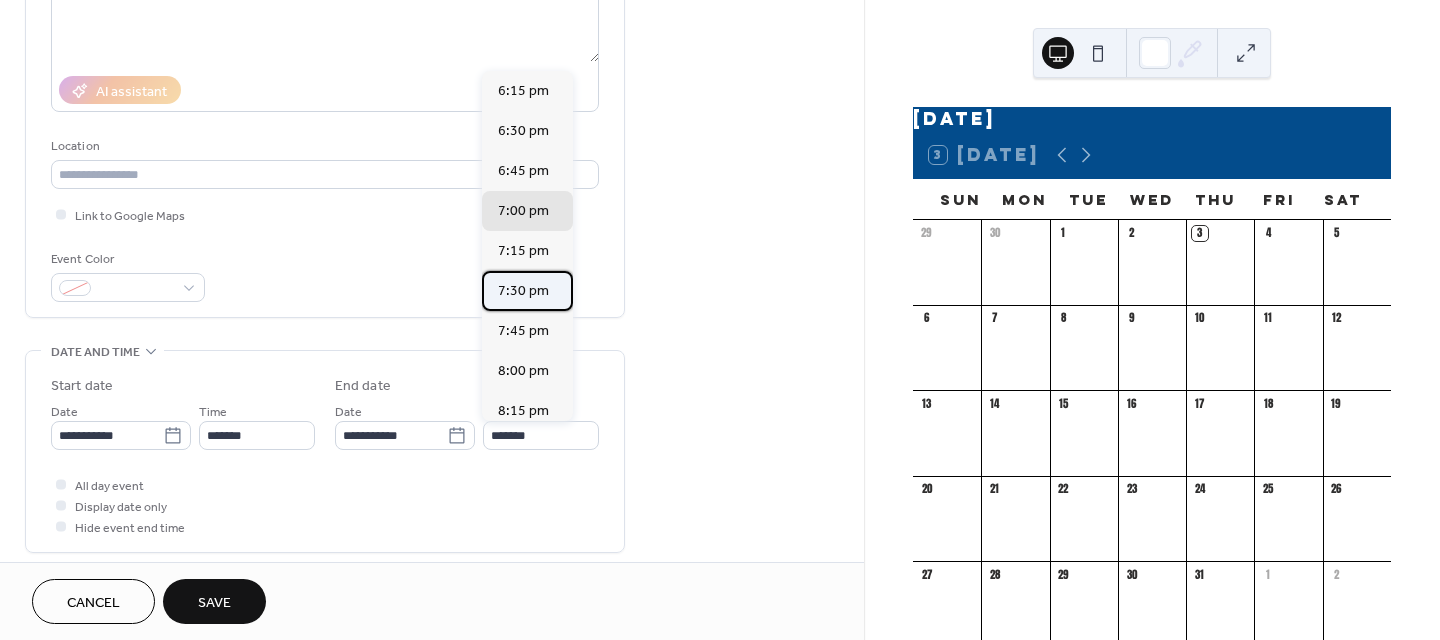 click on "7:30 pm" at bounding box center [523, 291] 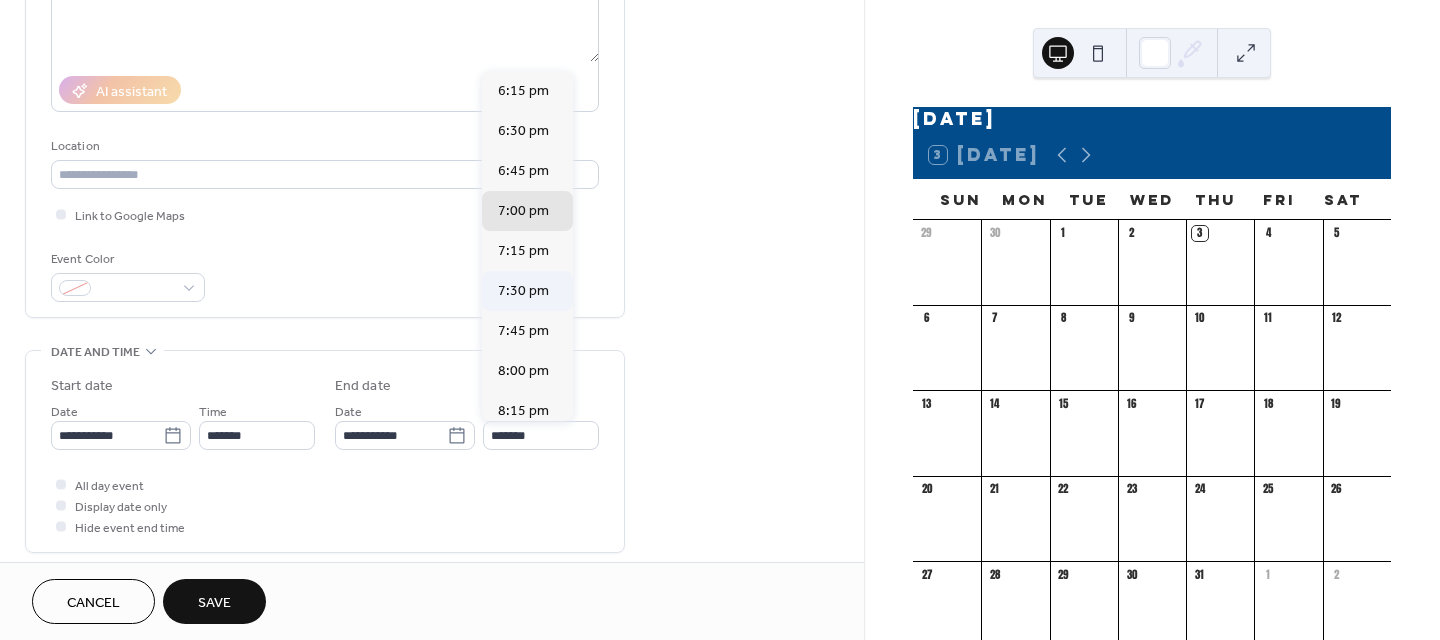 type on "*******" 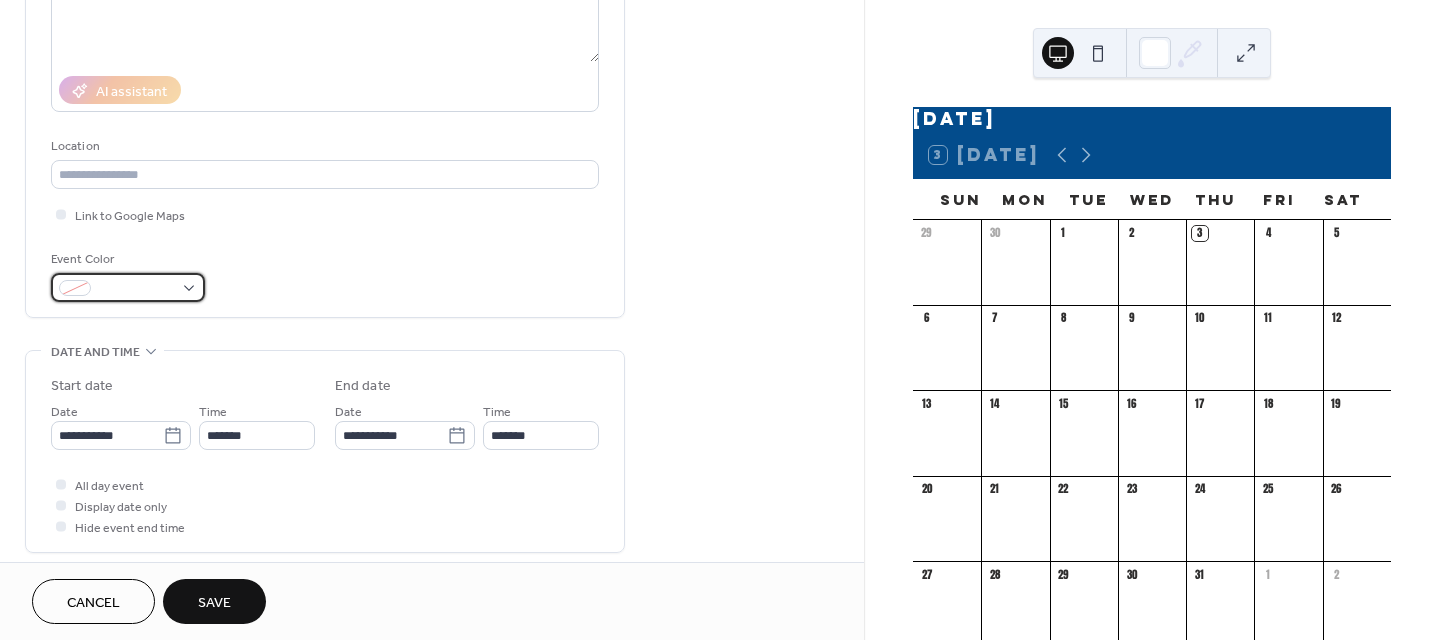 click at bounding box center (128, 287) 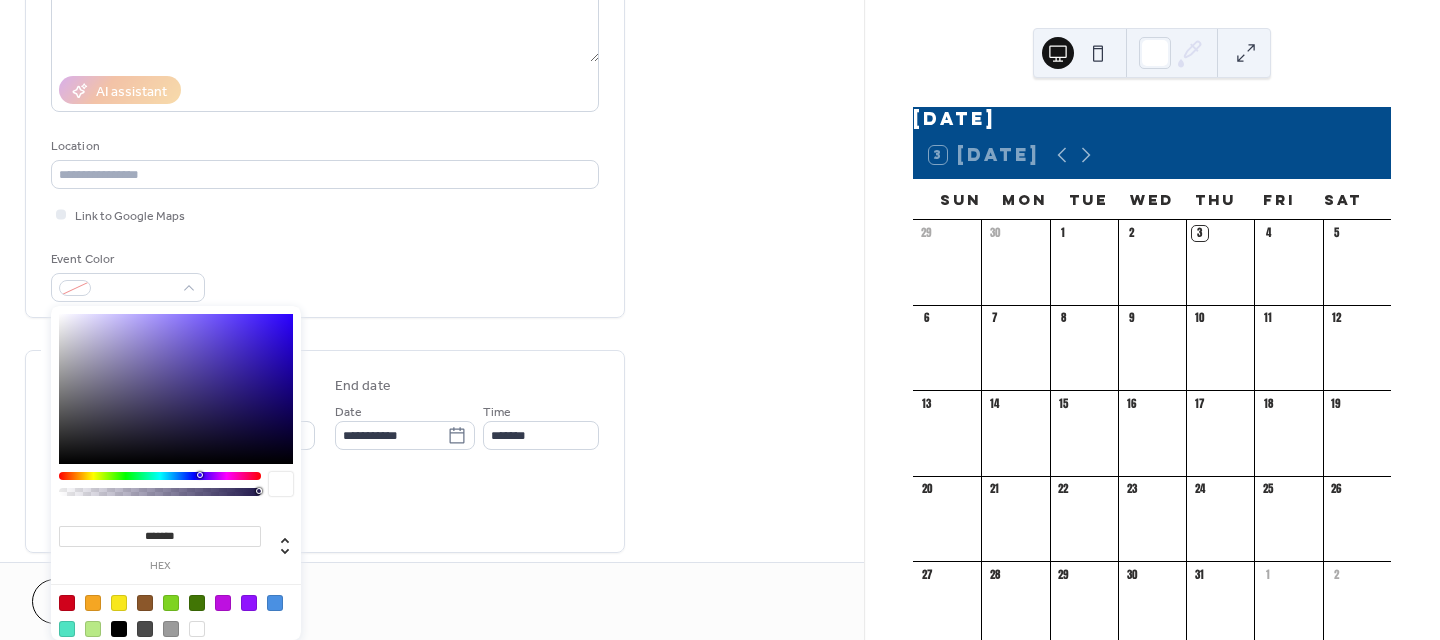type on "*******" 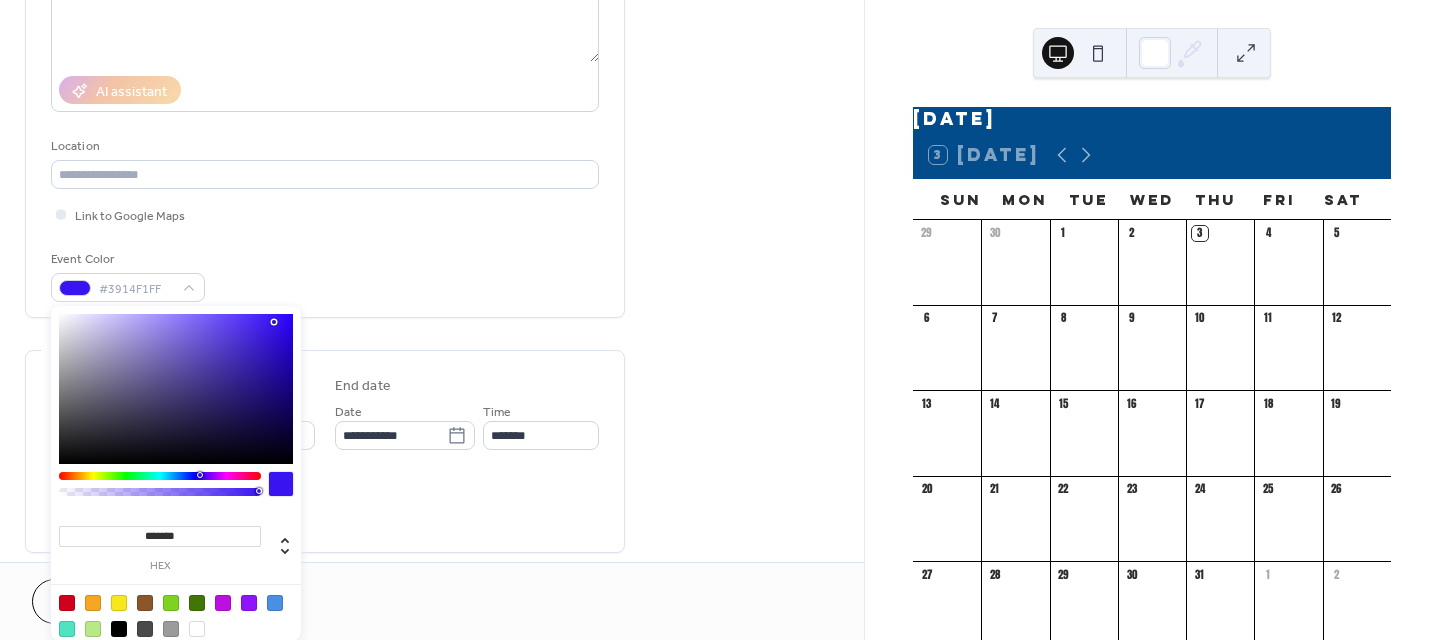 click at bounding box center [176, 389] 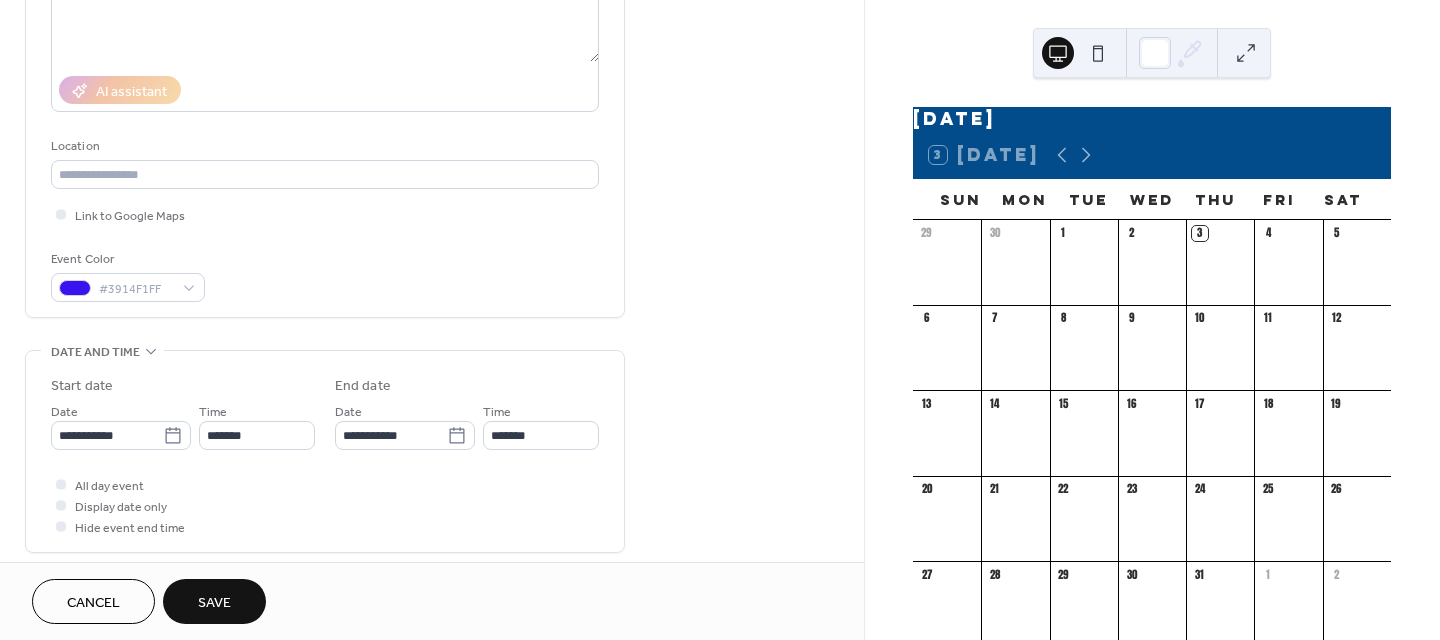 click on "All day event Display date only Hide event end time" at bounding box center (325, 505) 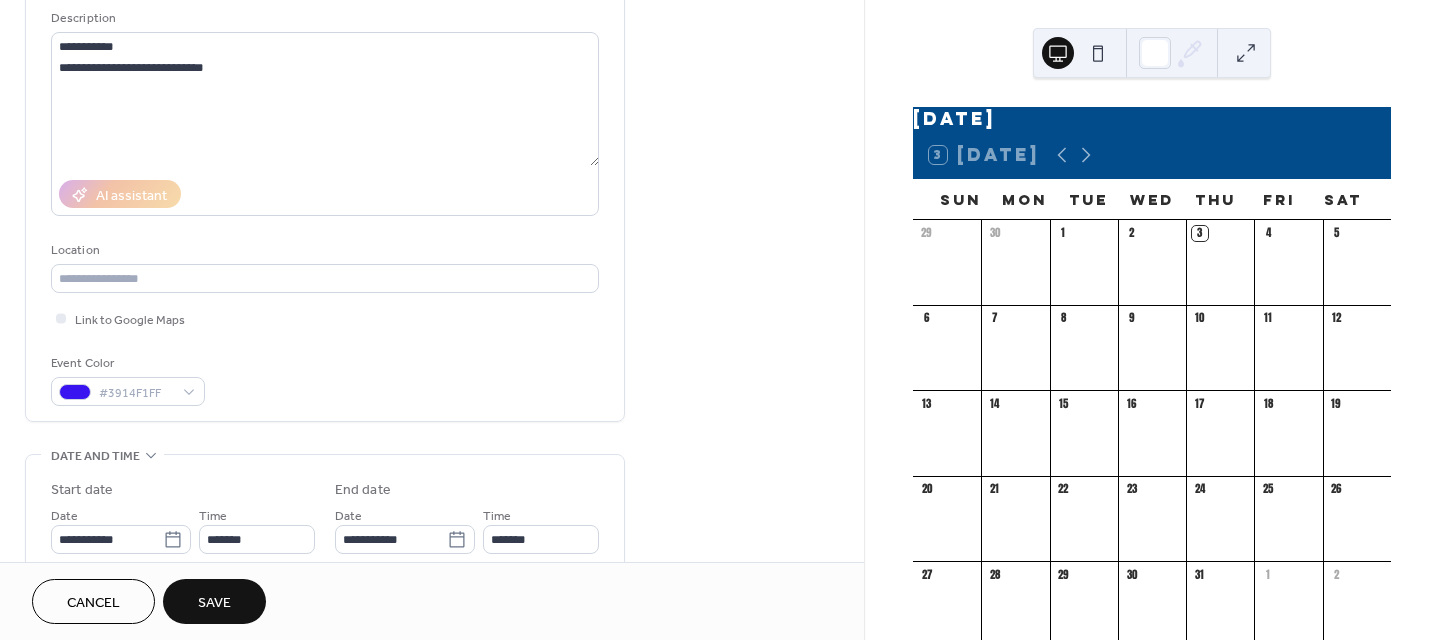 scroll, scrollTop: 100, scrollLeft: 0, axis: vertical 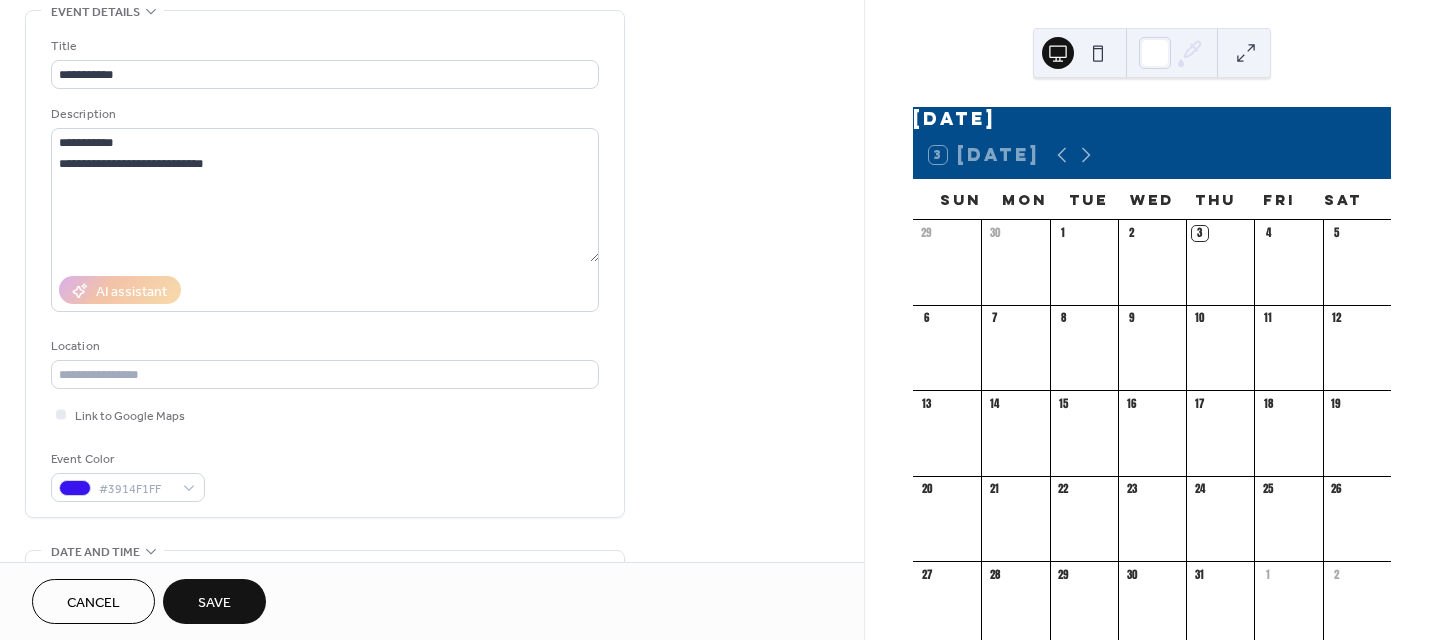 click on "Save" at bounding box center (214, 603) 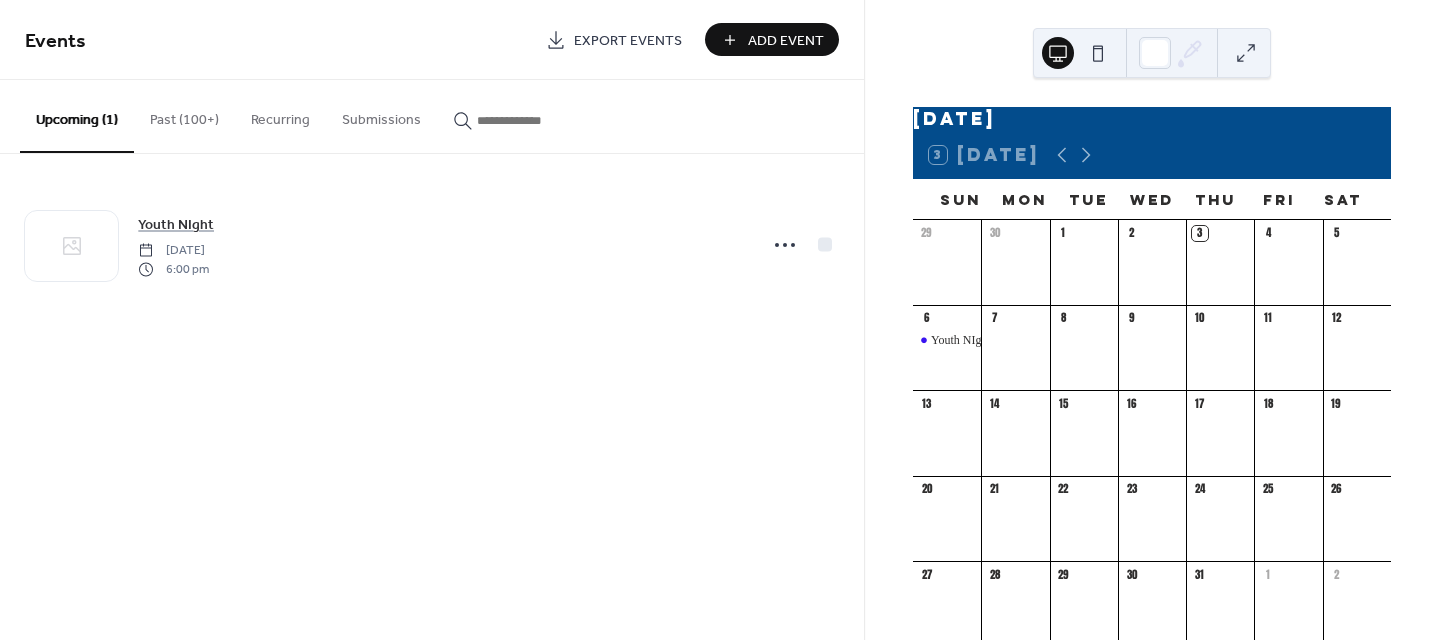click on "Add Event" at bounding box center [786, 41] 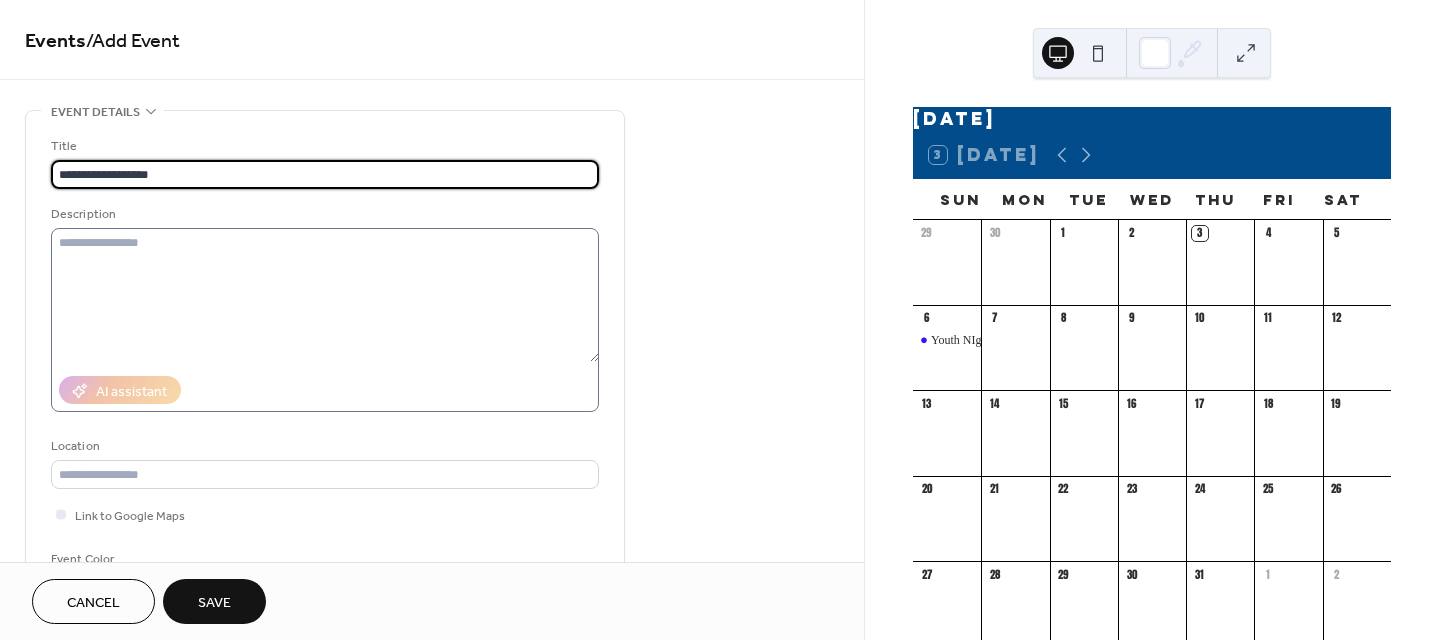 type on "**********" 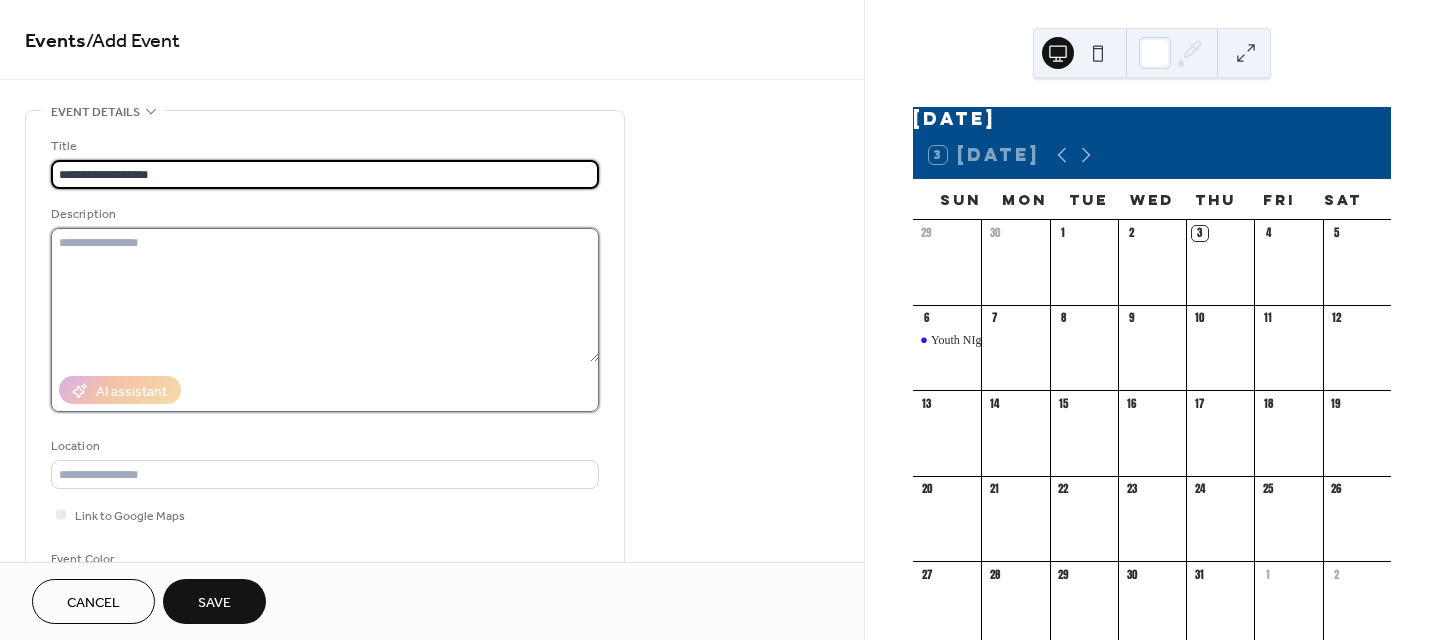 click at bounding box center (325, 295) 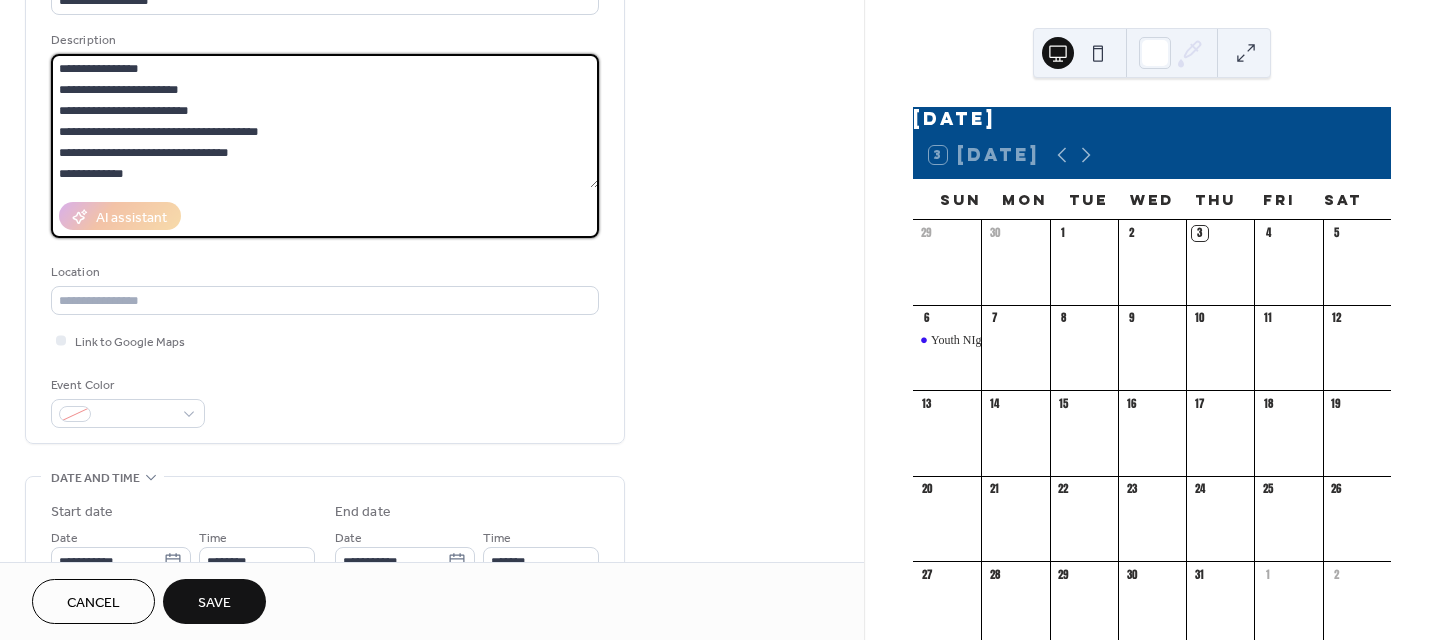 scroll, scrollTop: 200, scrollLeft: 0, axis: vertical 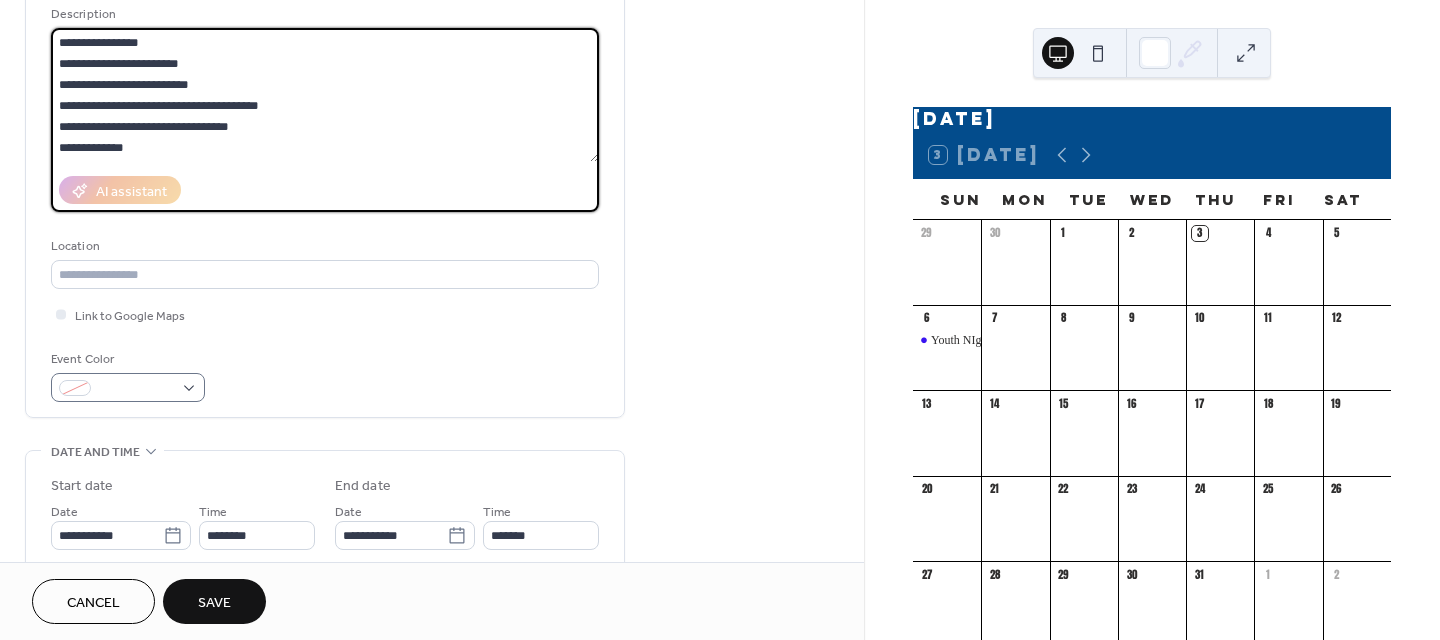 type on "**********" 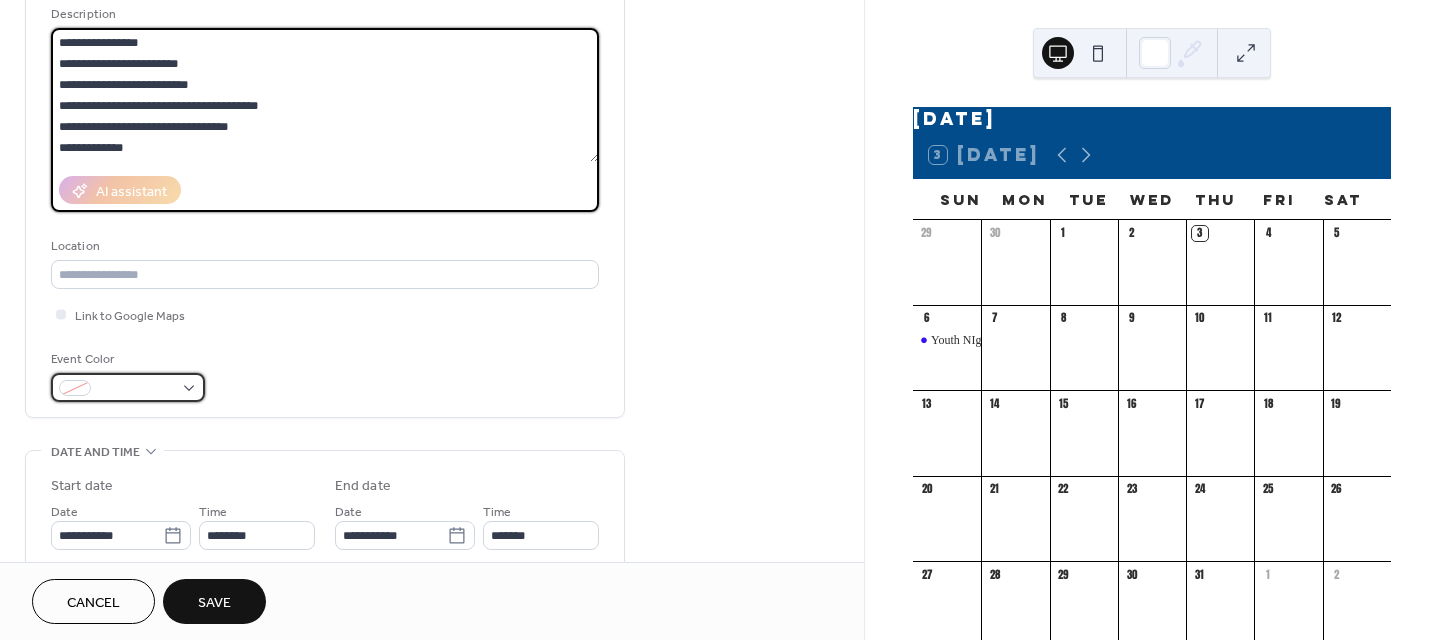 click at bounding box center [128, 387] 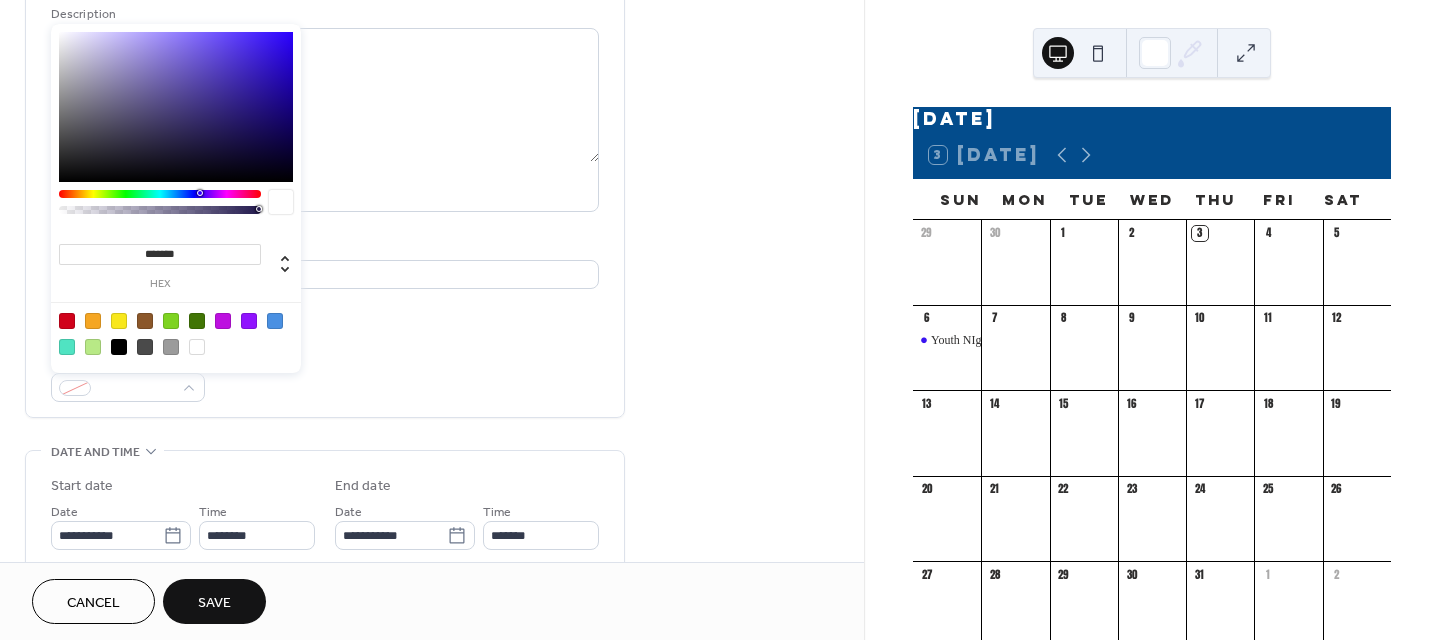 click at bounding box center (119, 321) 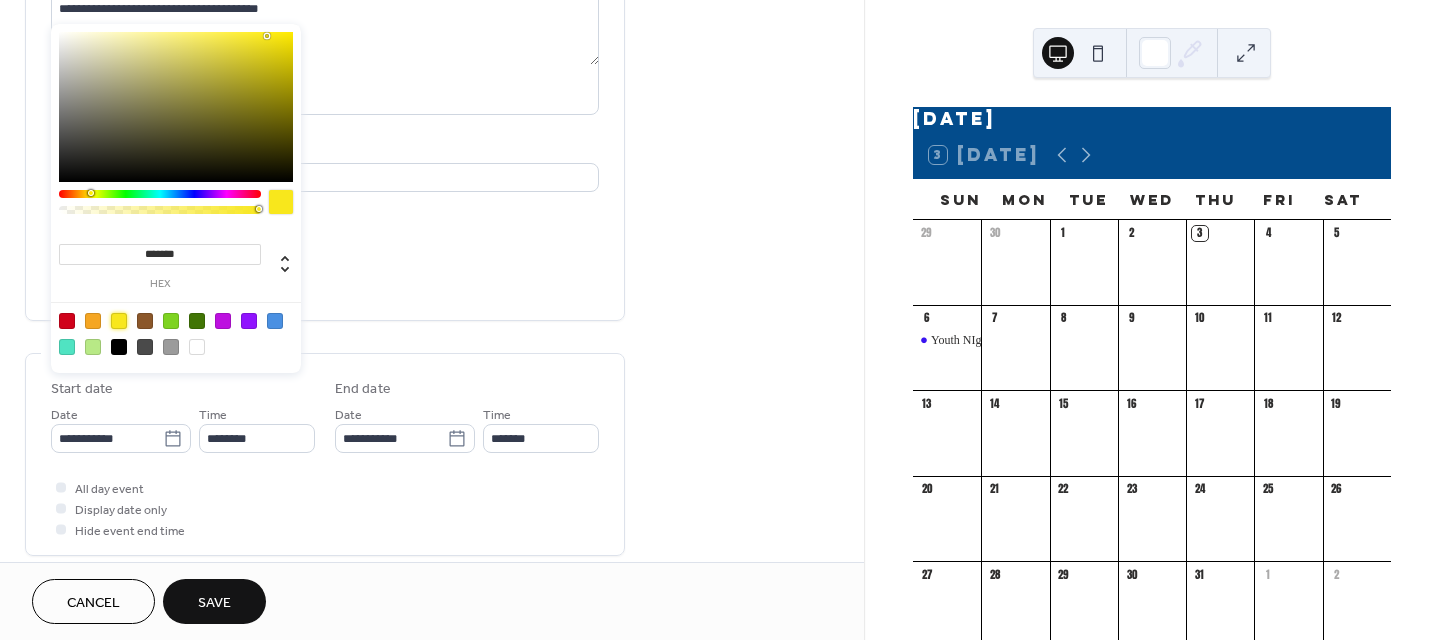 scroll, scrollTop: 300, scrollLeft: 0, axis: vertical 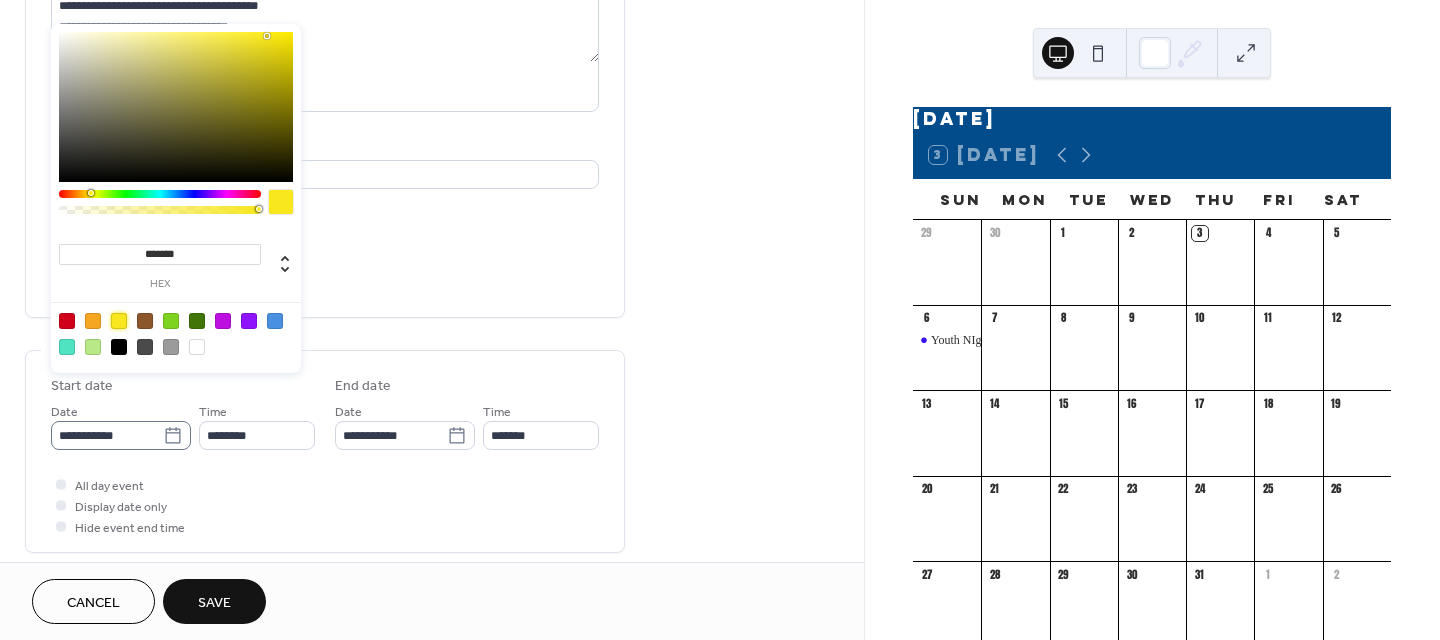 click 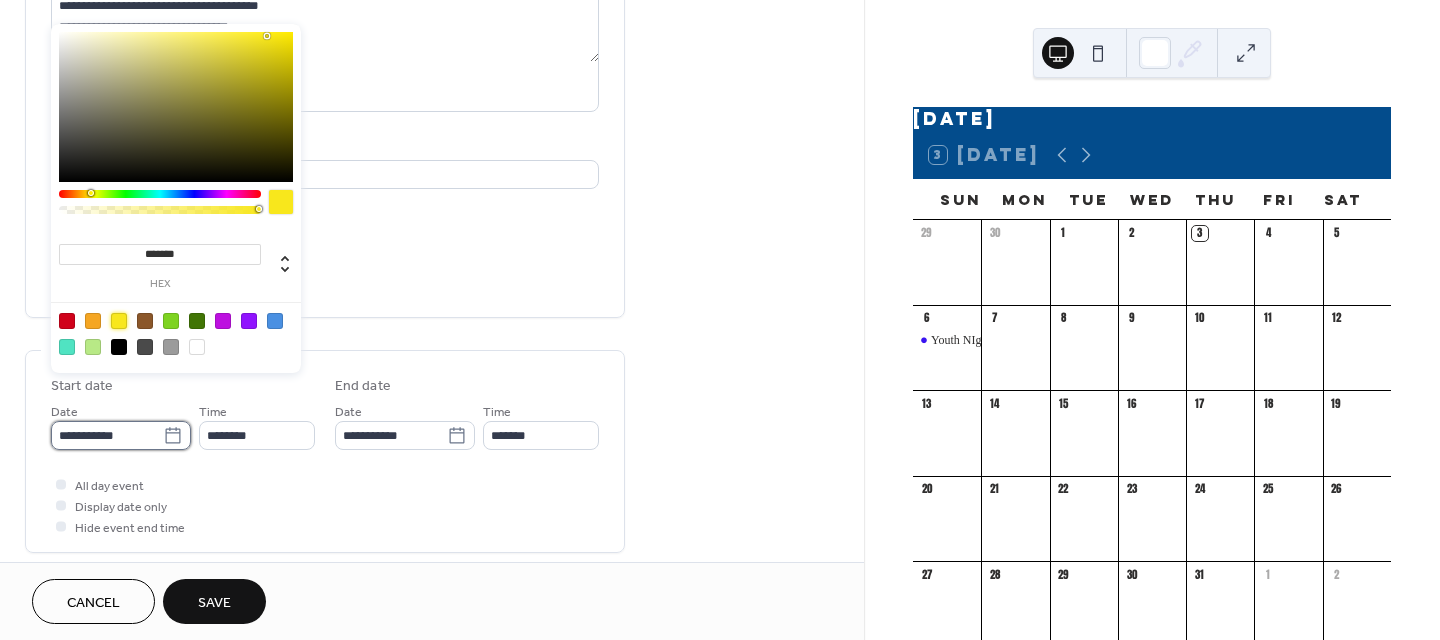 click on "**********" at bounding box center (107, 435) 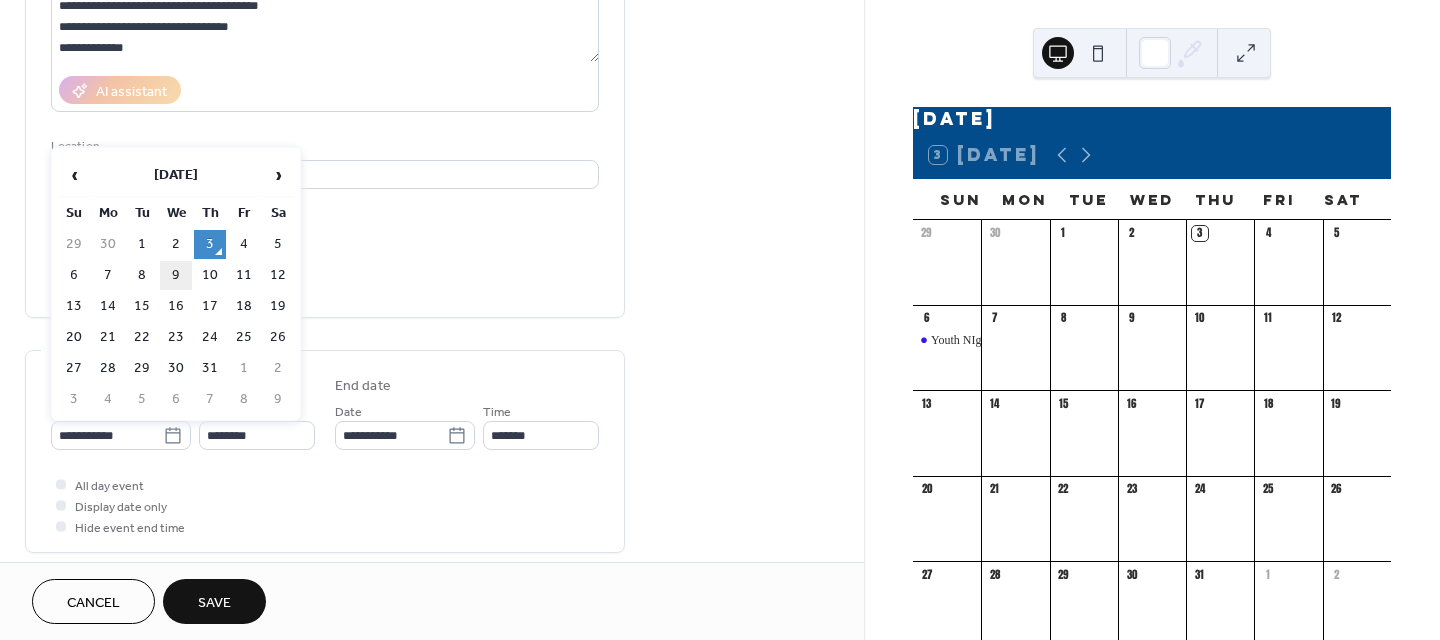 click on "9" at bounding box center (176, 275) 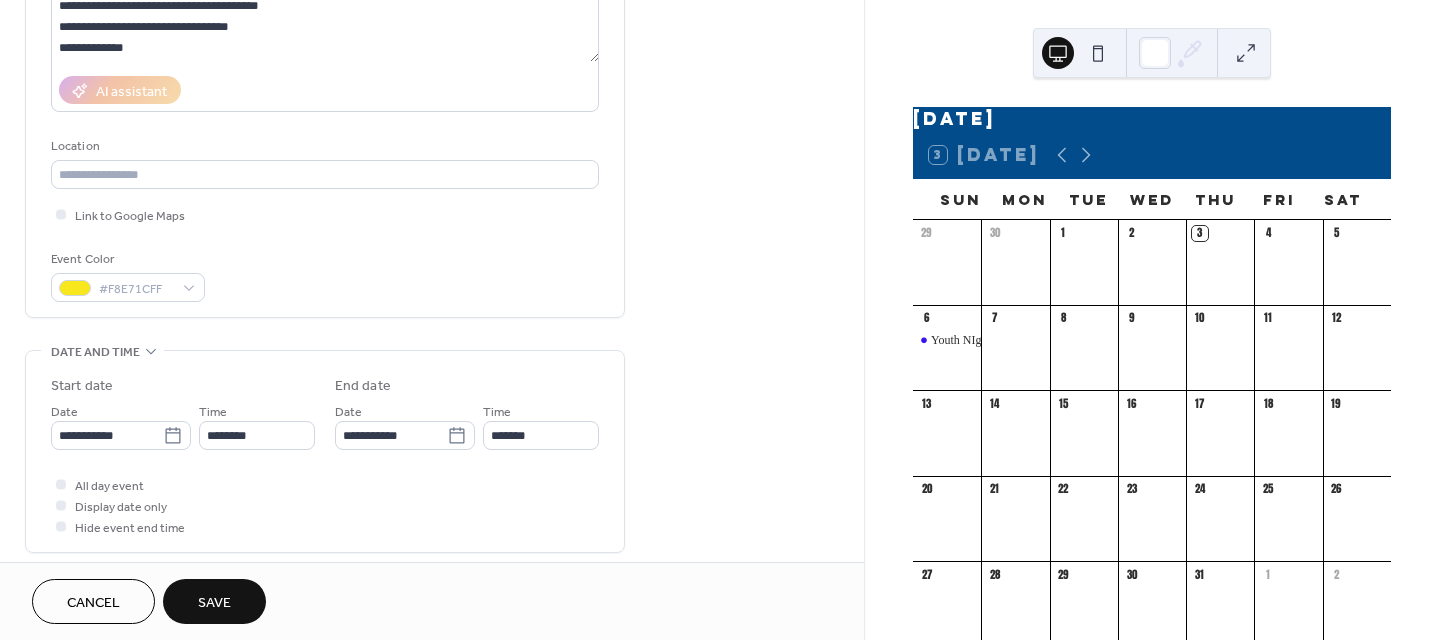 click on "Save" at bounding box center (214, 601) 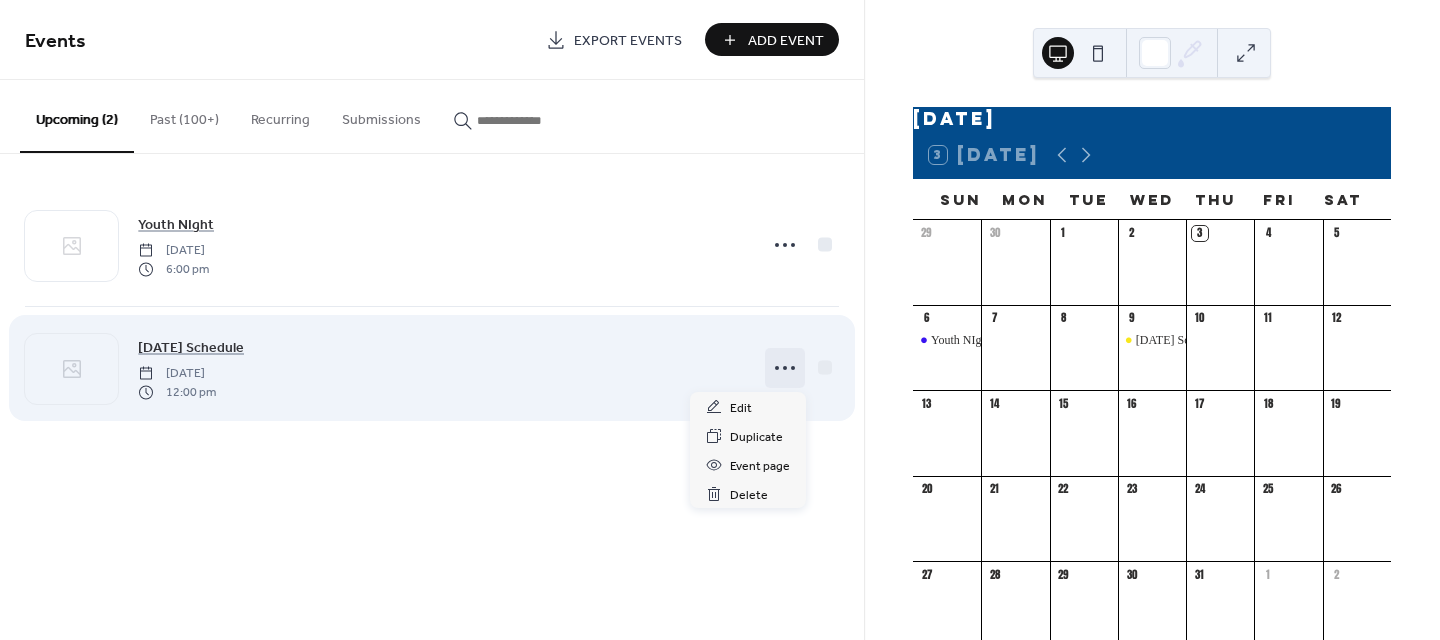 click 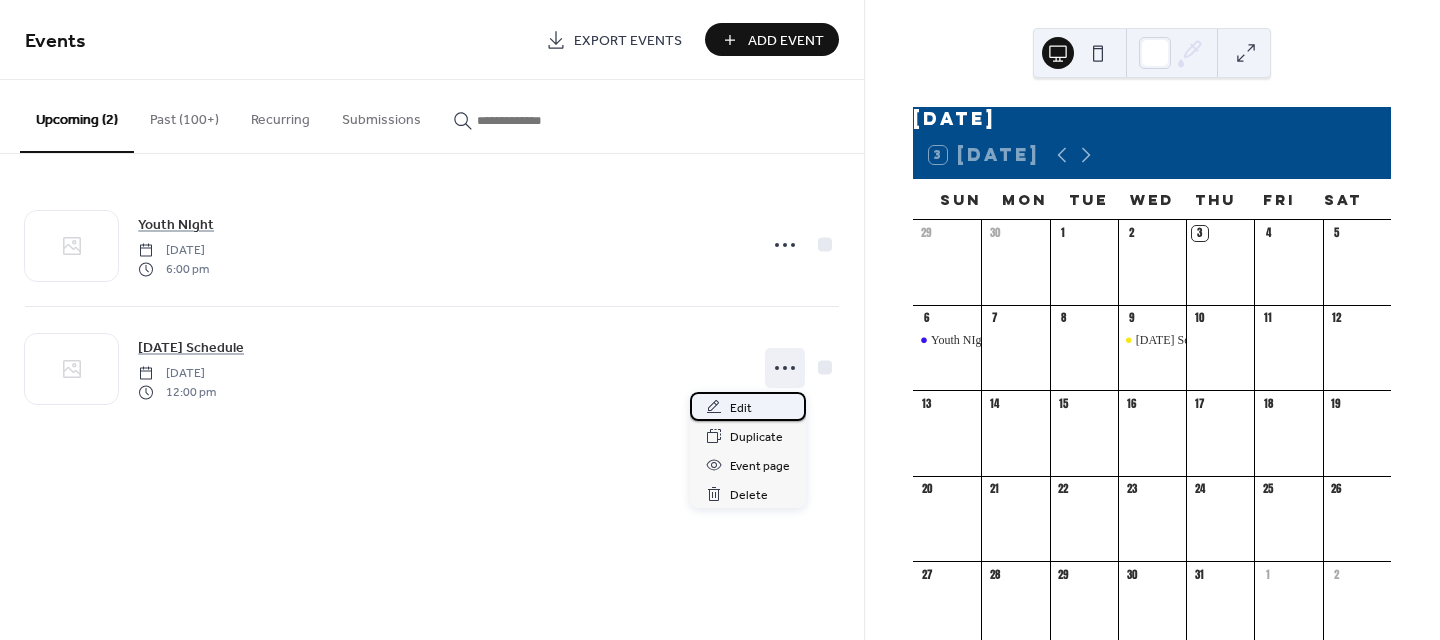 click on "Edit" at bounding box center [741, 408] 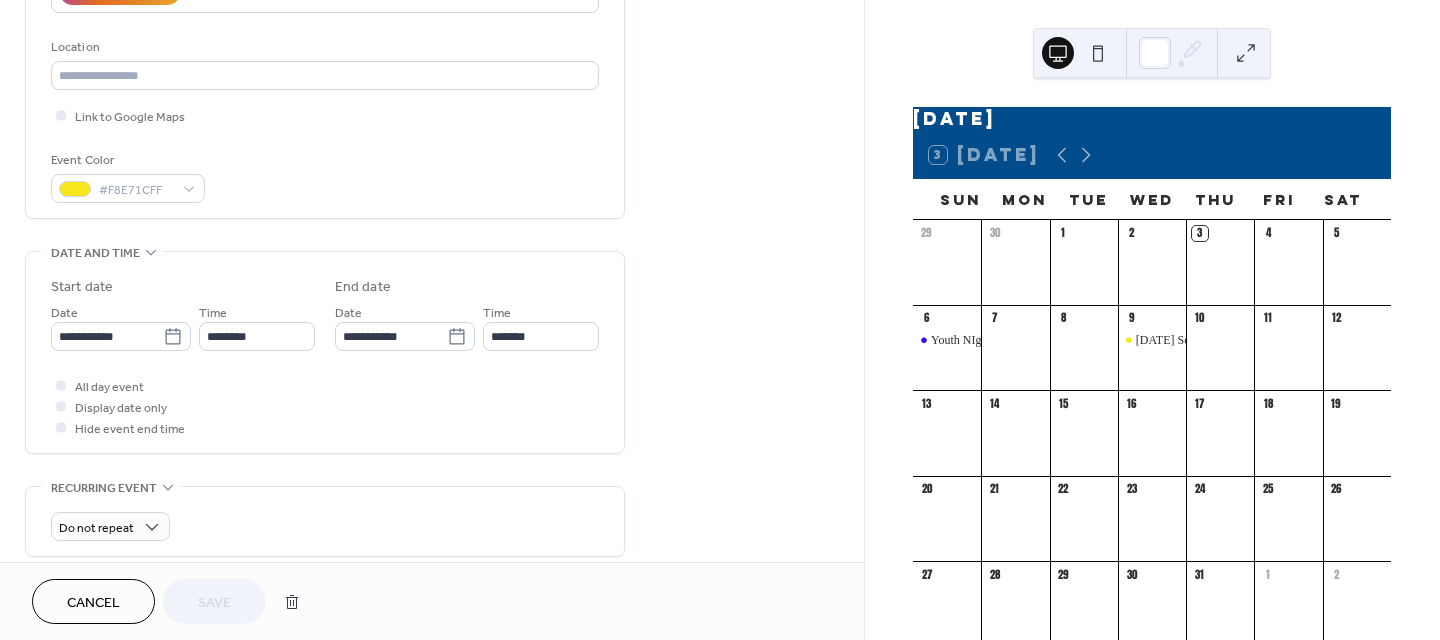 scroll, scrollTop: 400, scrollLeft: 0, axis: vertical 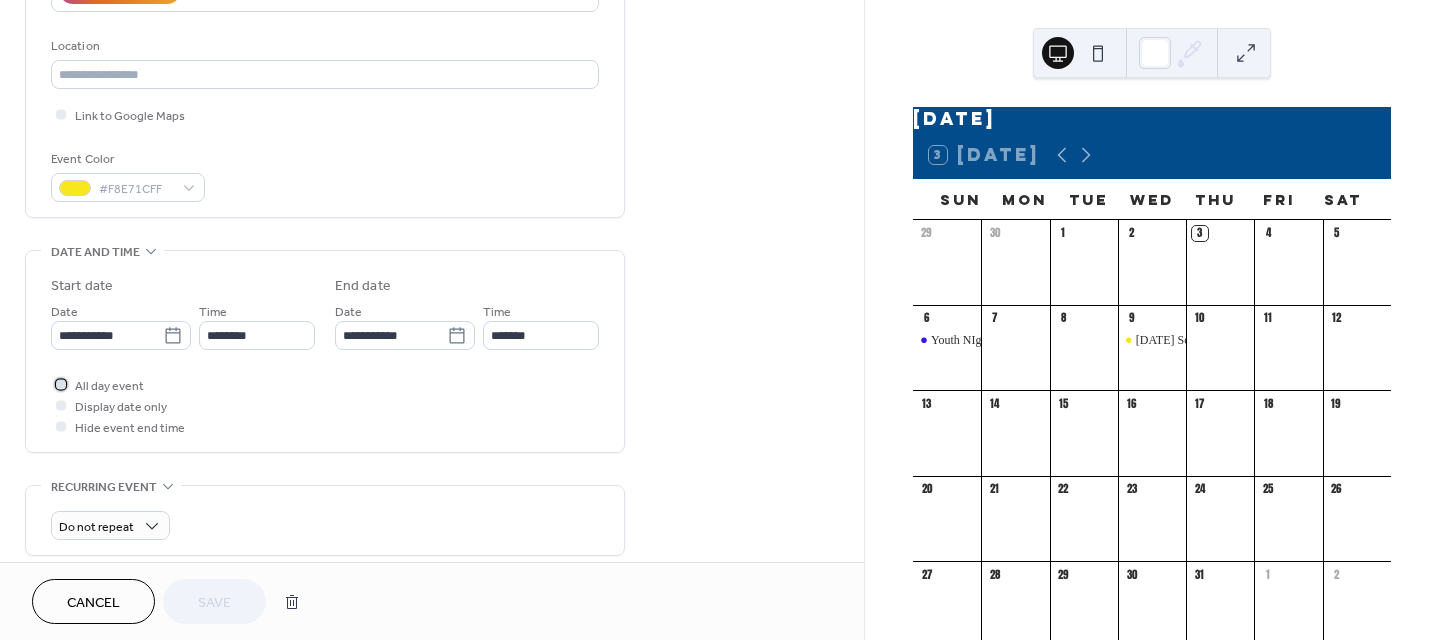 click at bounding box center (61, 384) 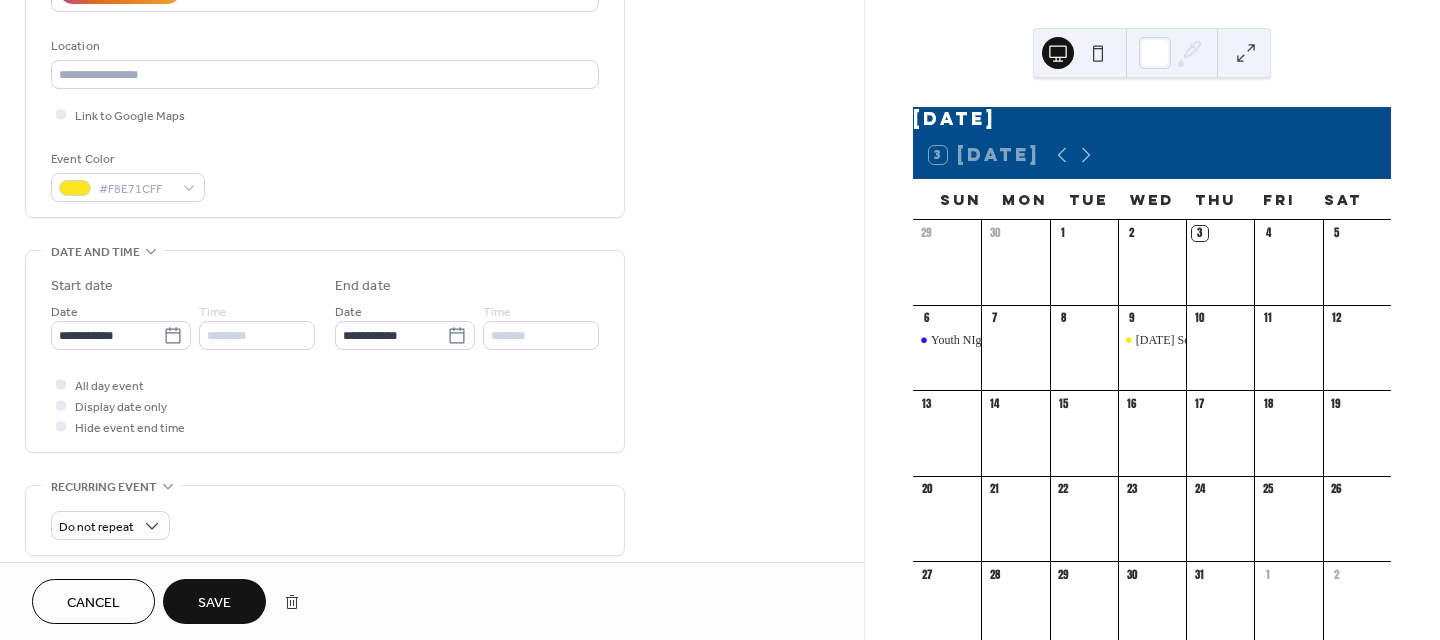 click on "Save" at bounding box center (214, 601) 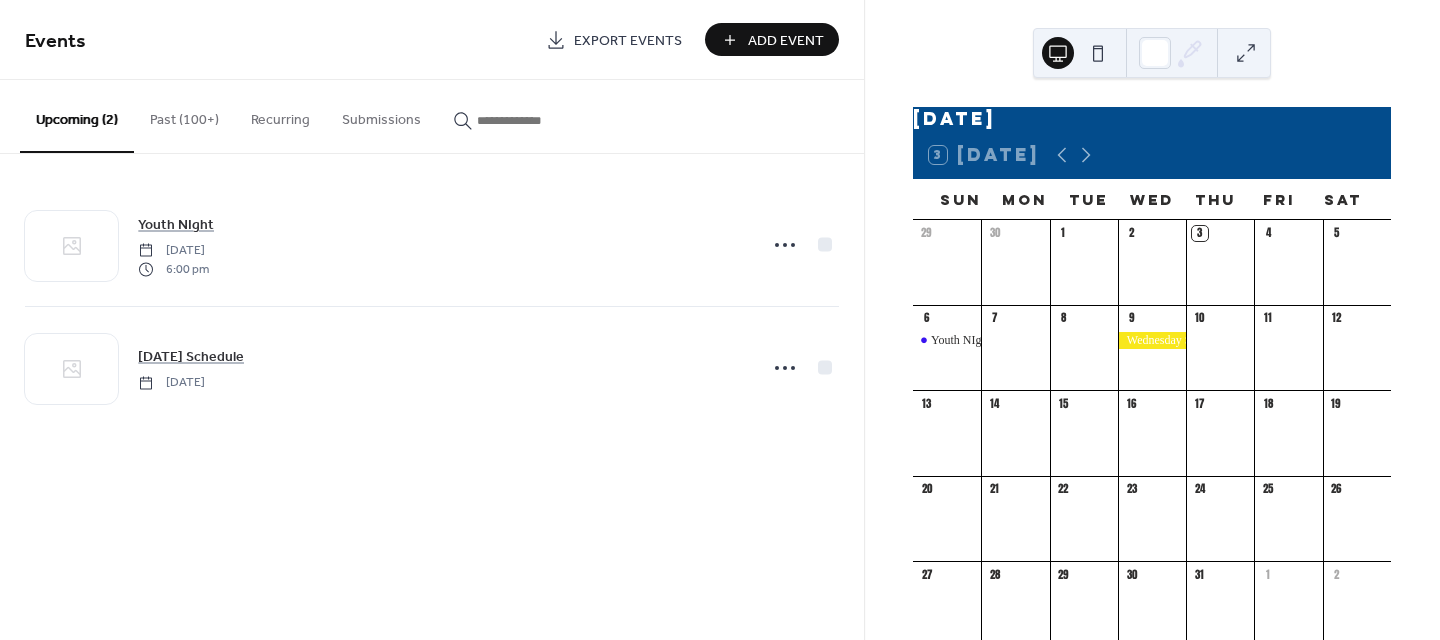 click on "Add Event" at bounding box center (786, 41) 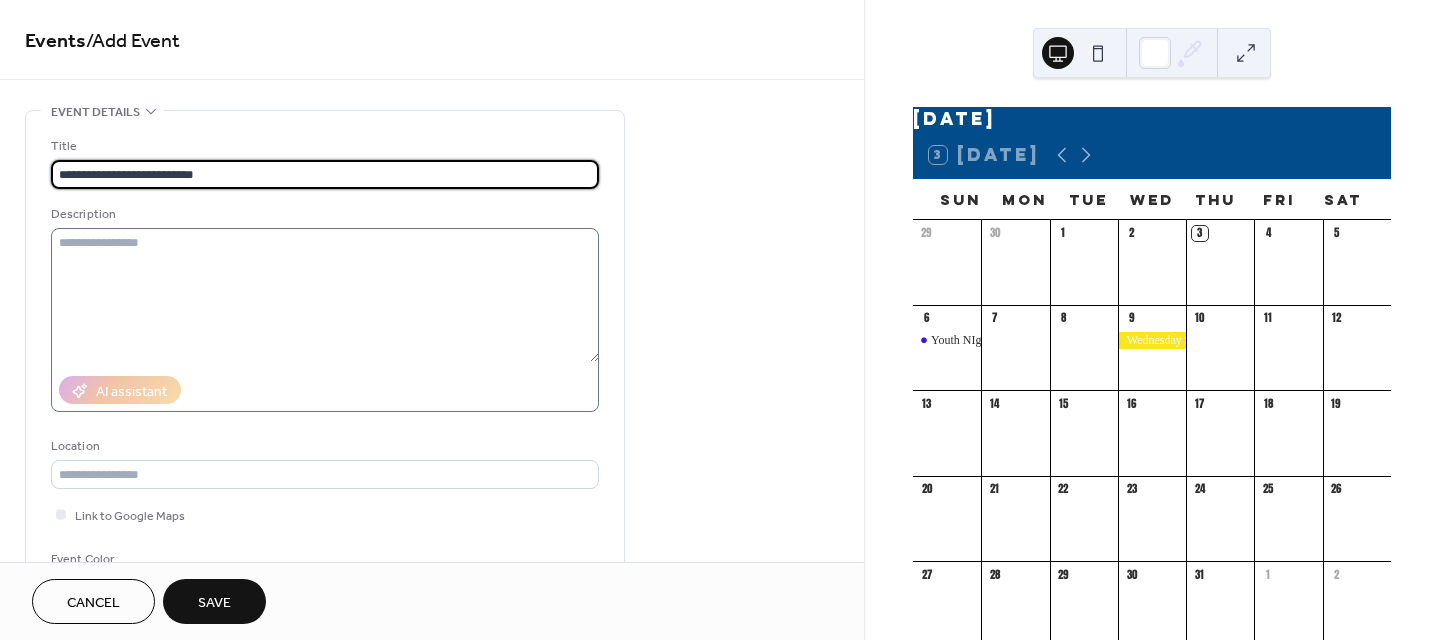 type on "**********" 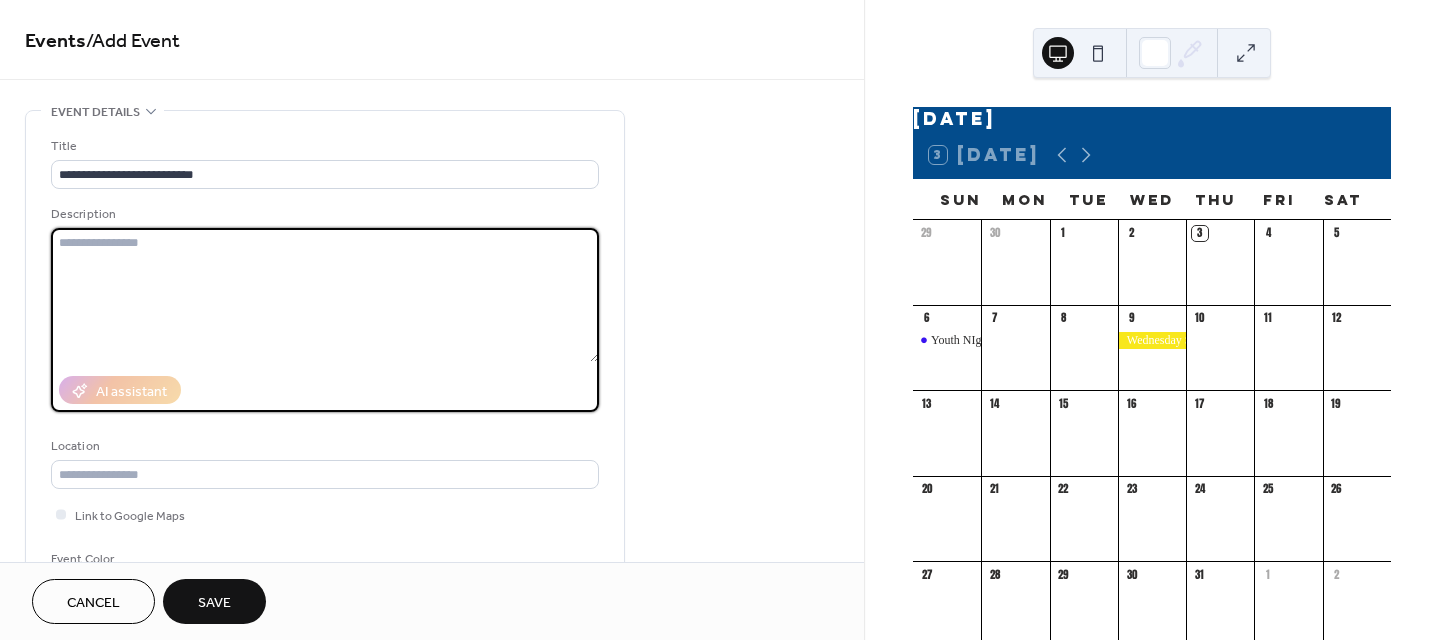 click at bounding box center [325, 295] 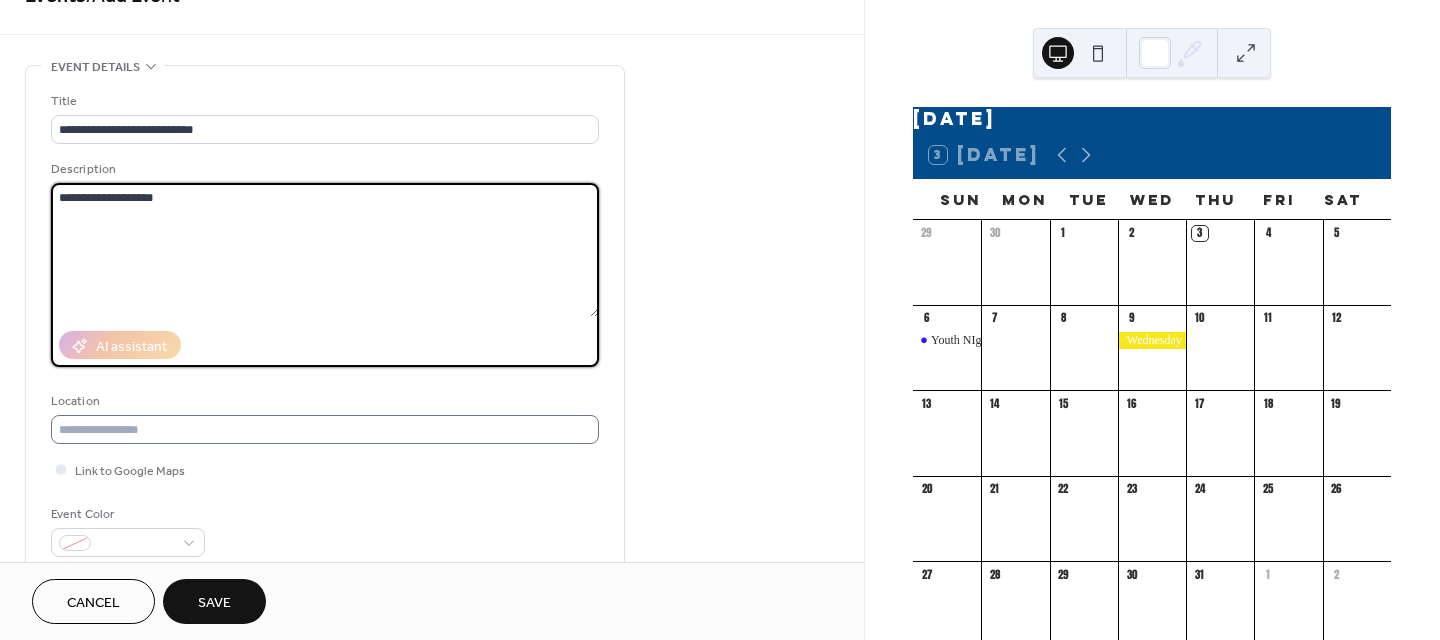 scroll, scrollTop: 200, scrollLeft: 0, axis: vertical 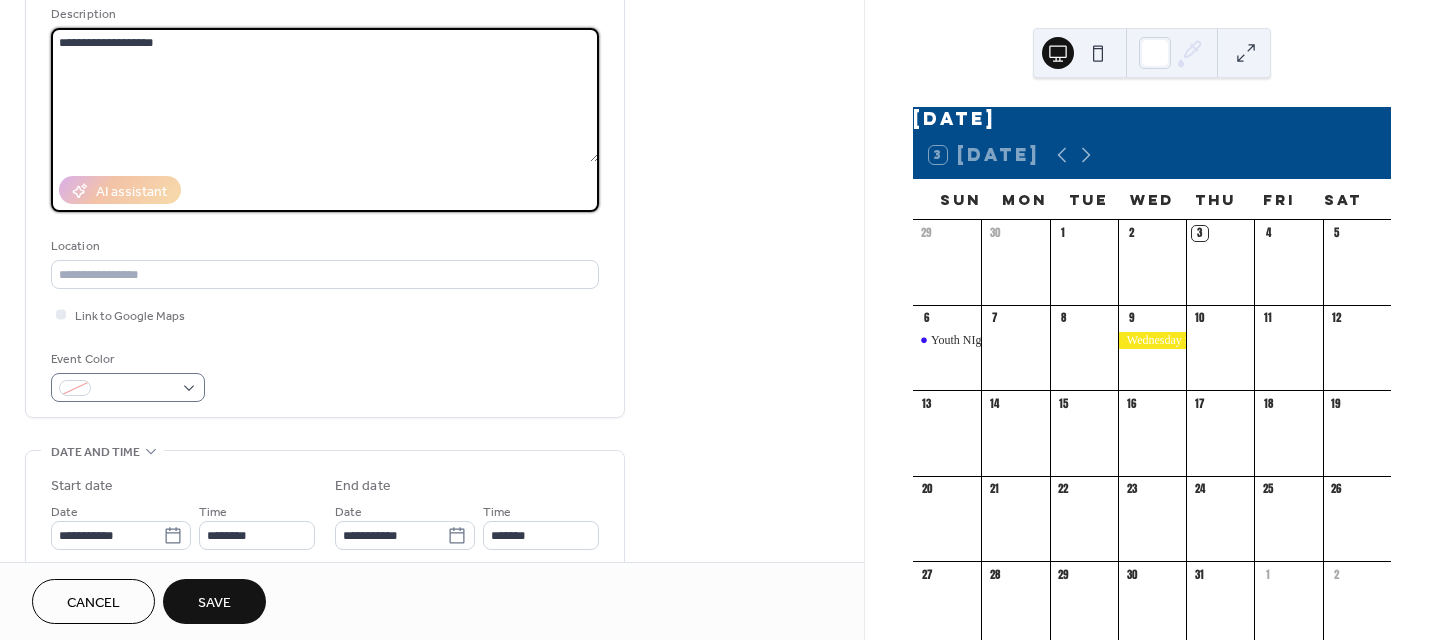 type on "**********" 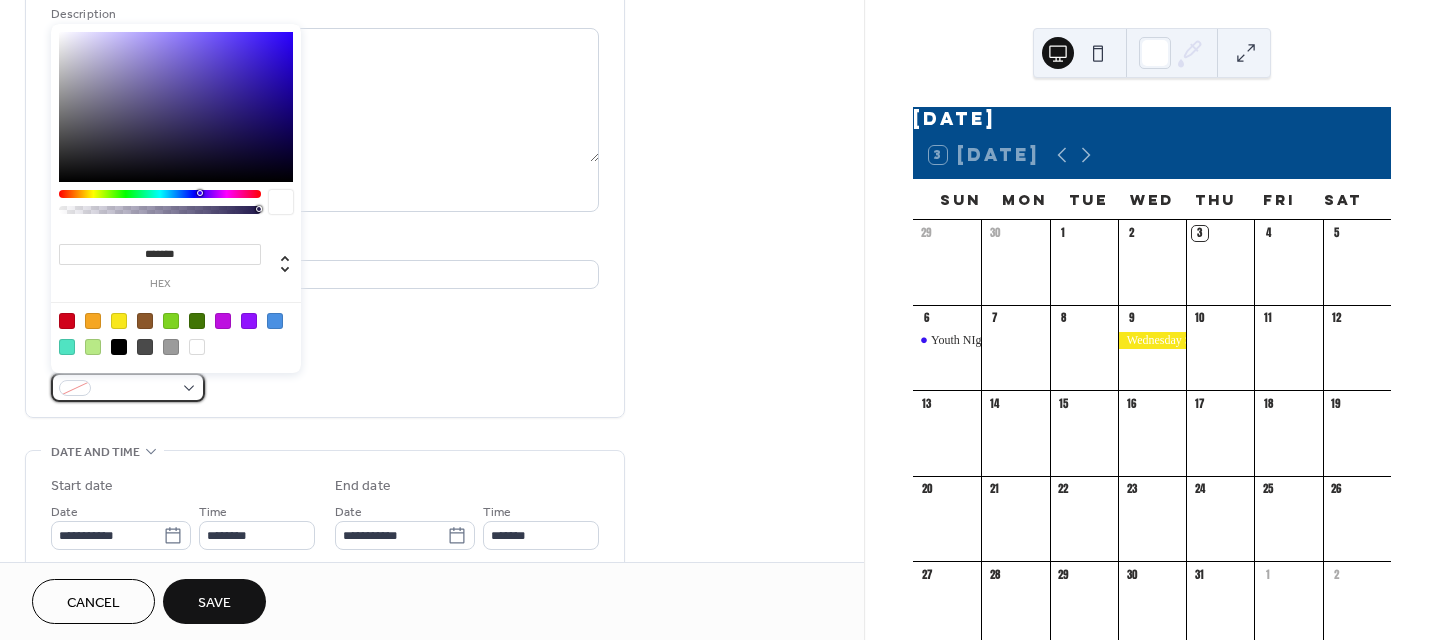 click at bounding box center [128, 387] 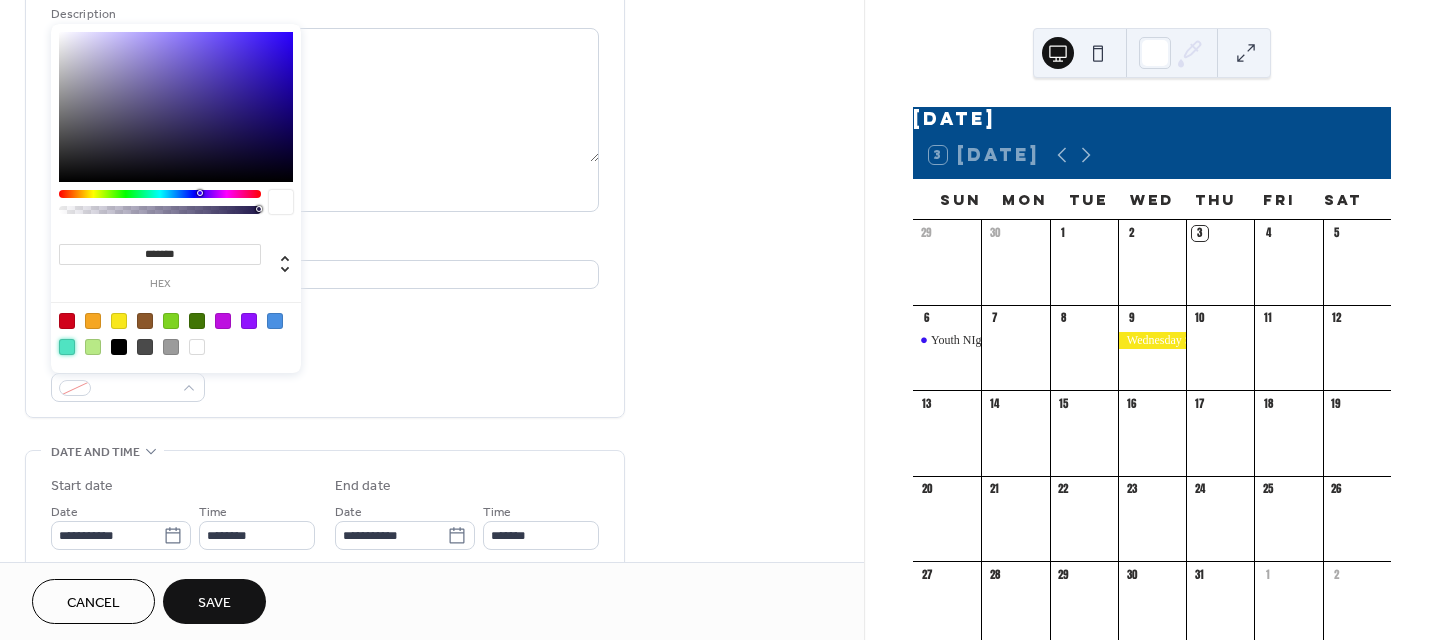 click at bounding box center [67, 347] 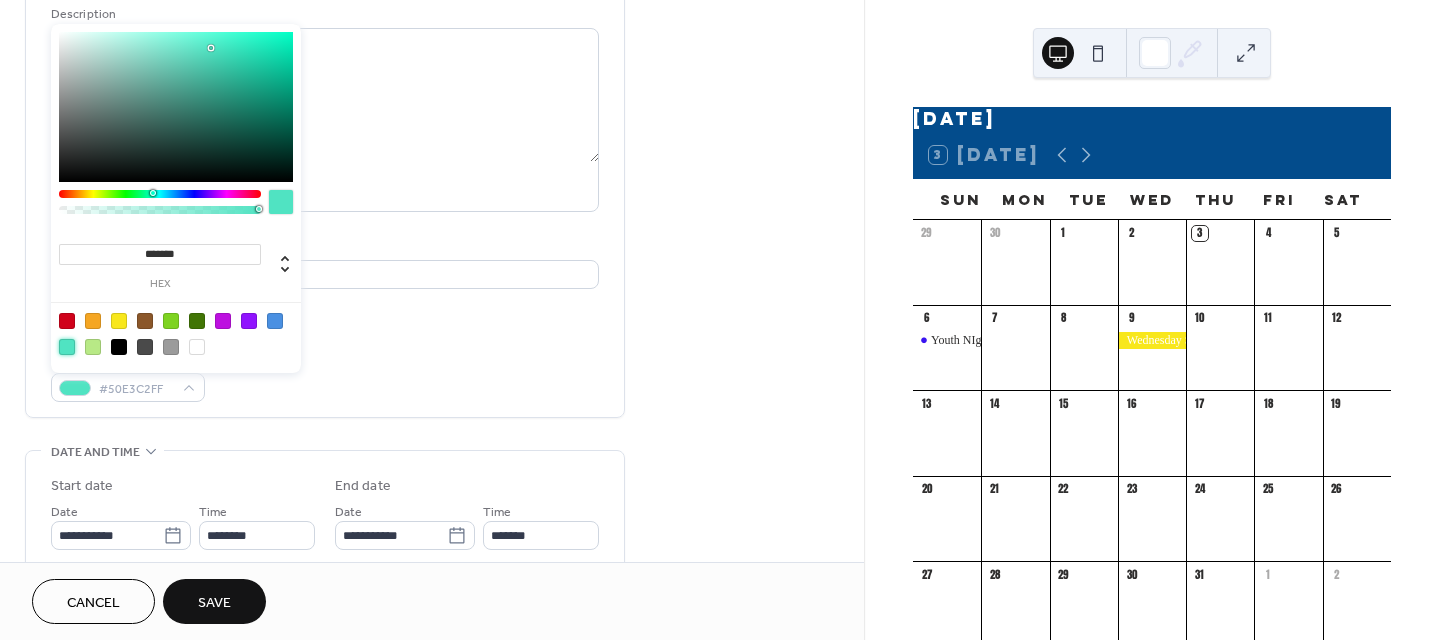scroll, scrollTop: 300, scrollLeft: 0, axis: vertical 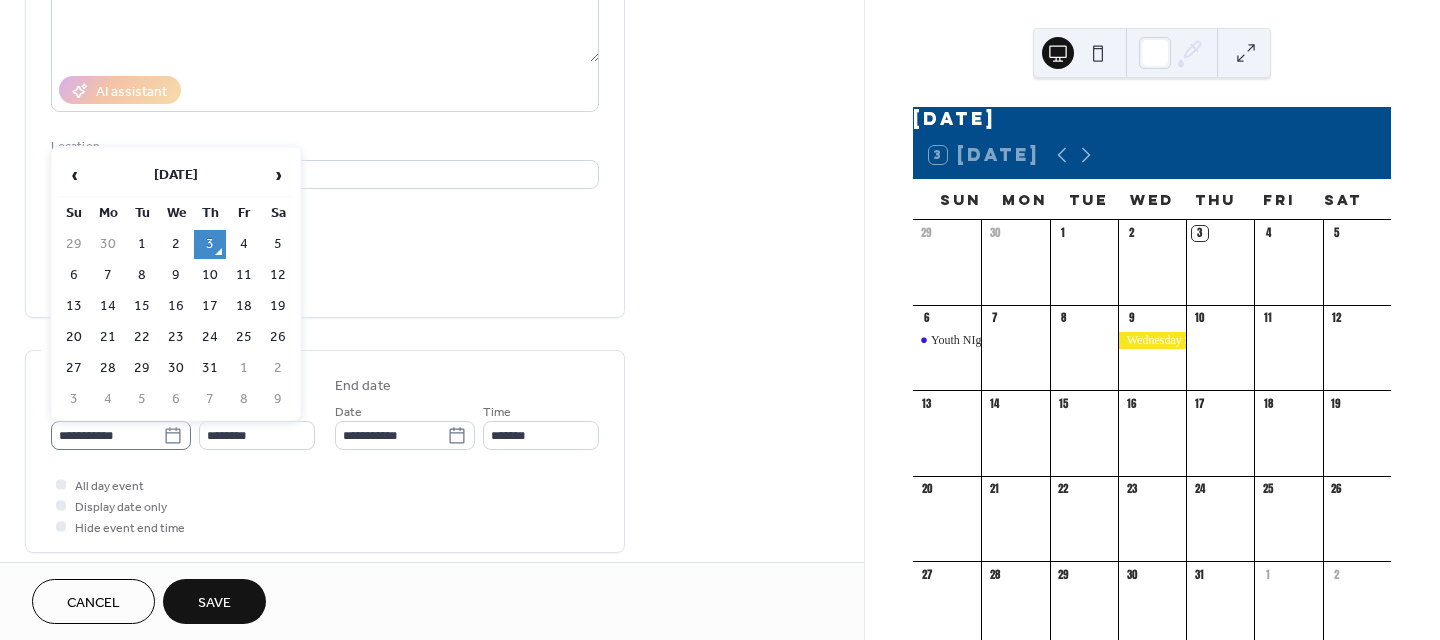 click 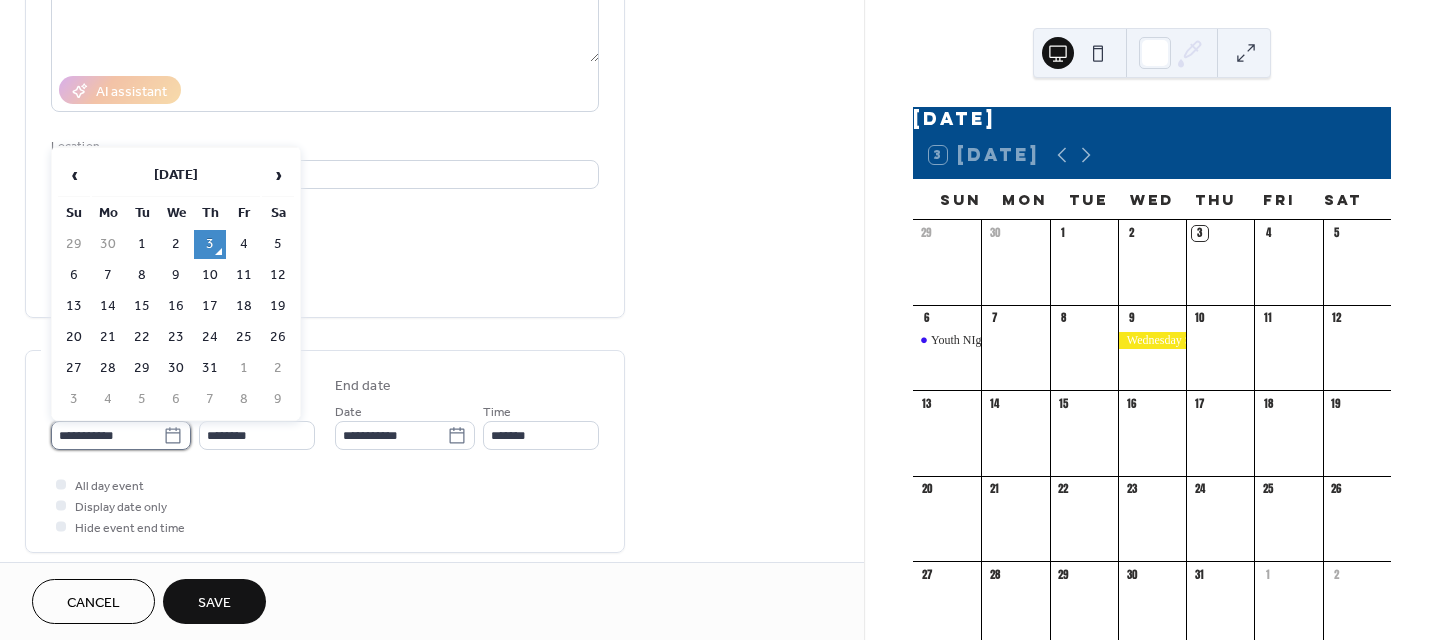 click on "**********" at bounding box center (107, 435) 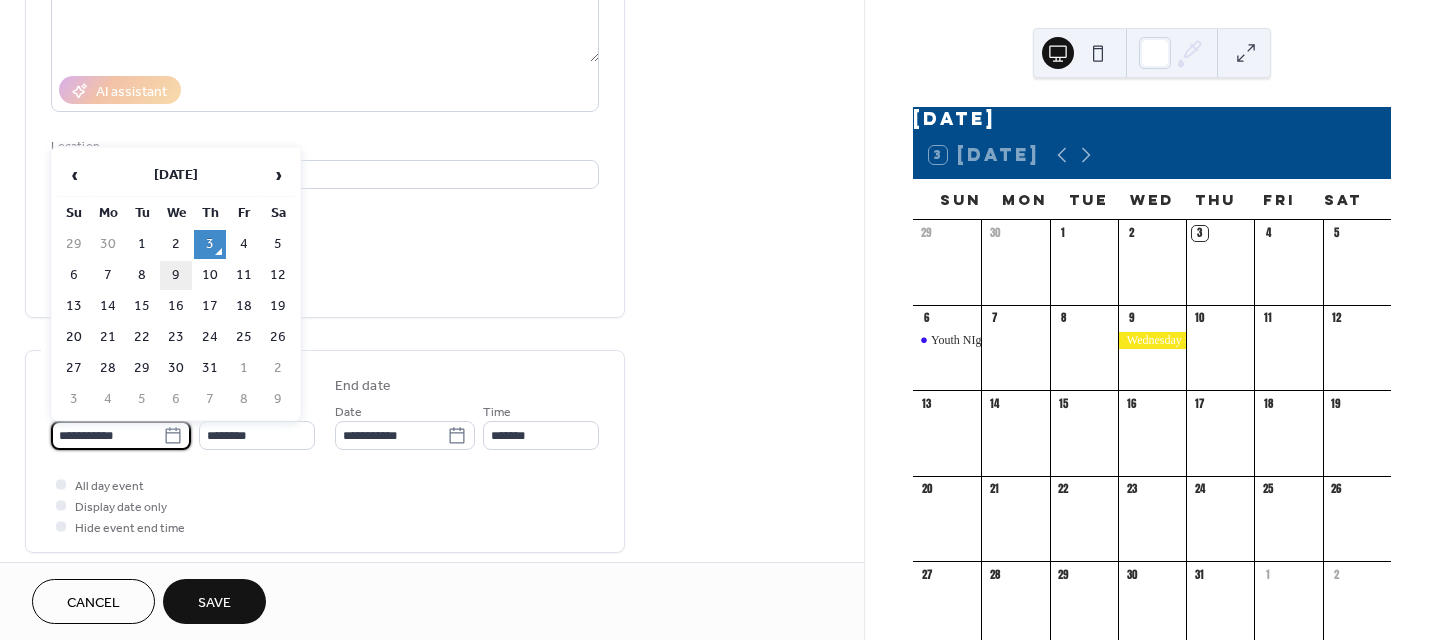 click on "9" at bounding box center [176, 275] 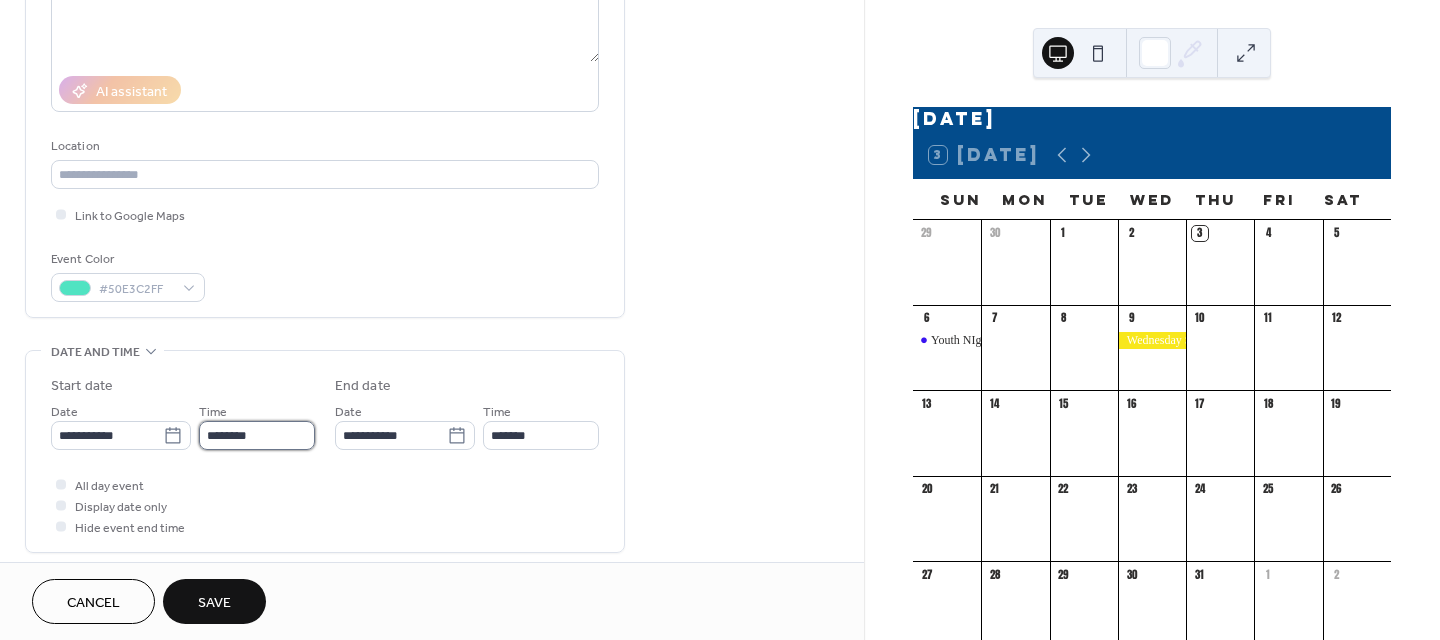 click on "********" at bounding box center [257, 435] 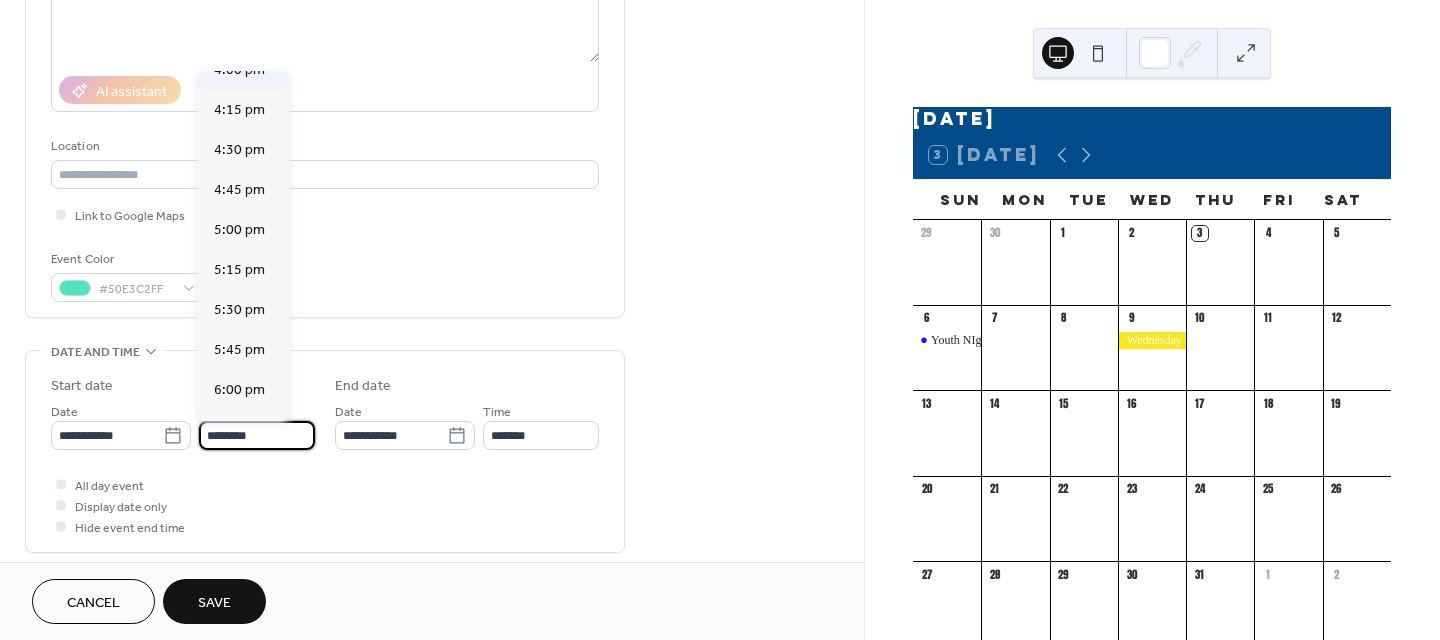 scroll, scrollTop: 2668, scrollLeft: 0, axis: vertical 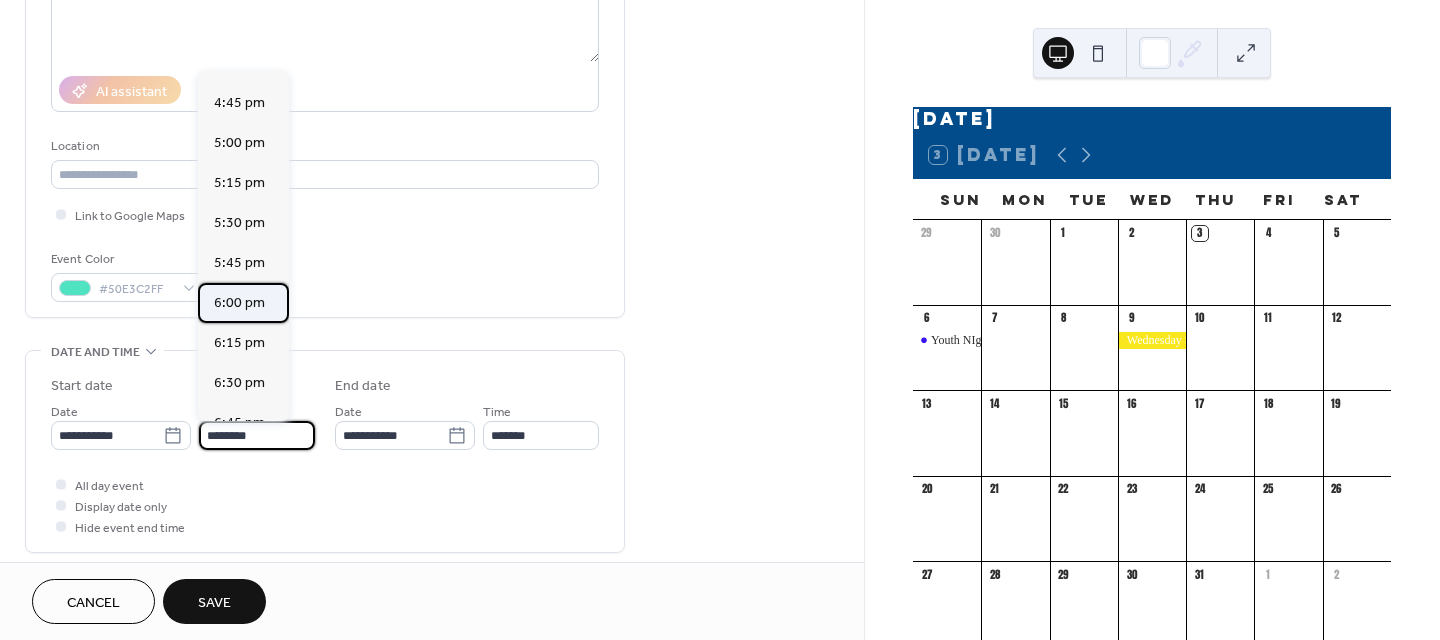 click on "6:00 pm" at bounding box center [239, 303] 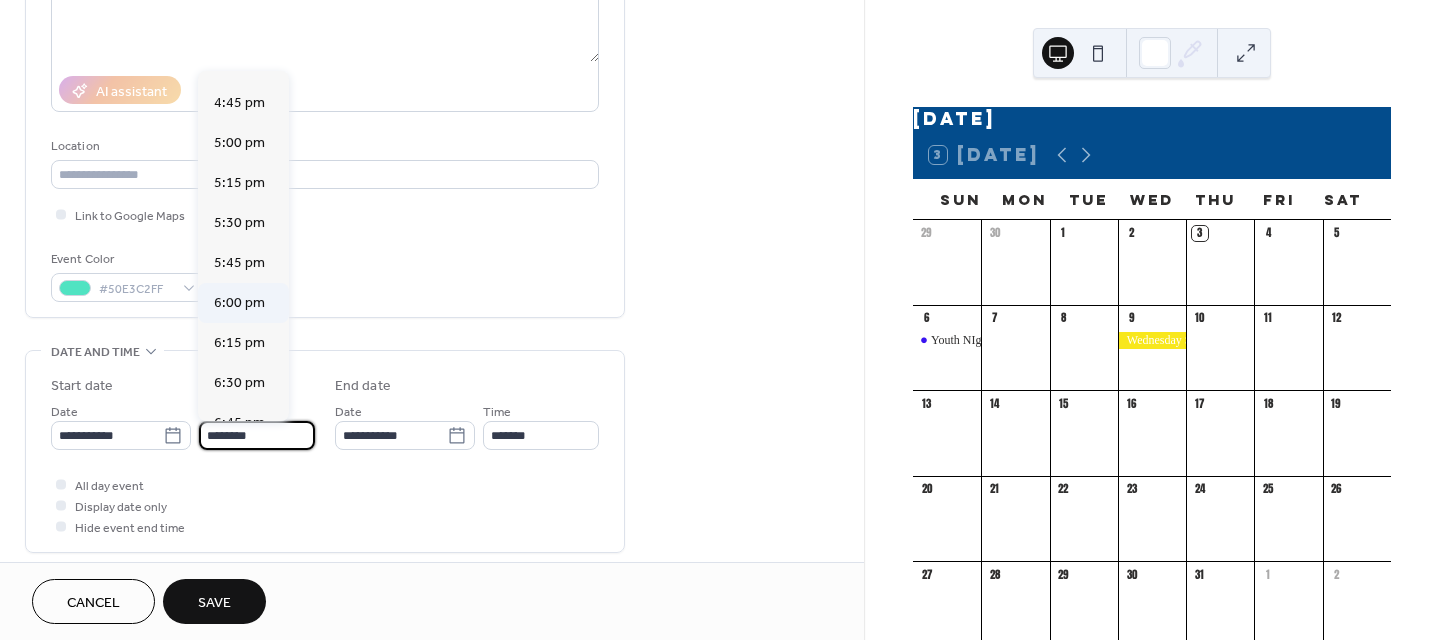 type on "*******" 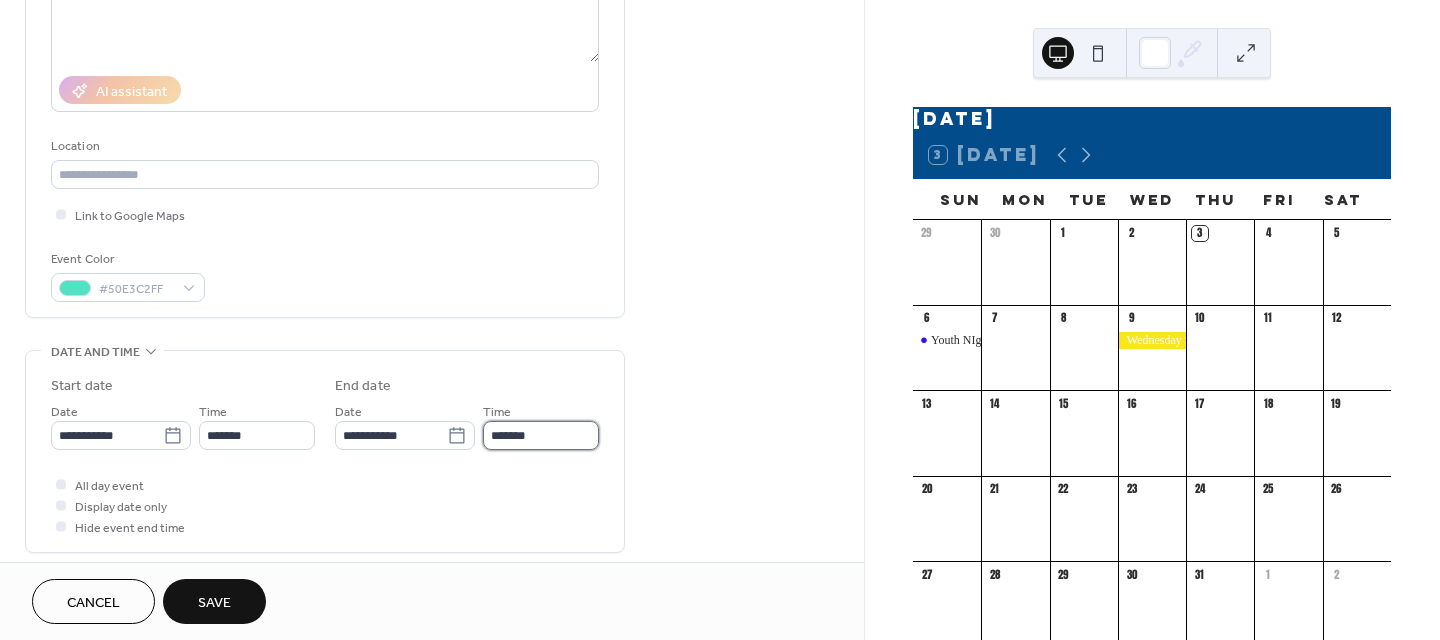 click on "*******" at bounding box center [541, 435] 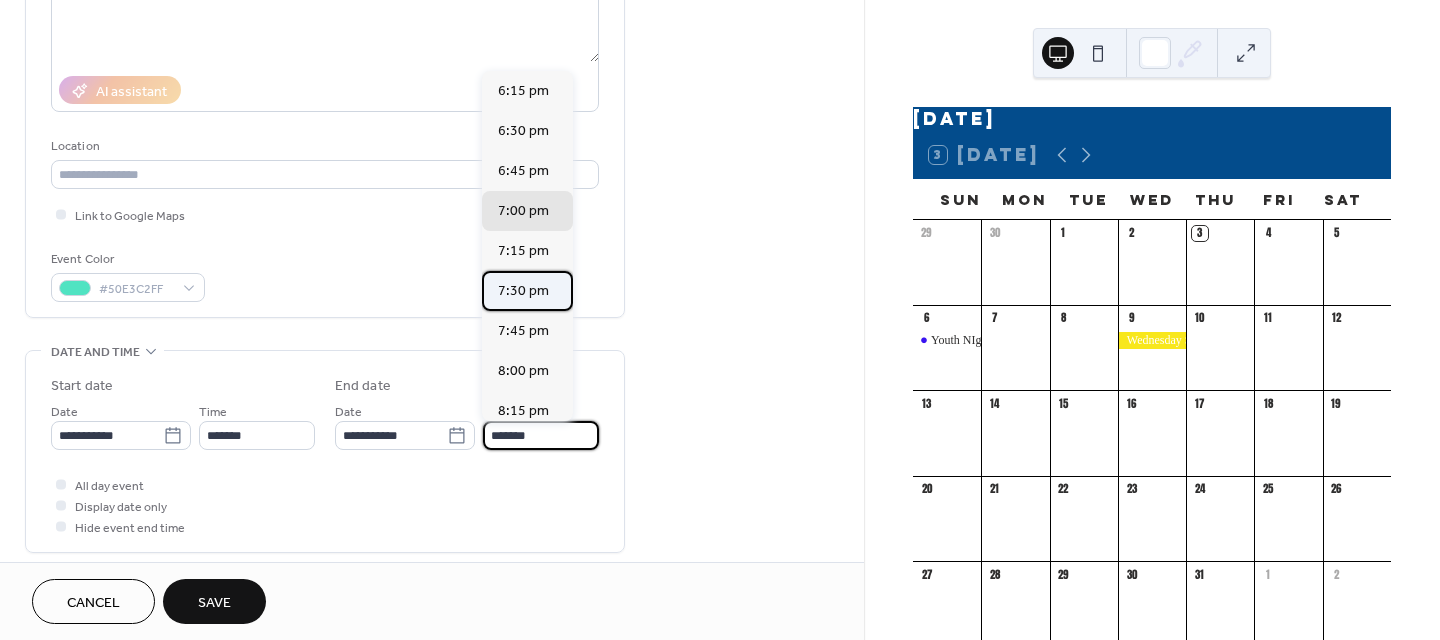 click on "7:30 pm" at bounding box center (523, 291) 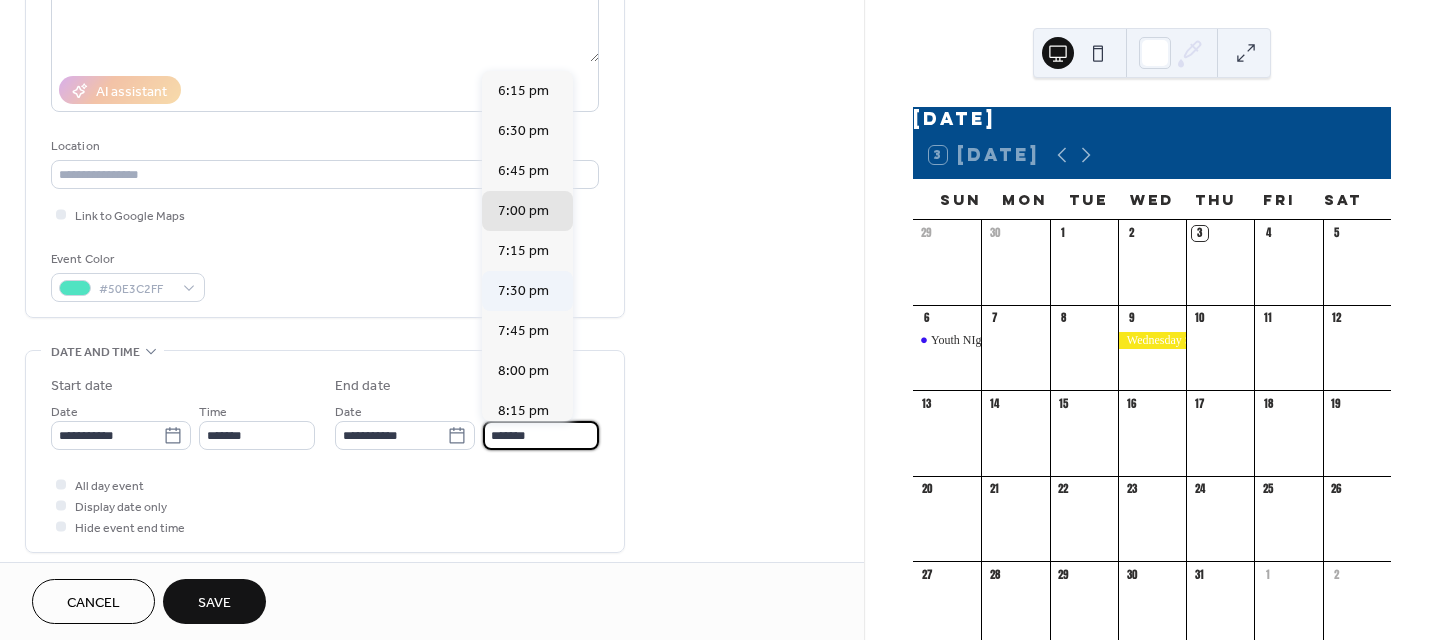 type on "*******" 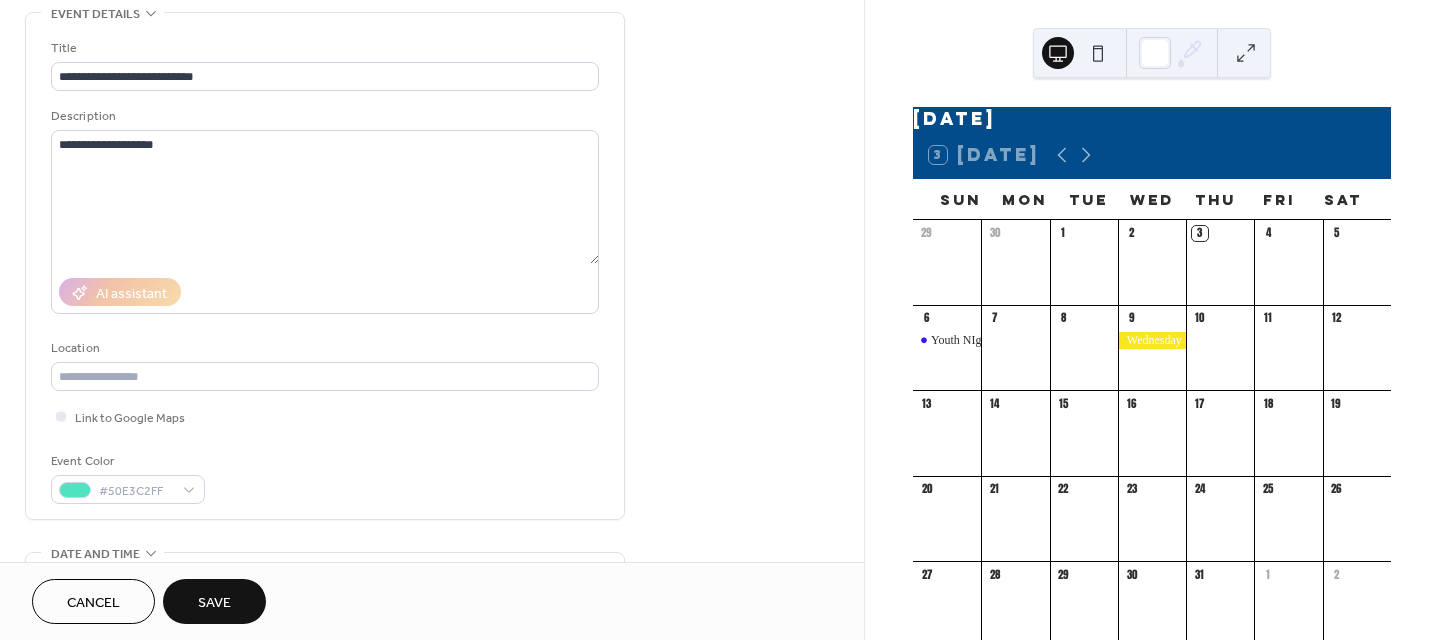 scroll, scrollTop: 100, scrollLeft: 0, axis: vertical 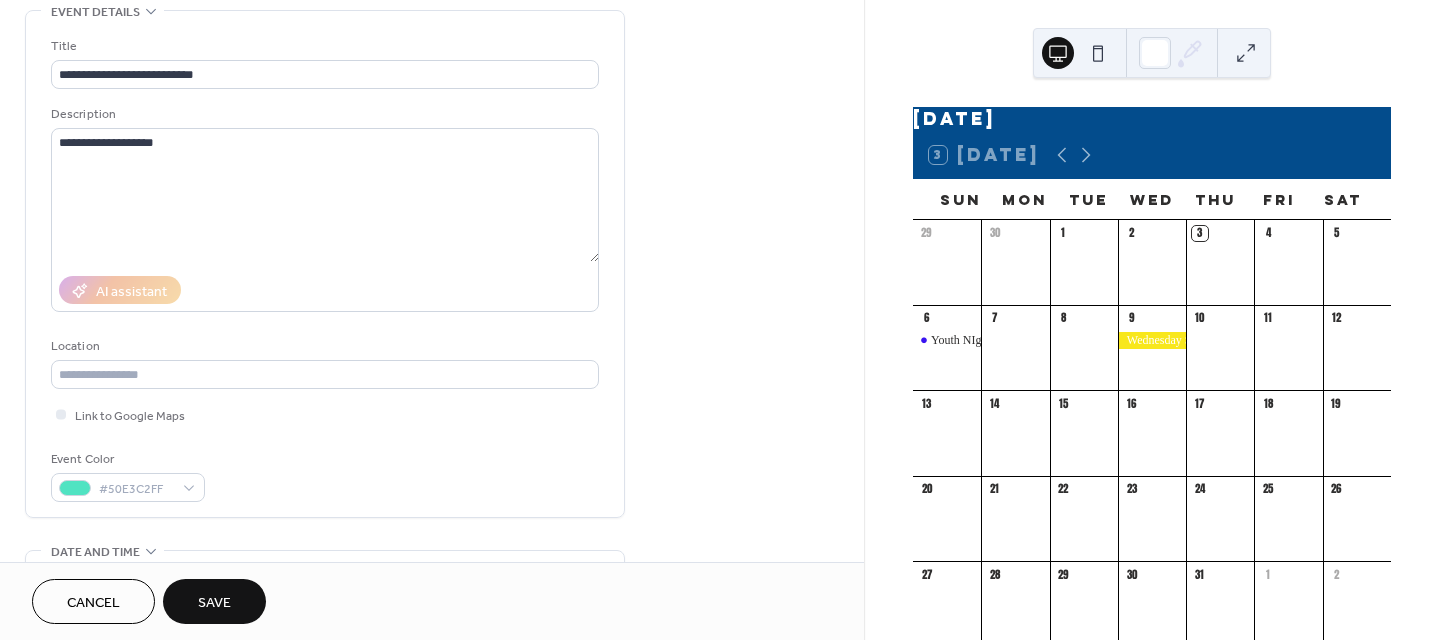click on "Save" at bounding box center [214, 601] 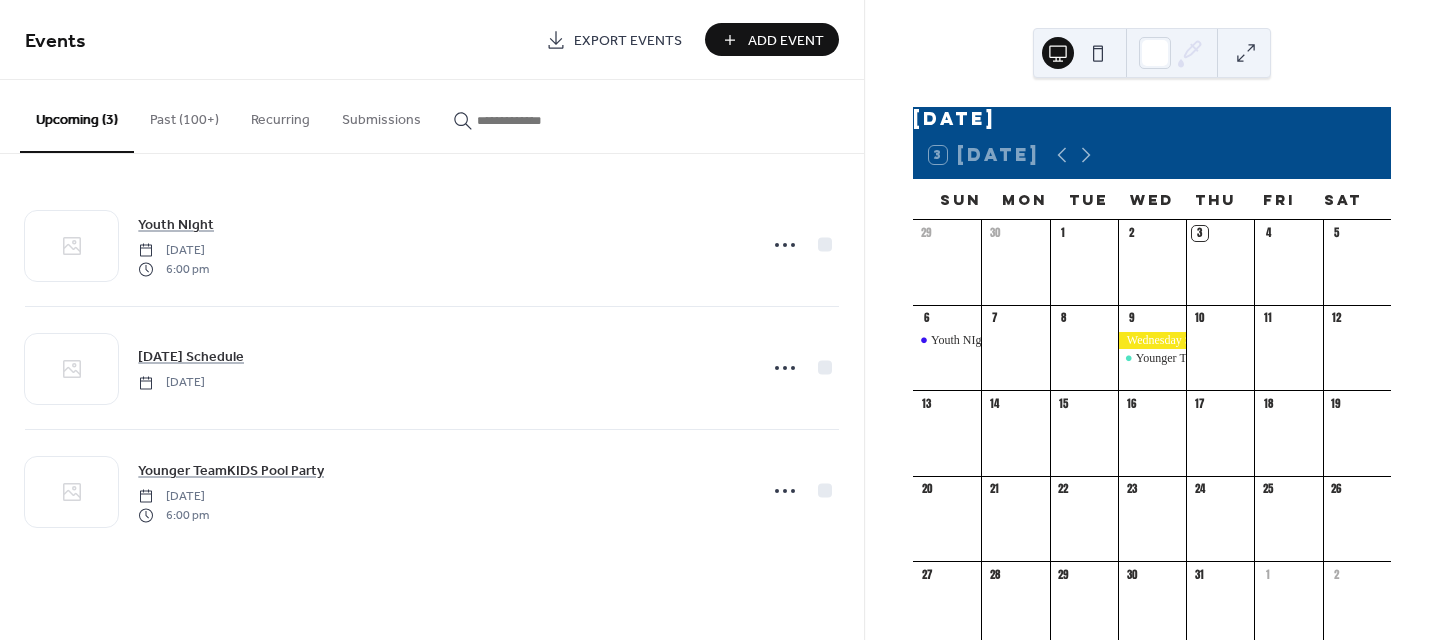 click on "Add Event" at bounding box center (786, 41) 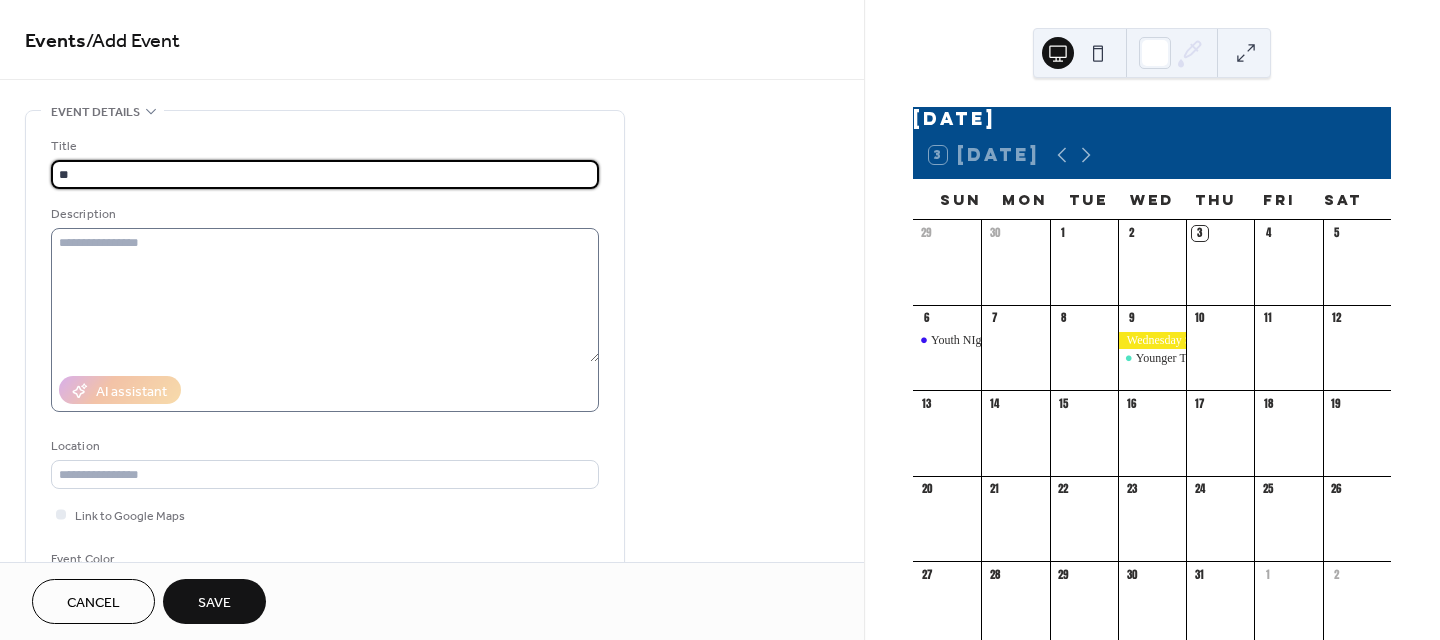 type on "*" 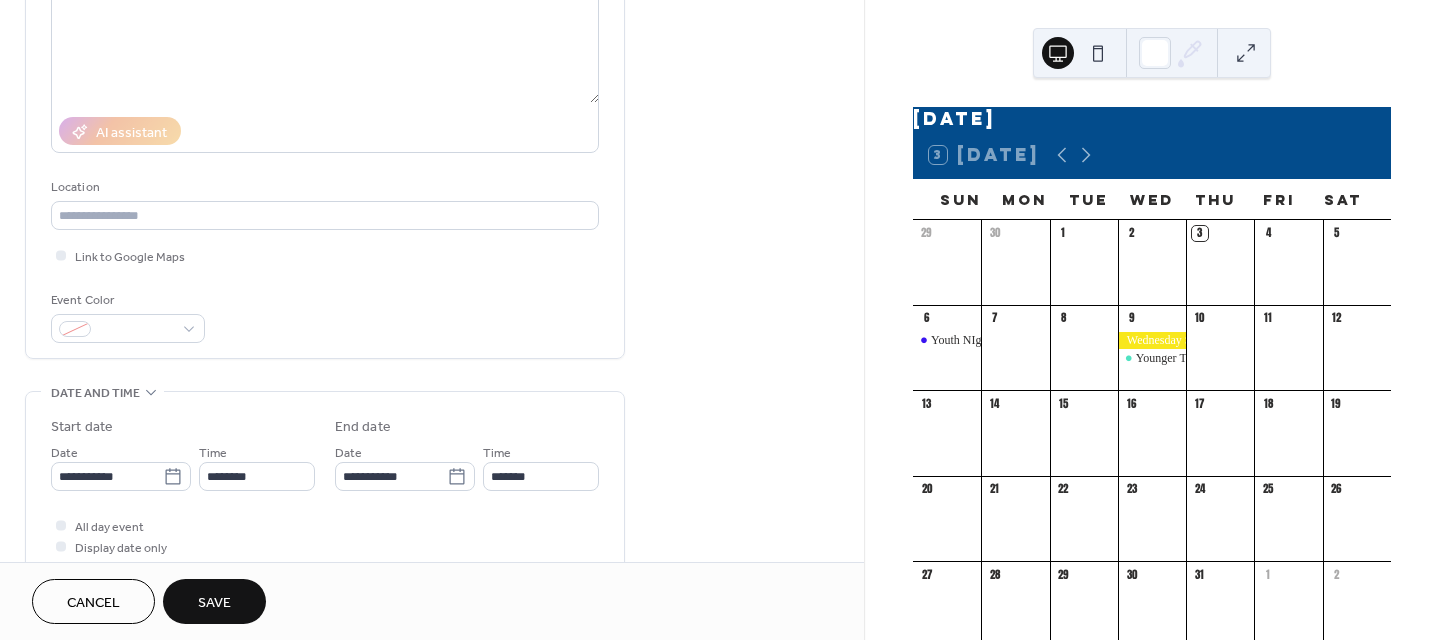 scroll, scrollTop: 300, scrollLeft: 0, axis: vertical 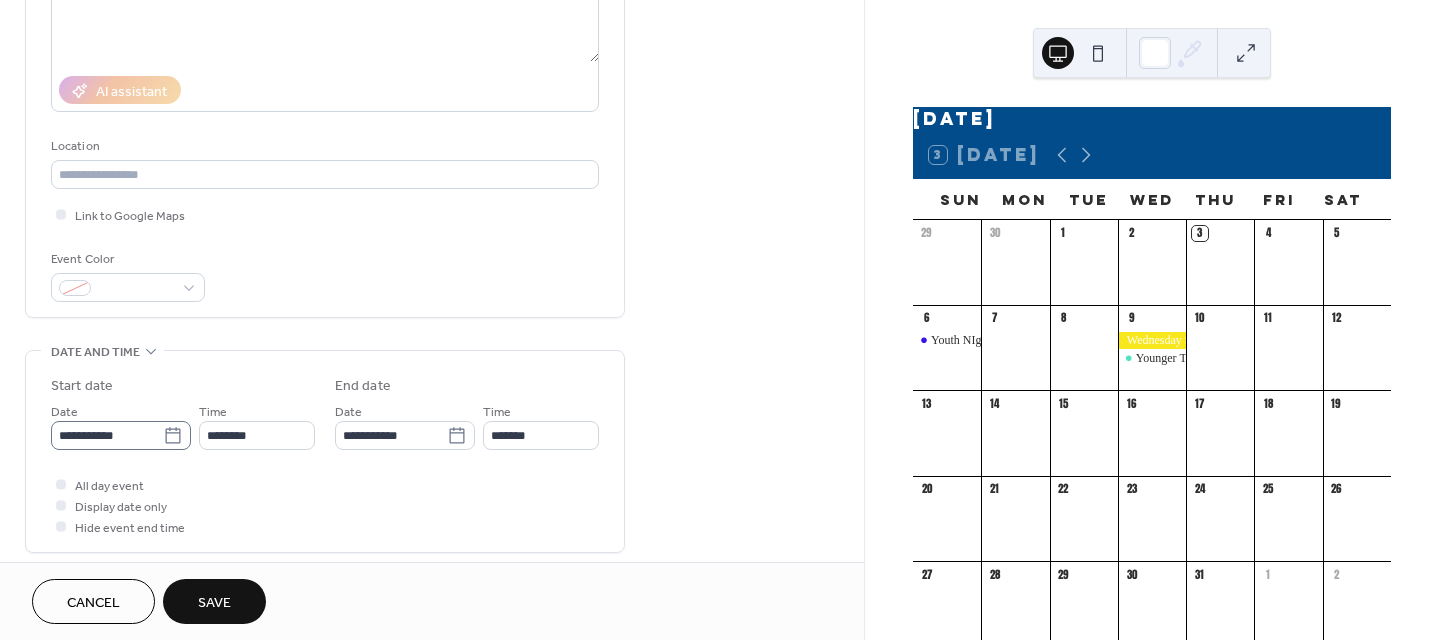 type on "**********" 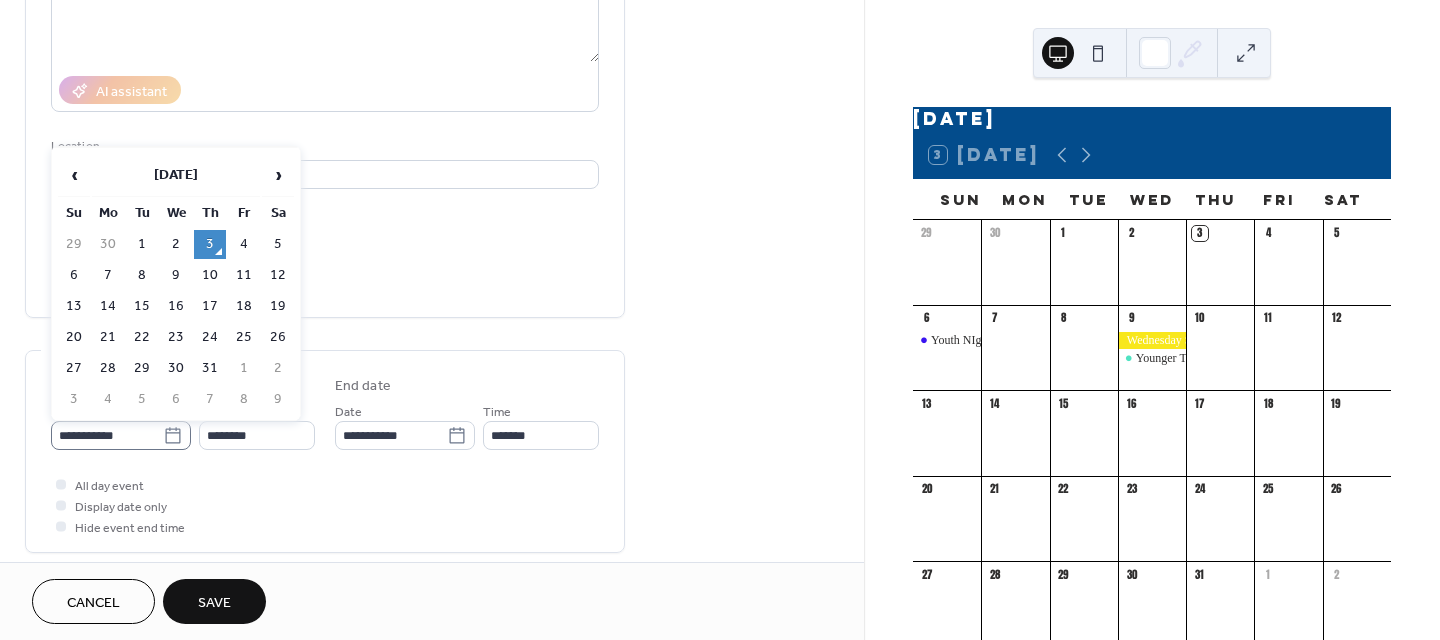 click 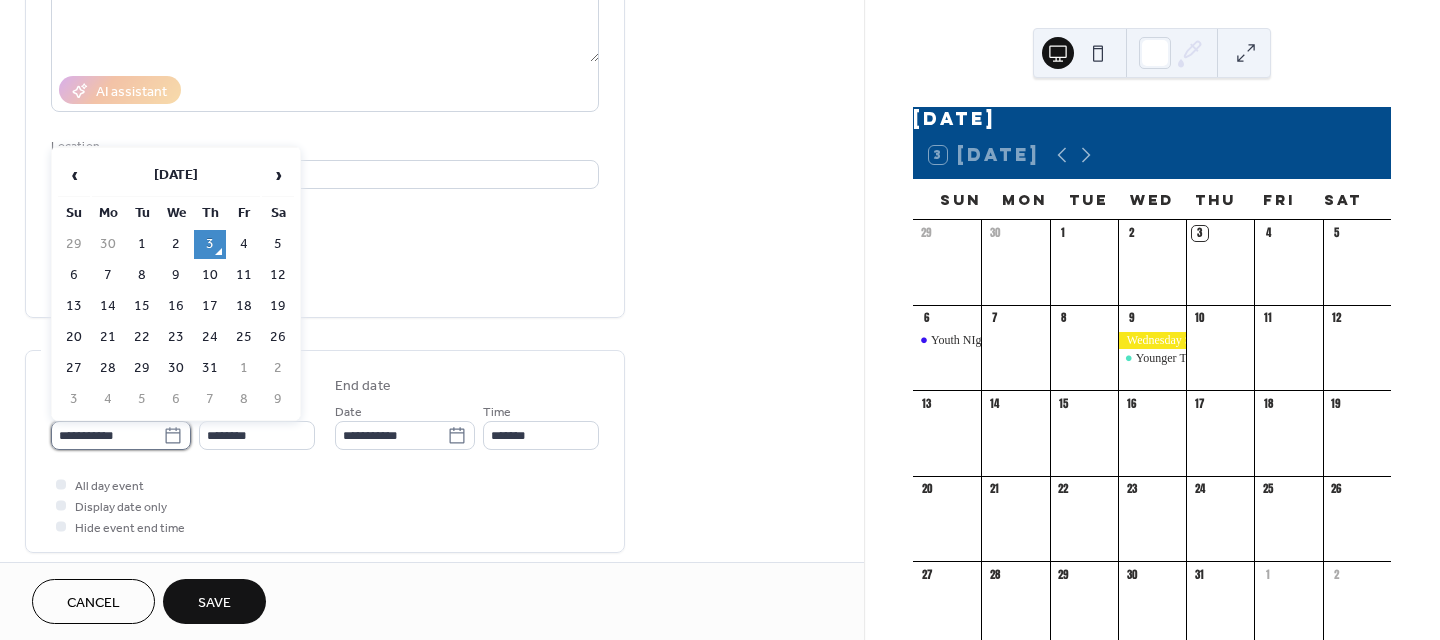 click on "**********" at bounding box center [107, 435] 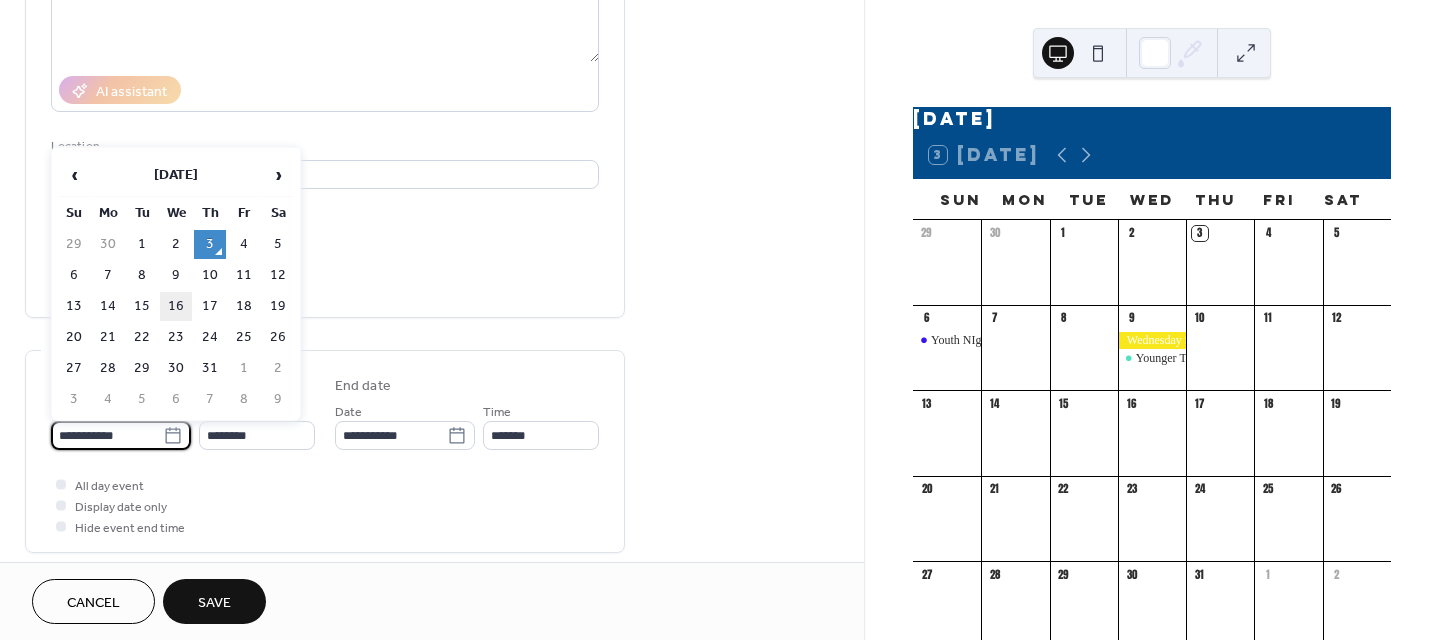 click on "16" at bounding box center (176, 306) 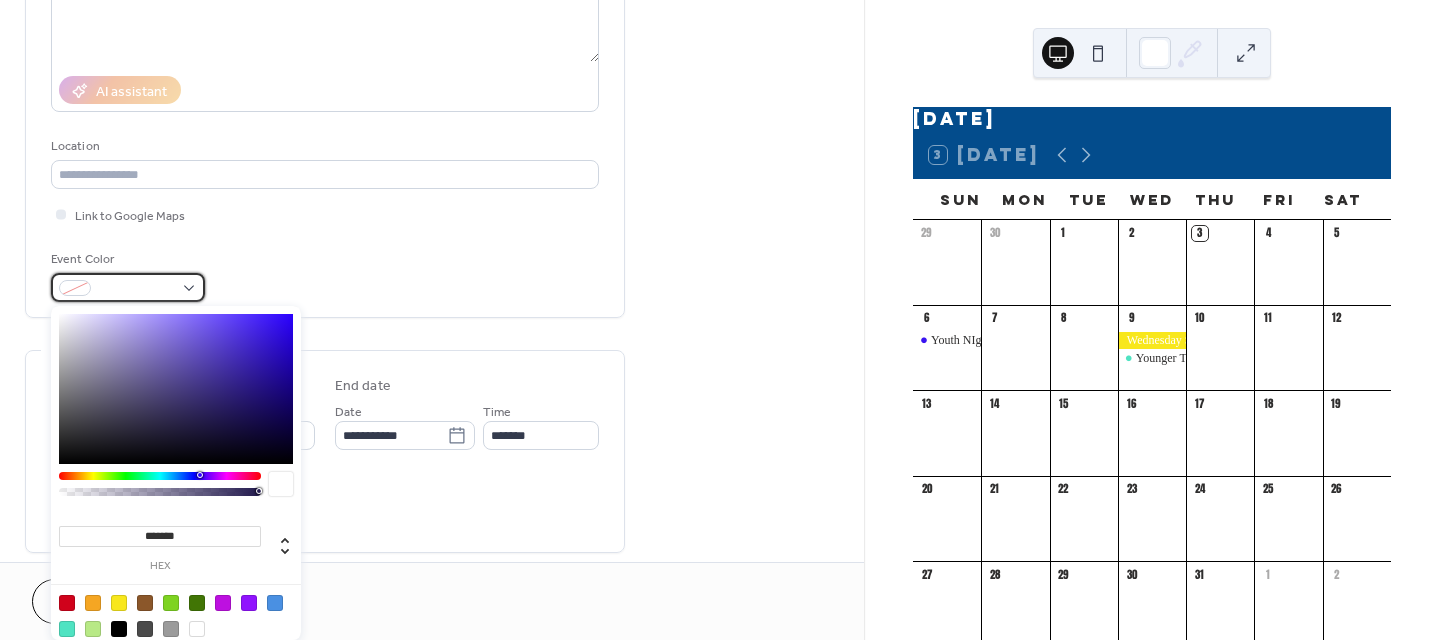click at bounding box center [128, 287] 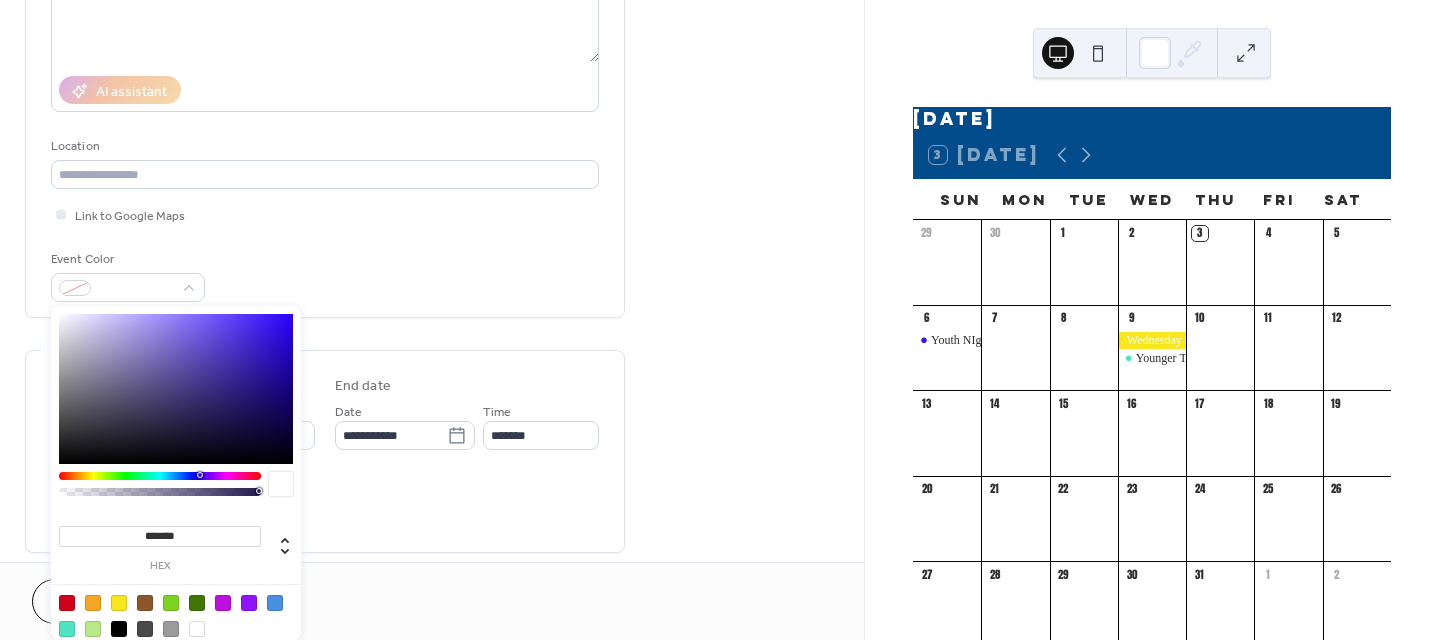 click at bounding box center [119, 603] 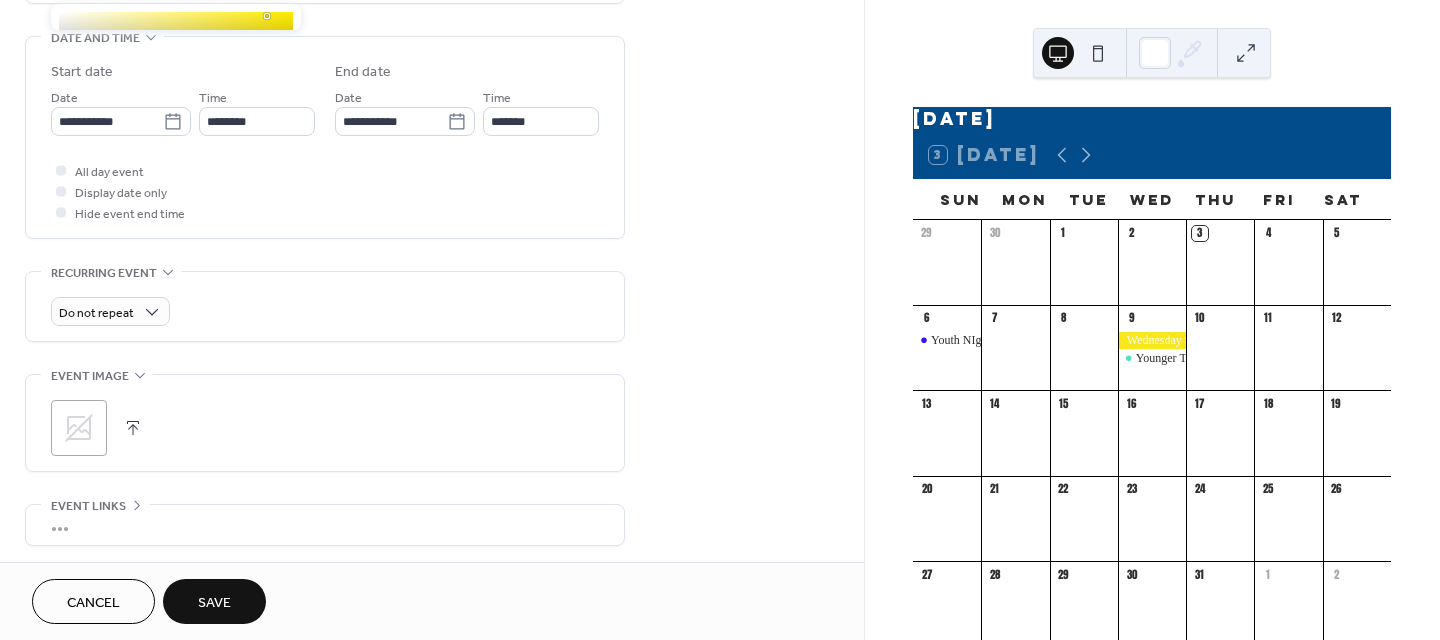 scroll, scrollTop: 566, scrollLeft: 0, axis: vertical 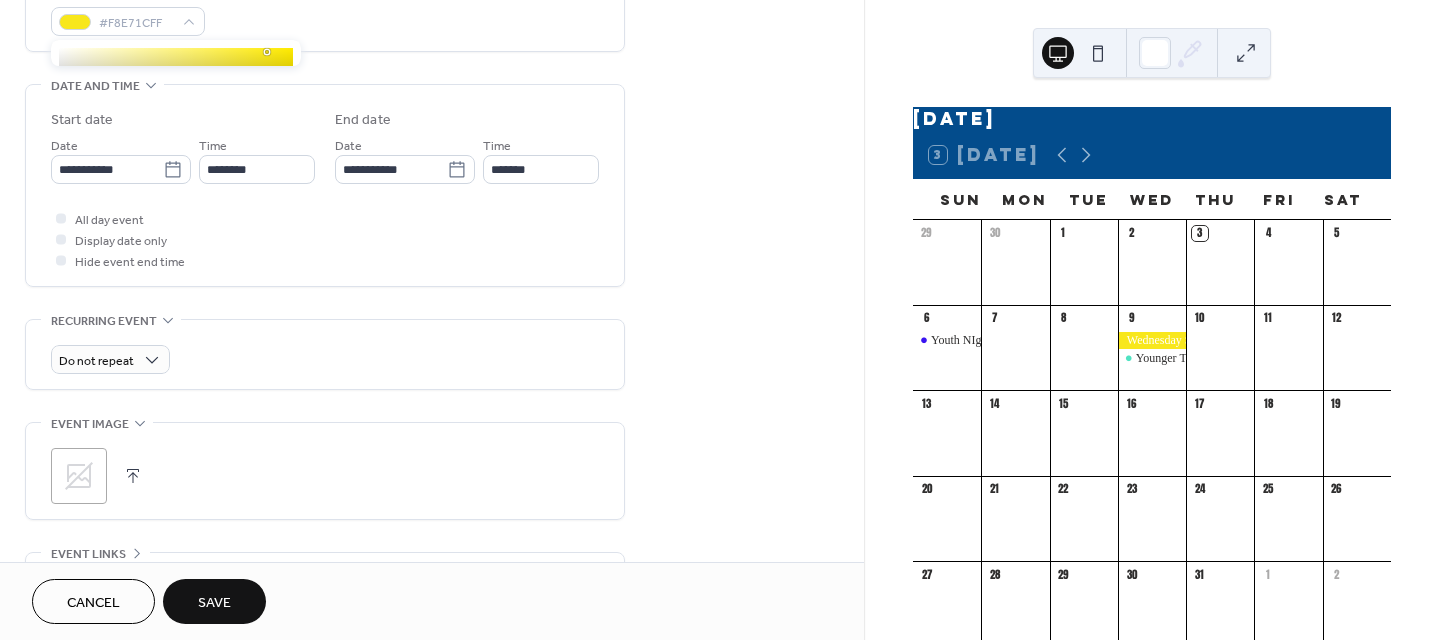 click on "Save" at bounding box center (214, 603) 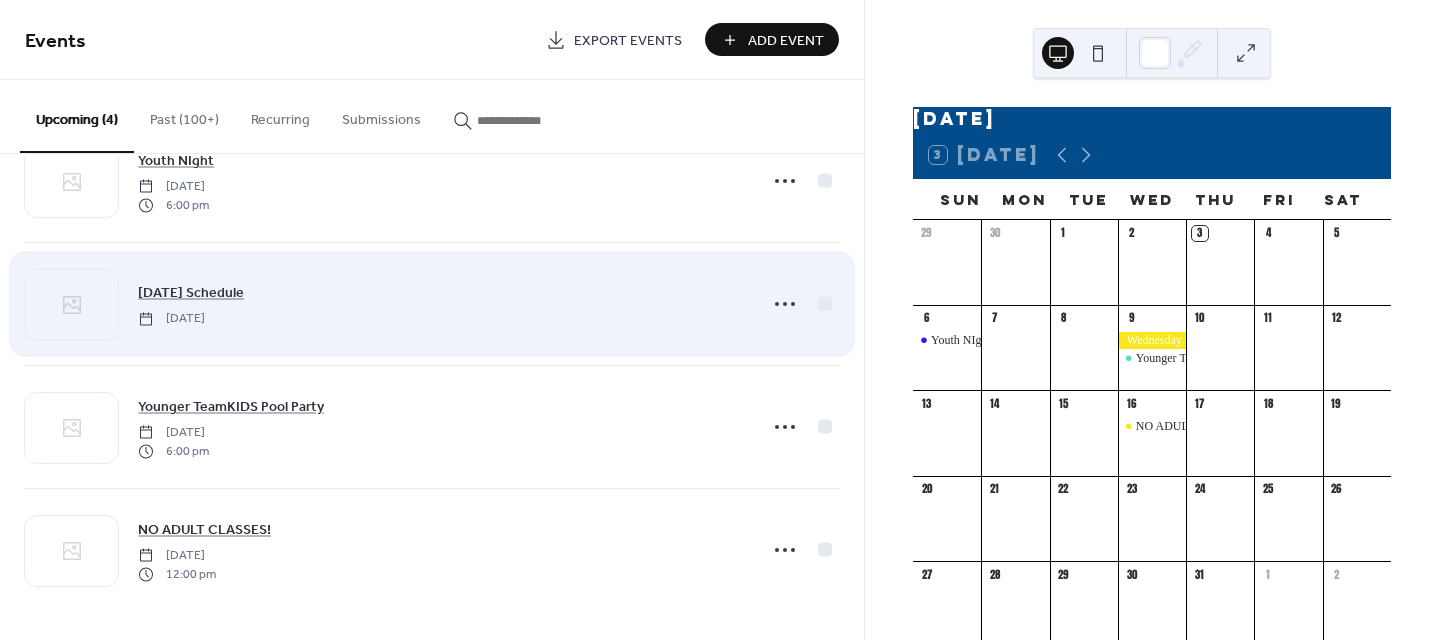 scroll, scrollTop: 65, scrollLeft: 0, axis: vertical 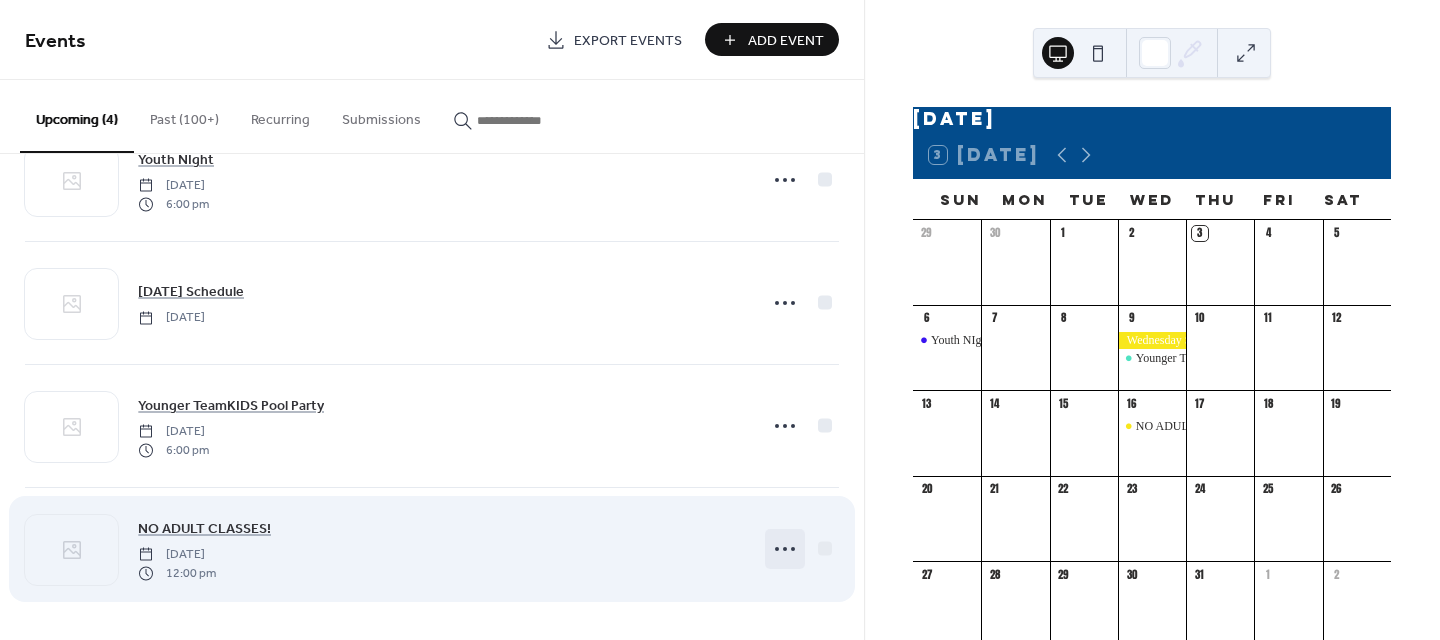 click 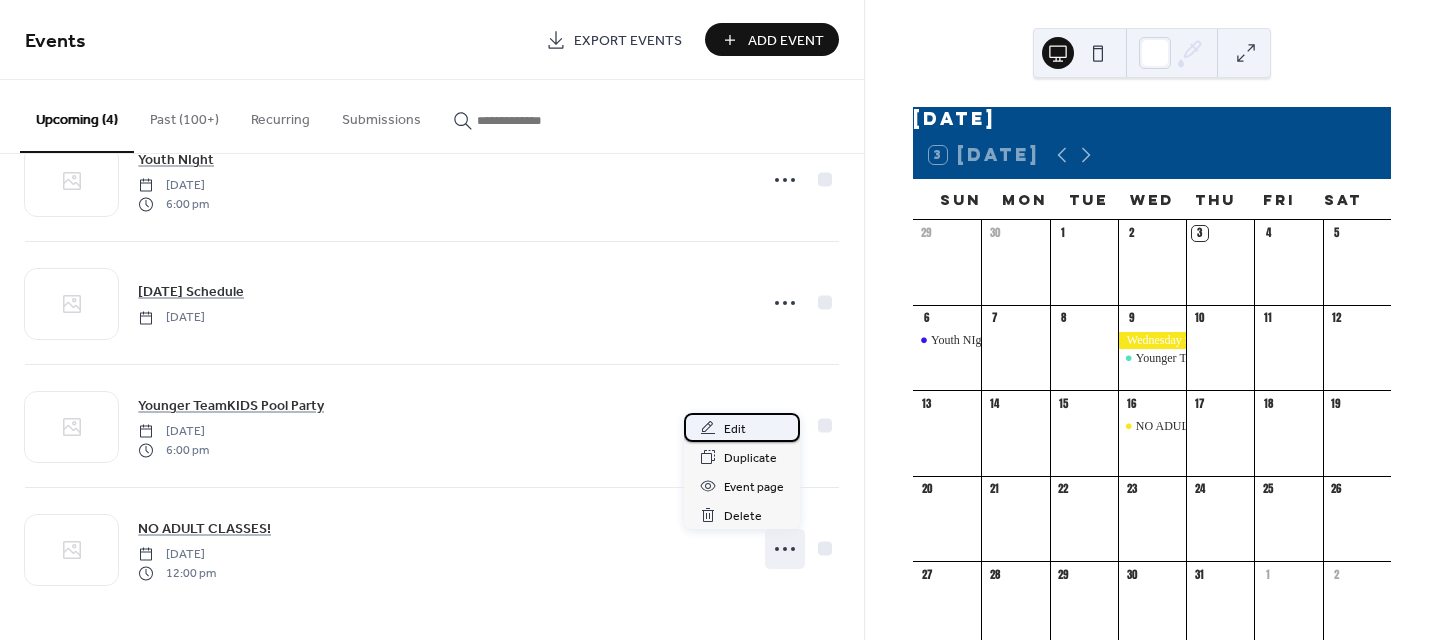 click on "Edit" at bounding box center (735, 429) 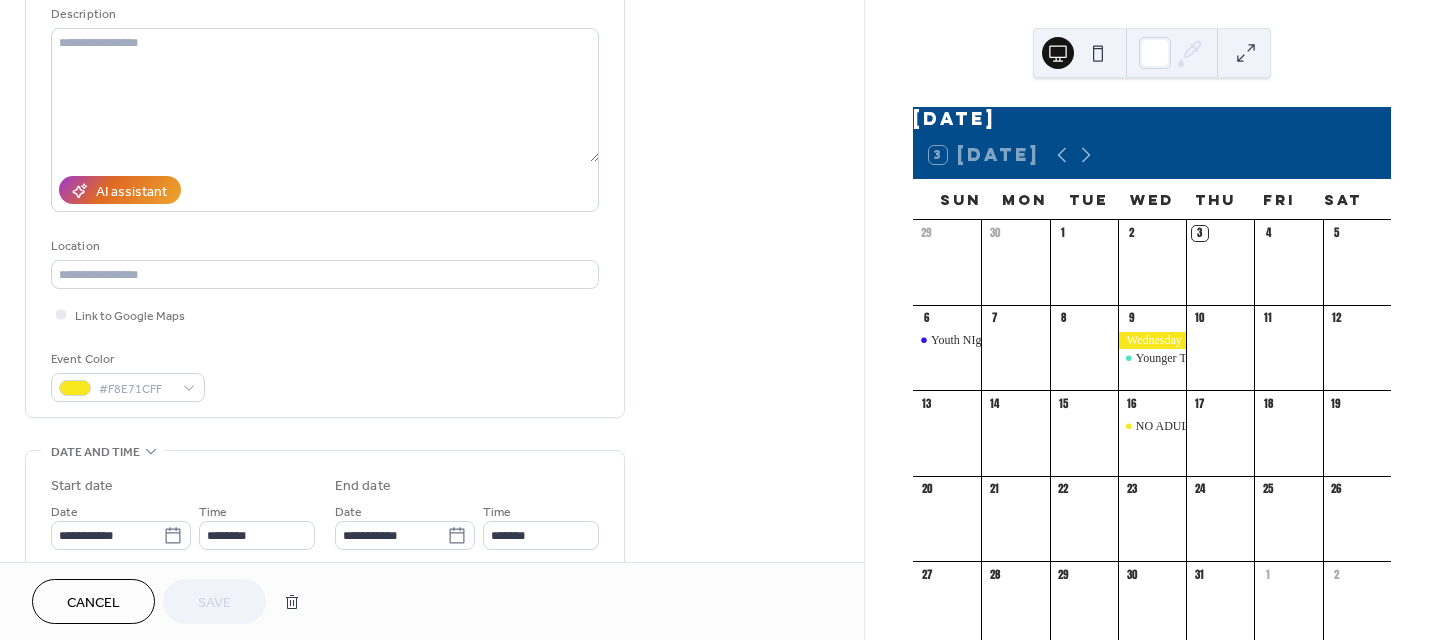 scroll, scrollTop: 300, scrollLeft: 0, axis: vertical 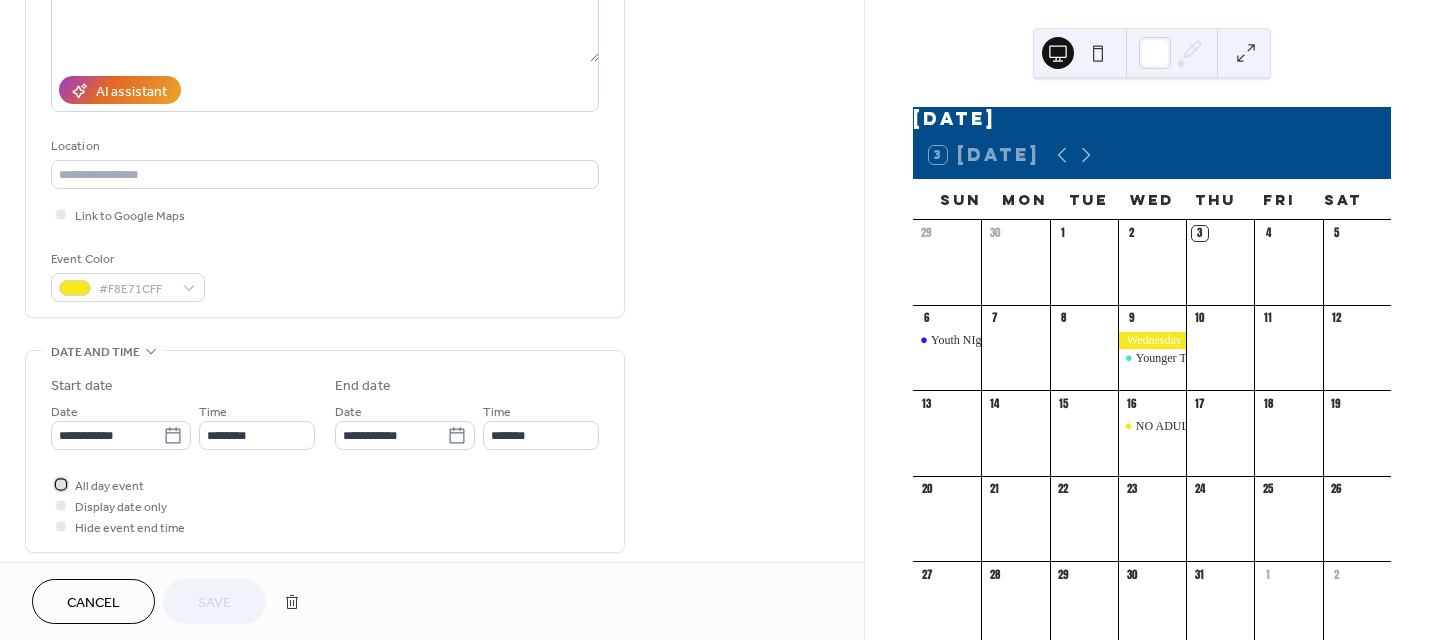 click at bounding box center (61, 484) 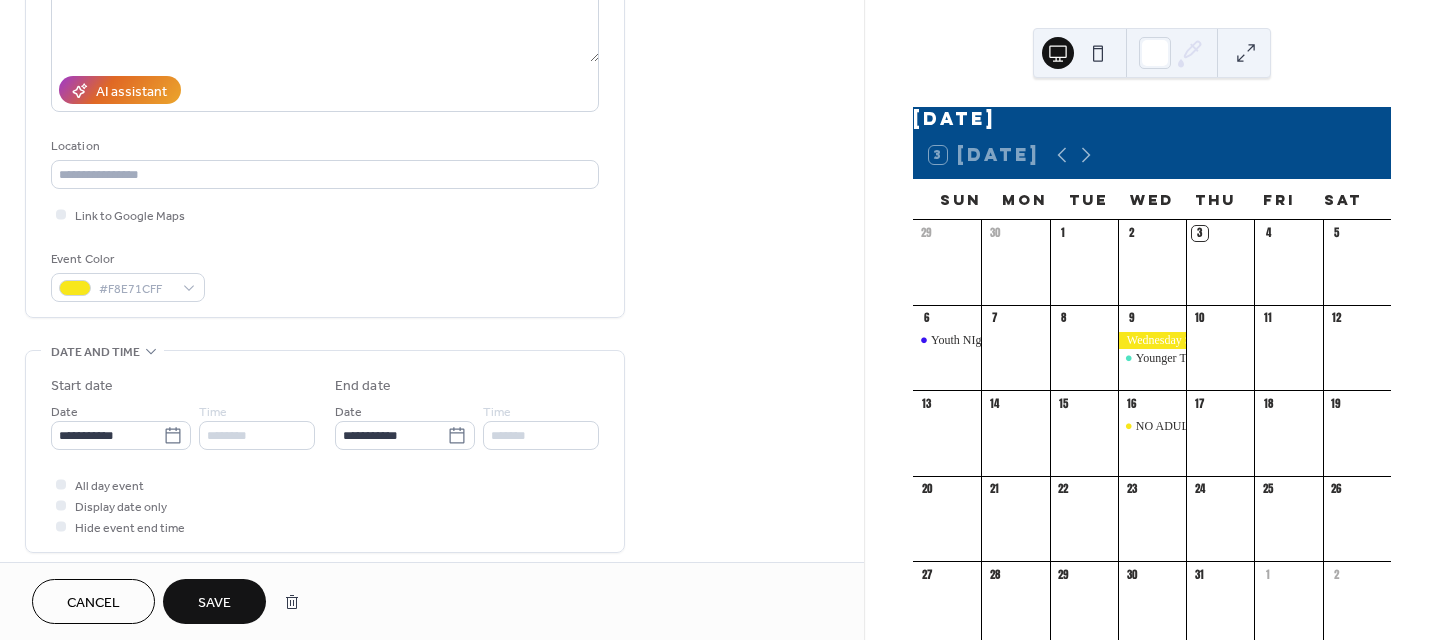 click on "Save" at bounding box center [214, 603] 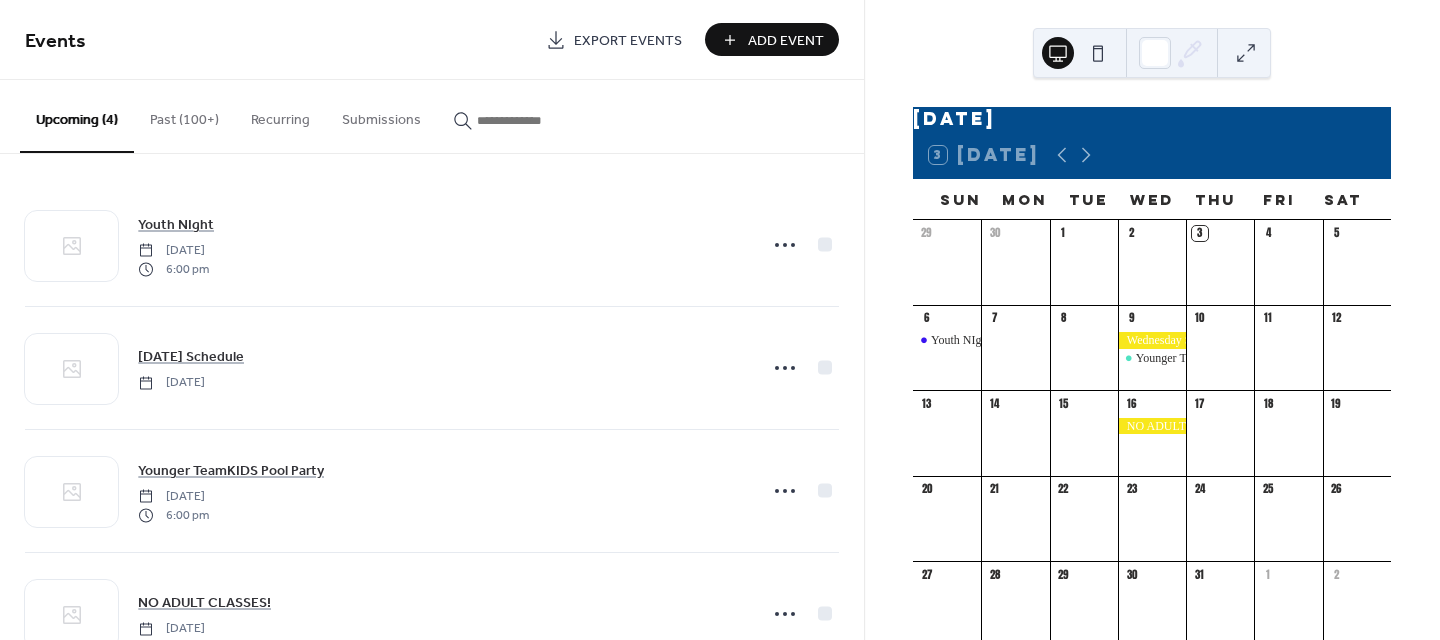 click on "Add Event" at bounding box center (772, 39) 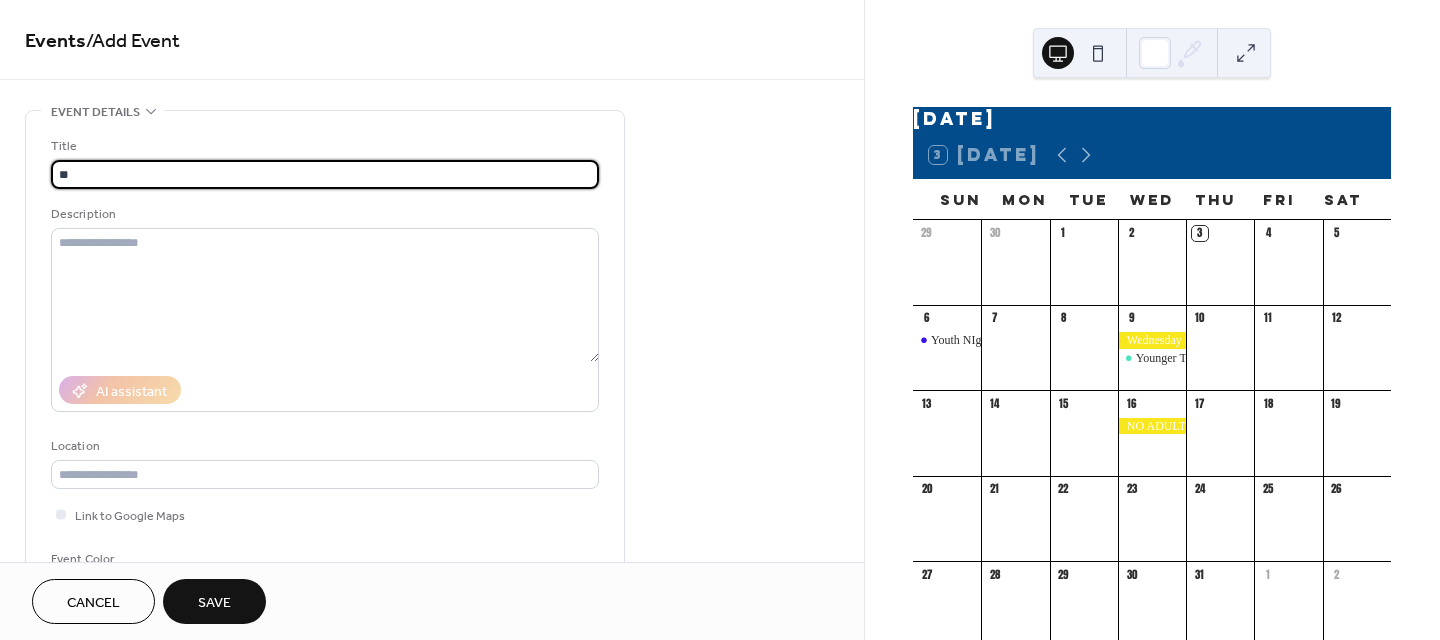 type on "*" 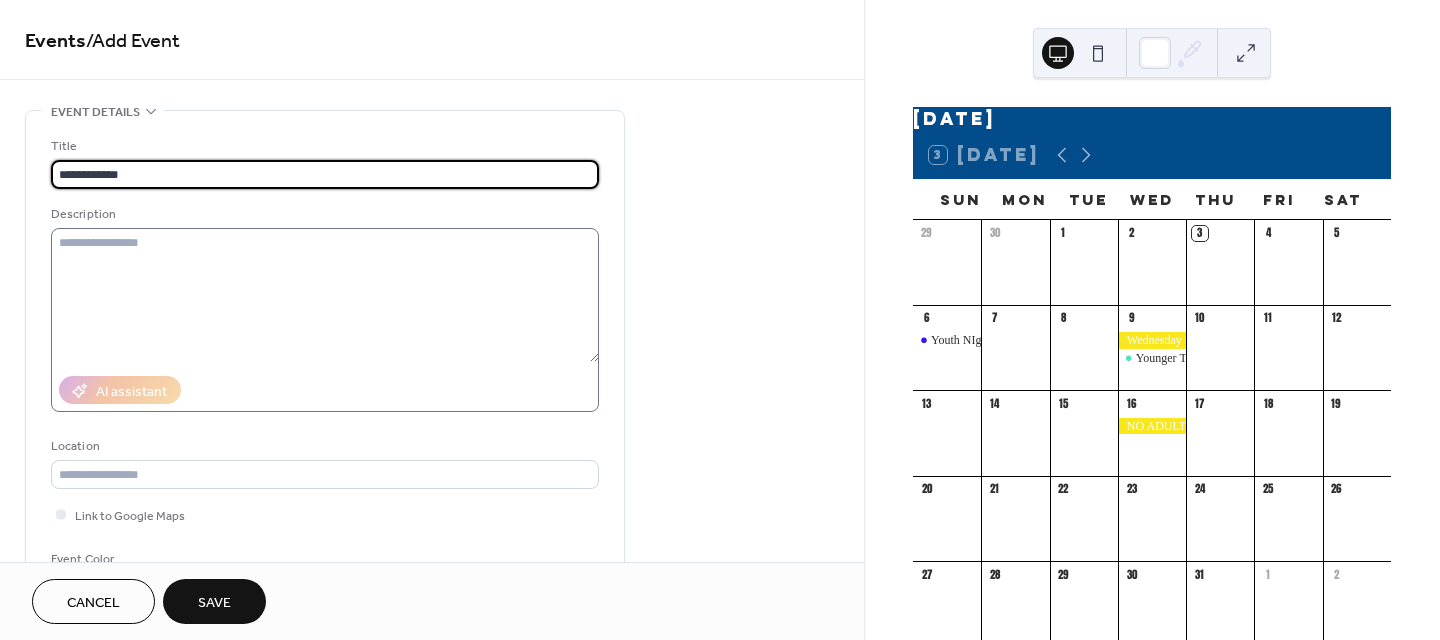 type on "**********" 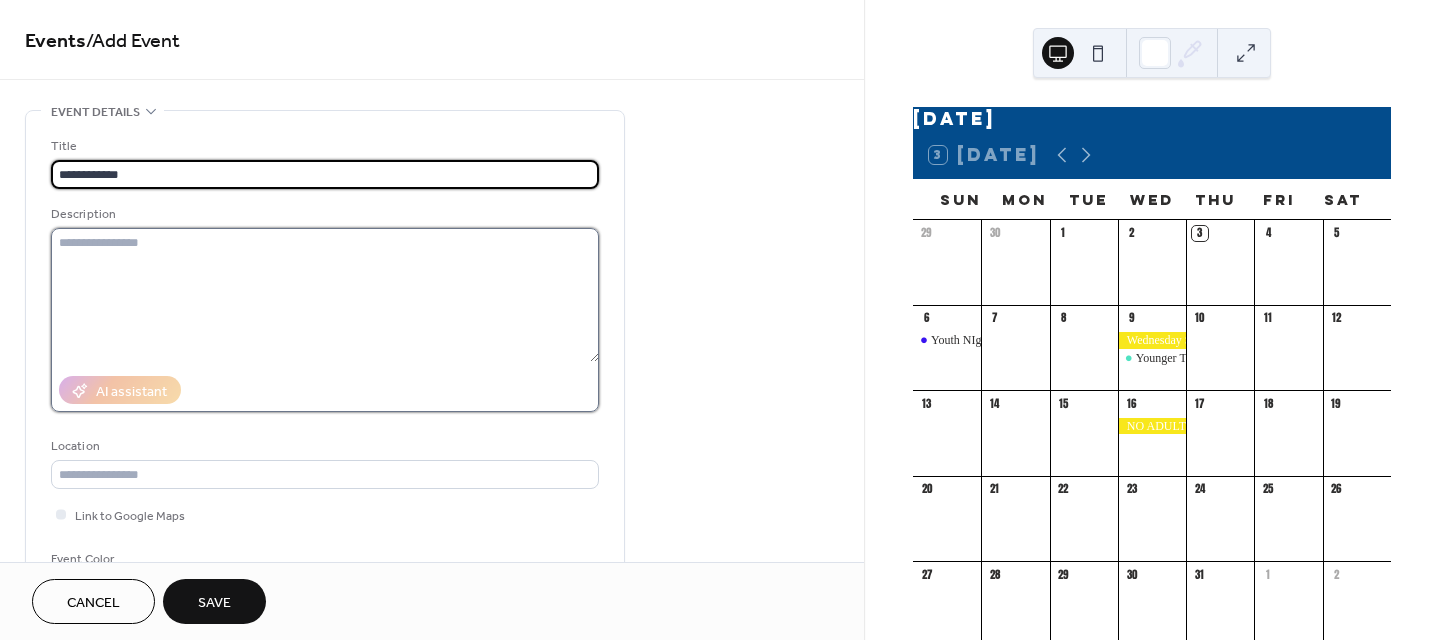 click at bounding box center (325, 295) 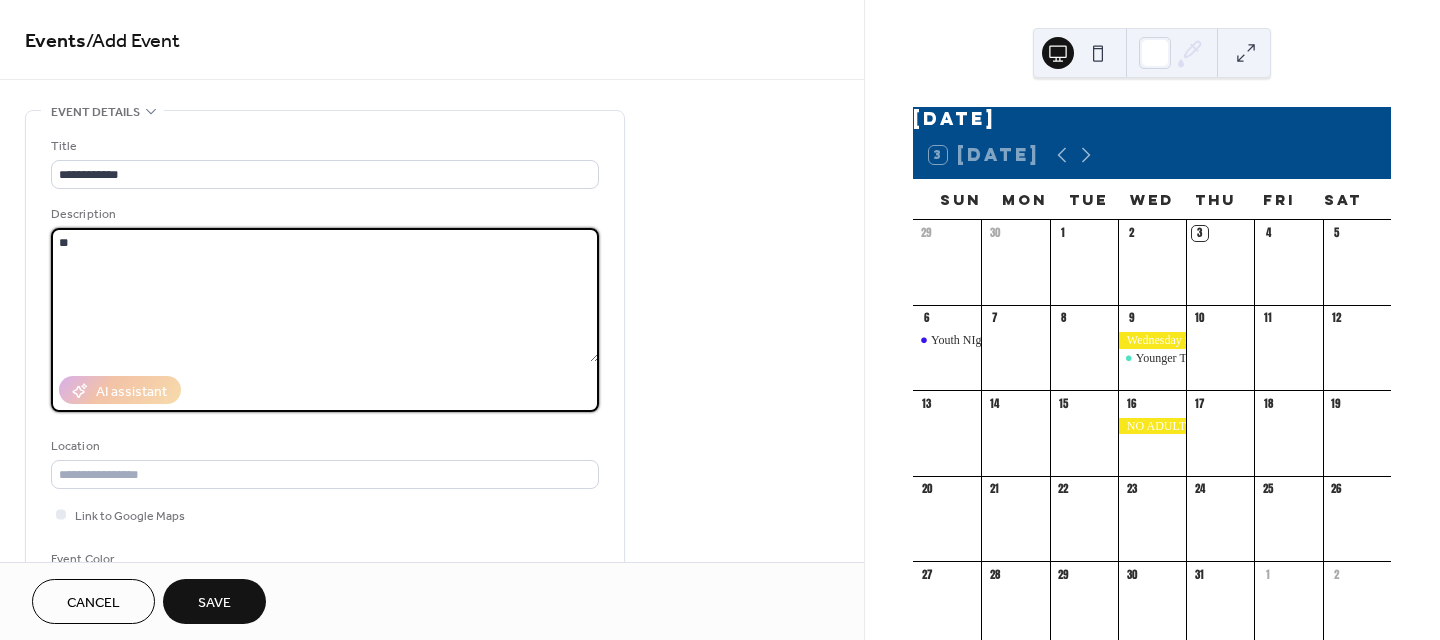 type on "*" 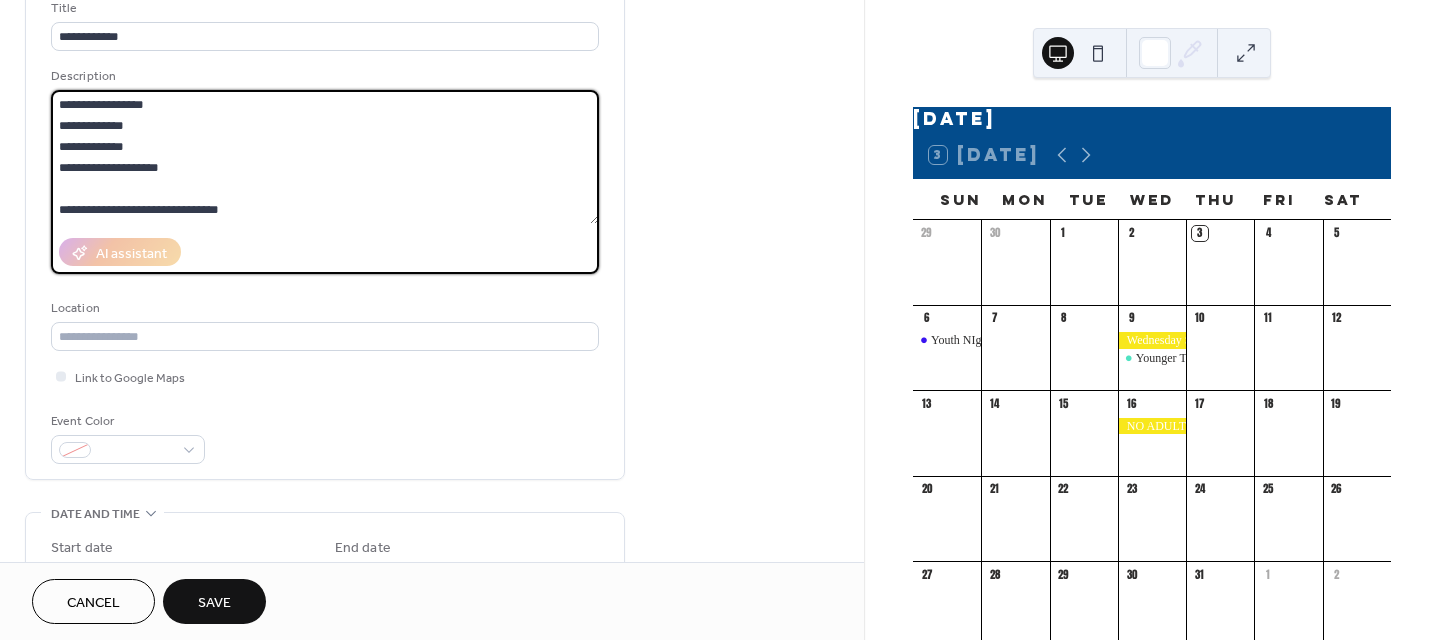 scroll, scrollTop: 200, scrollLeft: 0, axis: vertical 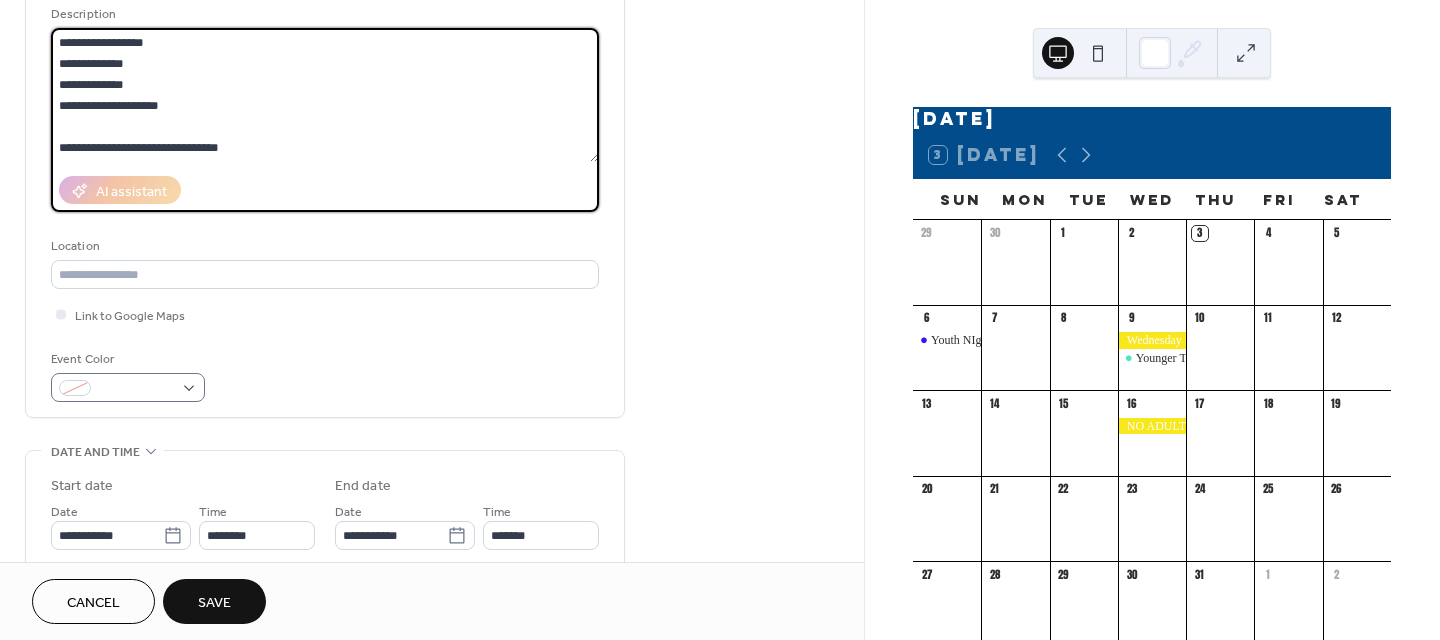 type on "**********" 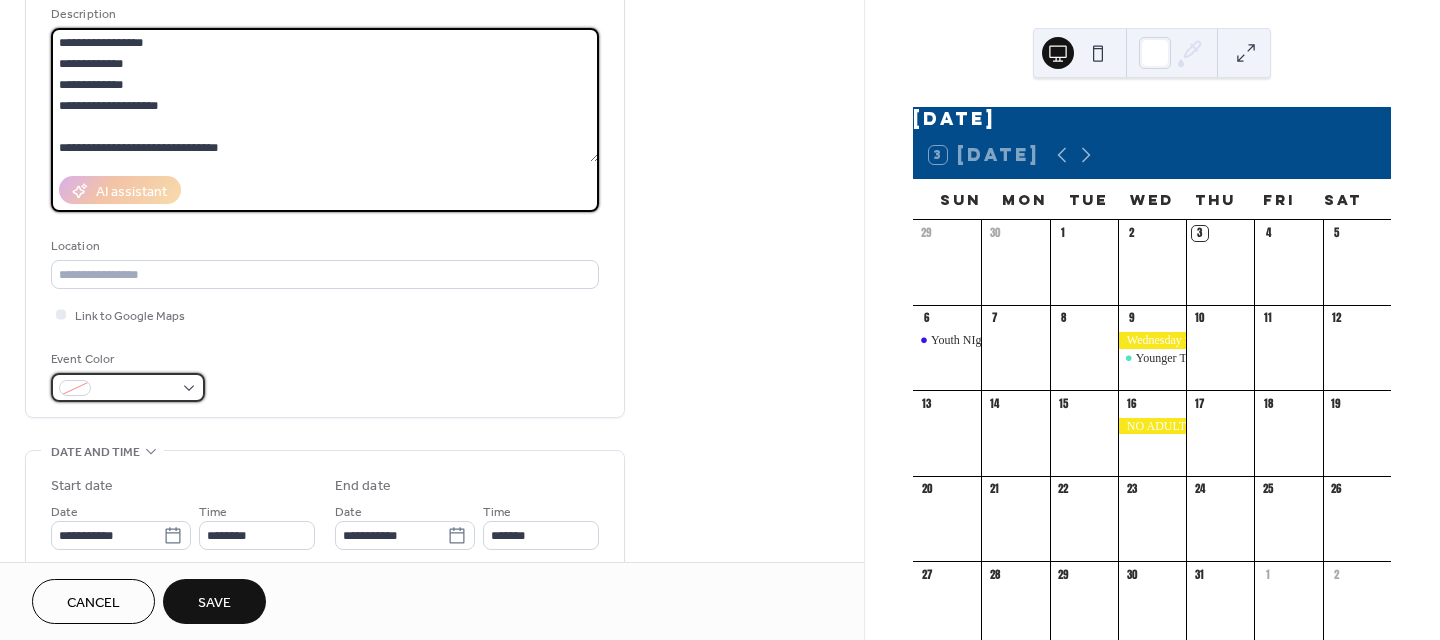 click at bounding box center [128, 387] 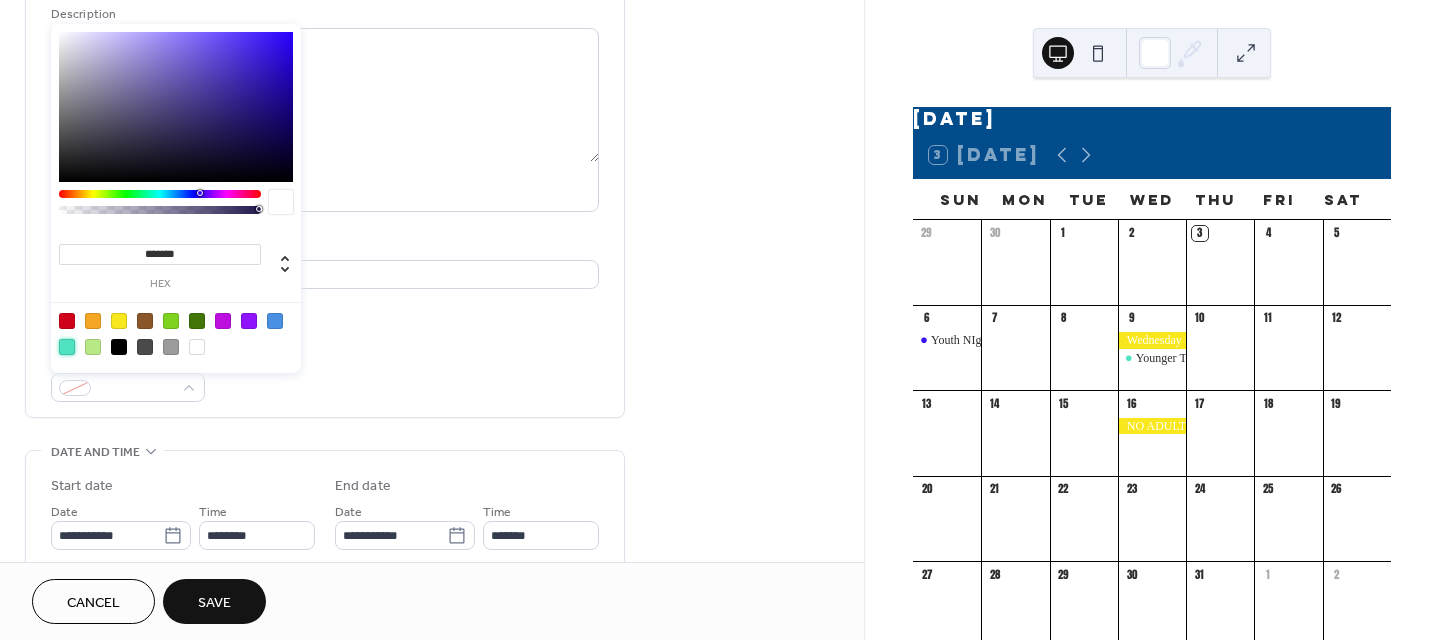click at bounding box center [67, 347] 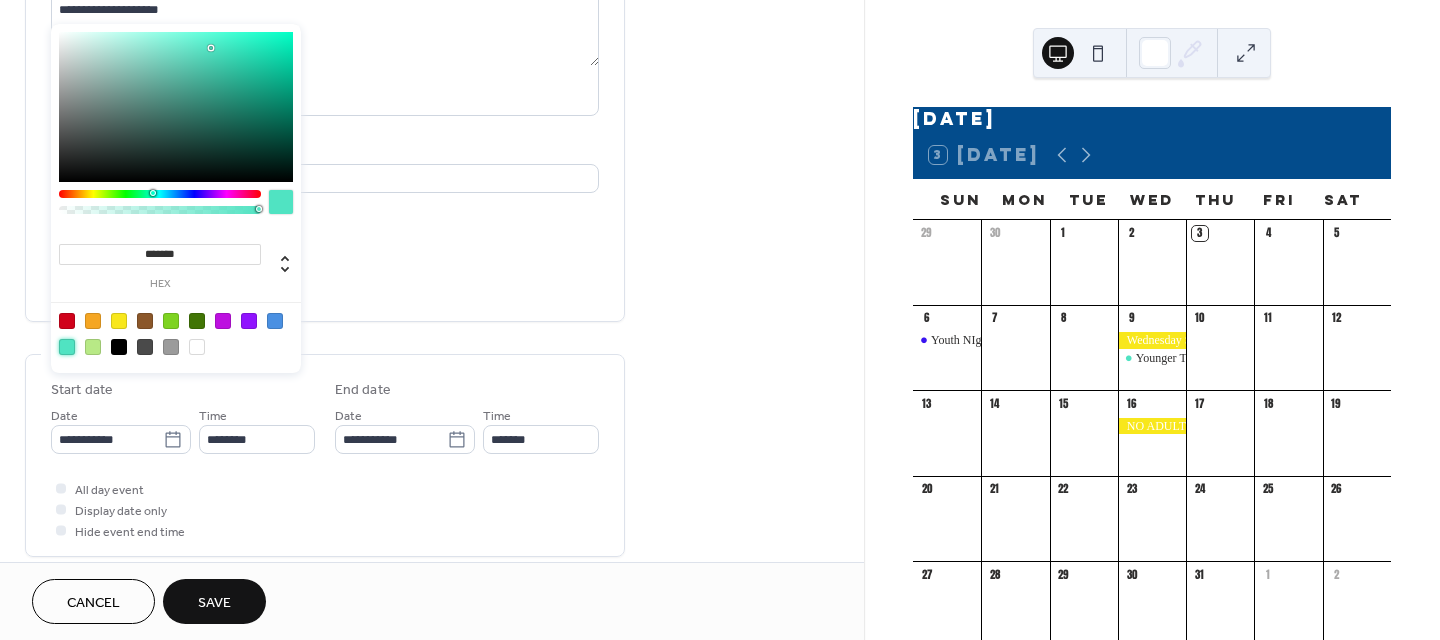 scroll, scrollTop: 300, scrollLeft: 0, axis: vertical 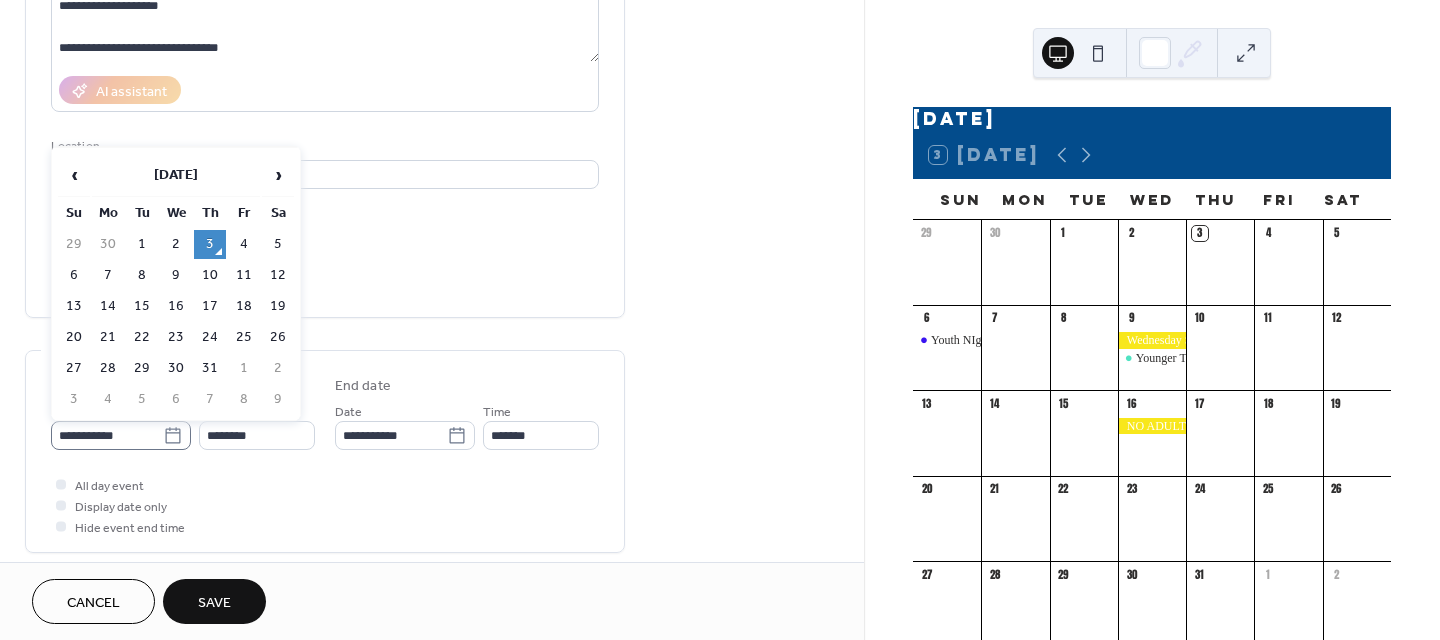 click 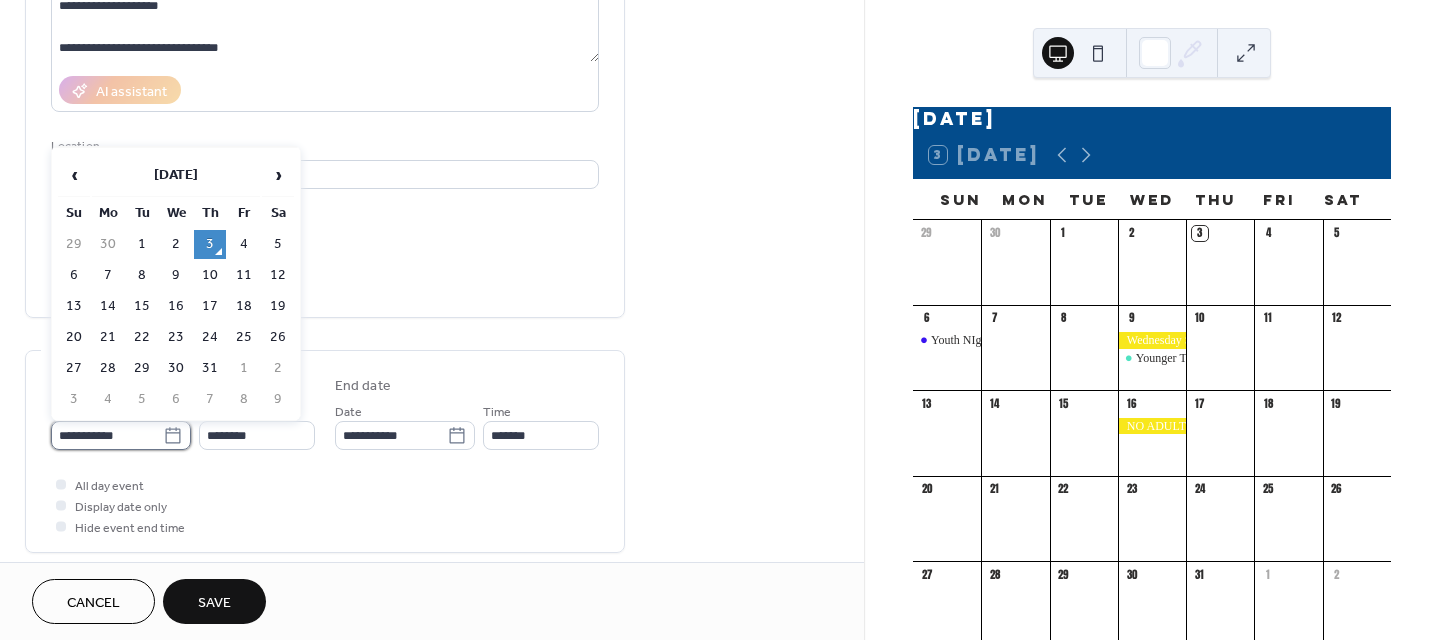 click on "**********" at bounding box center (107, 435) 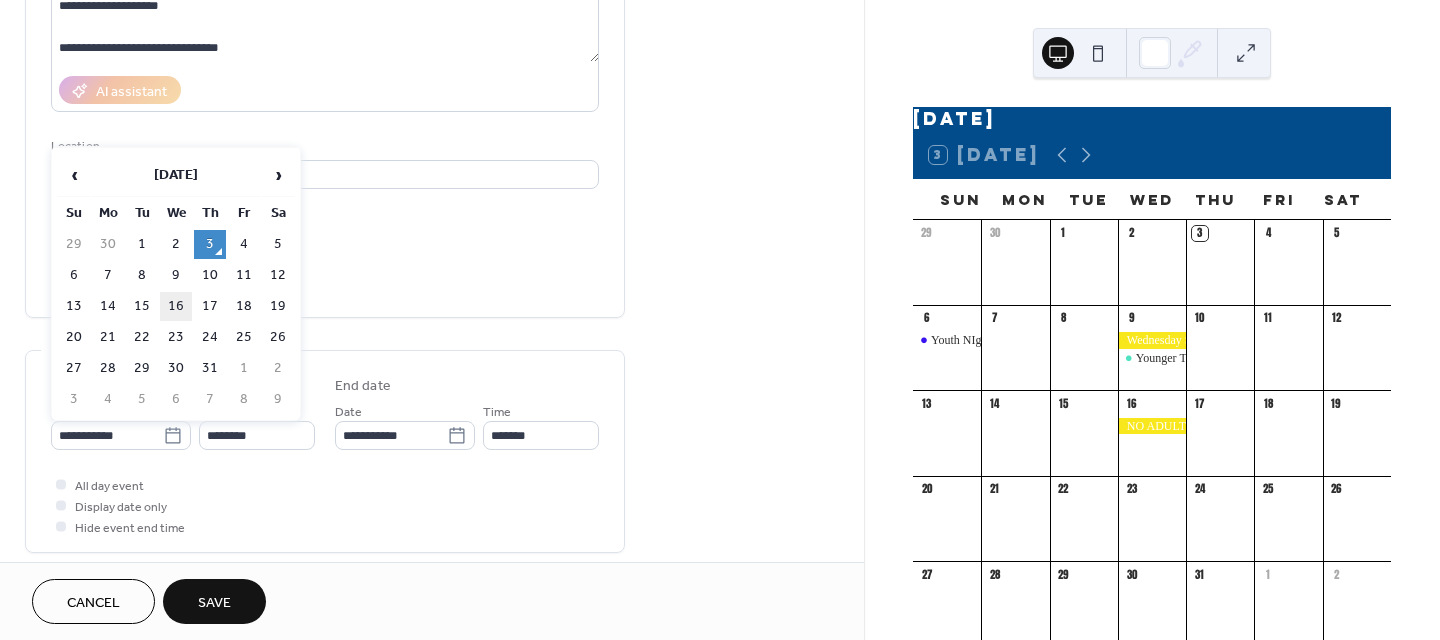 click on "16" at bounding box center [176, 306] 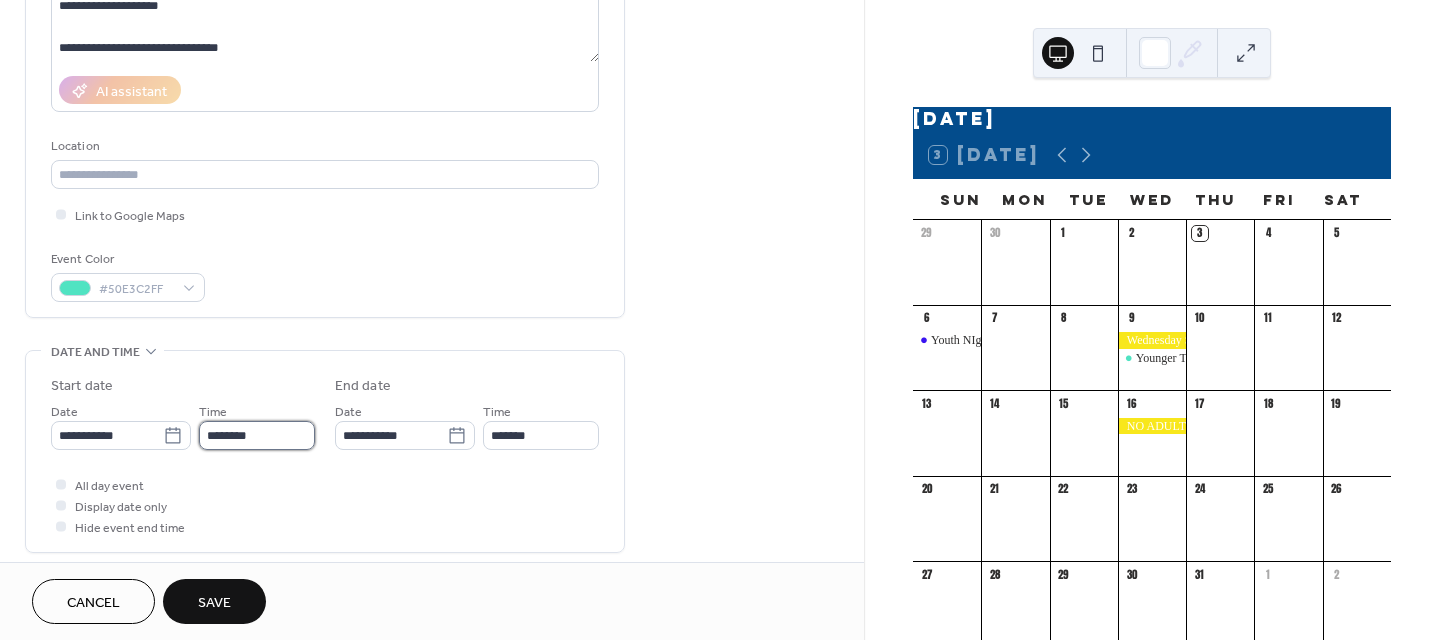 click on "********" at bounding box center [257, 435] 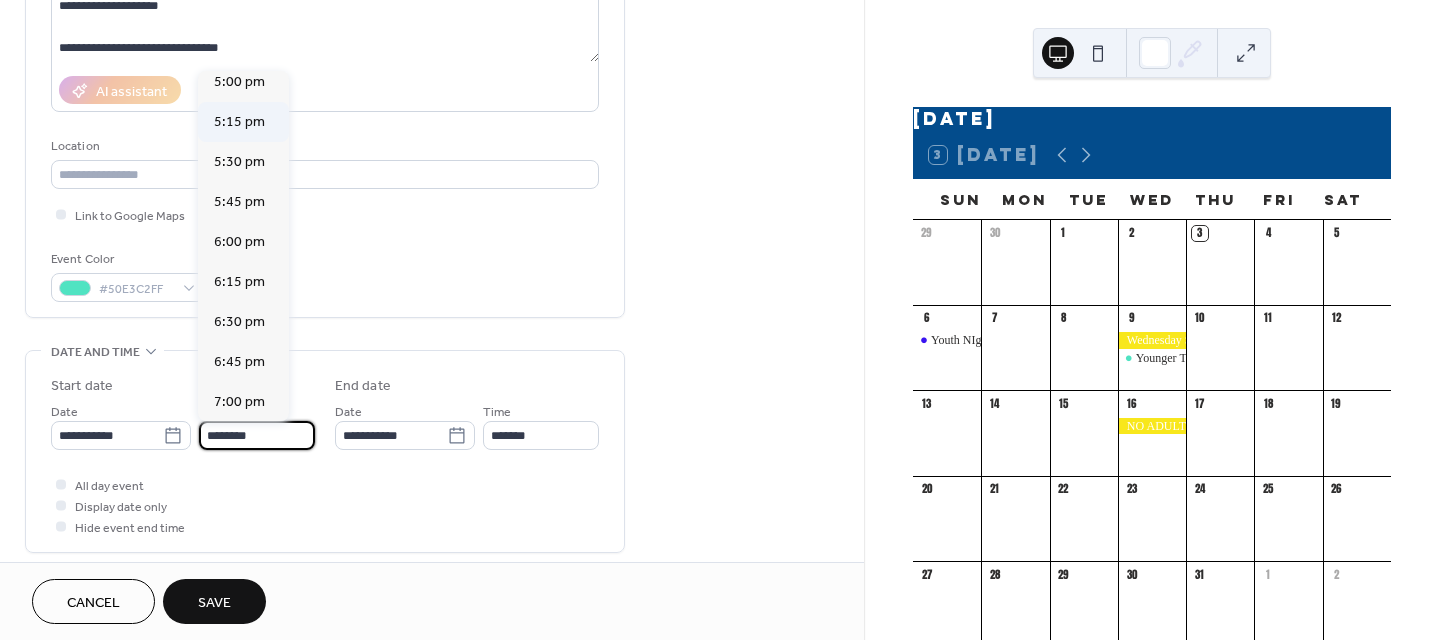 scroll, scrollTop: 2768, scrollLeft: 0, axis: vertical 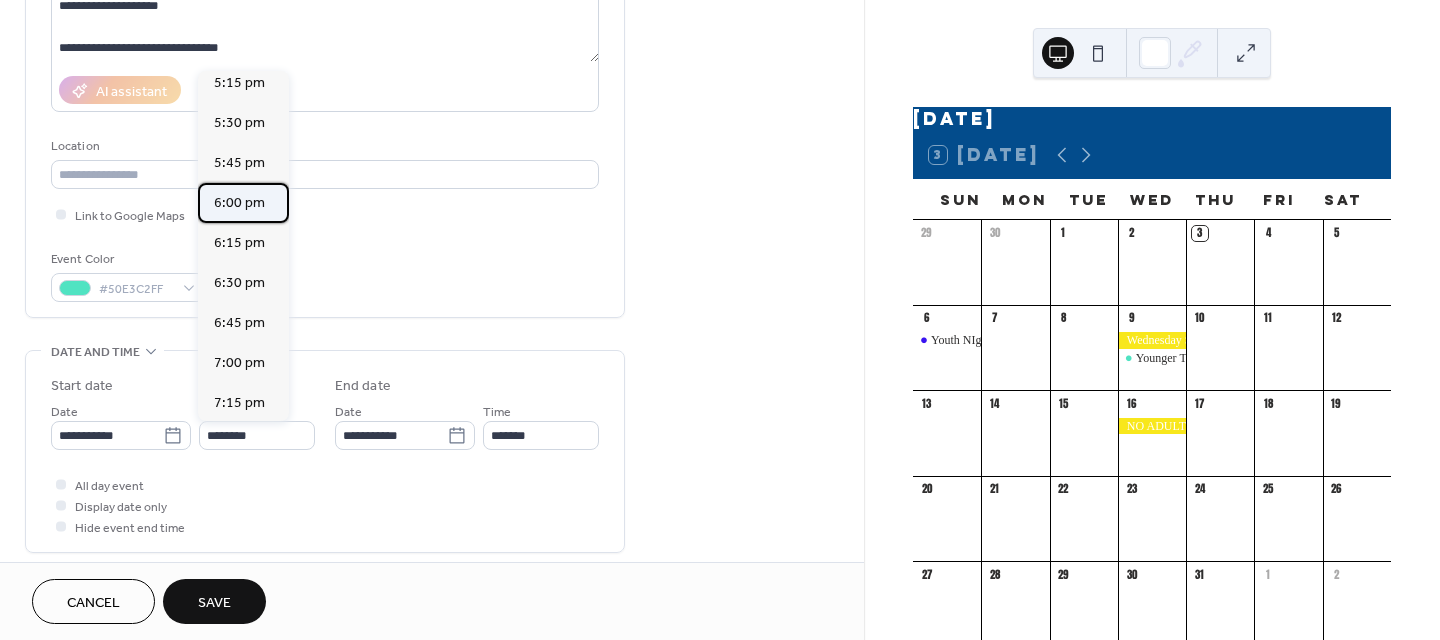 click on "6:00 pm" at bounding box center [239, 203] 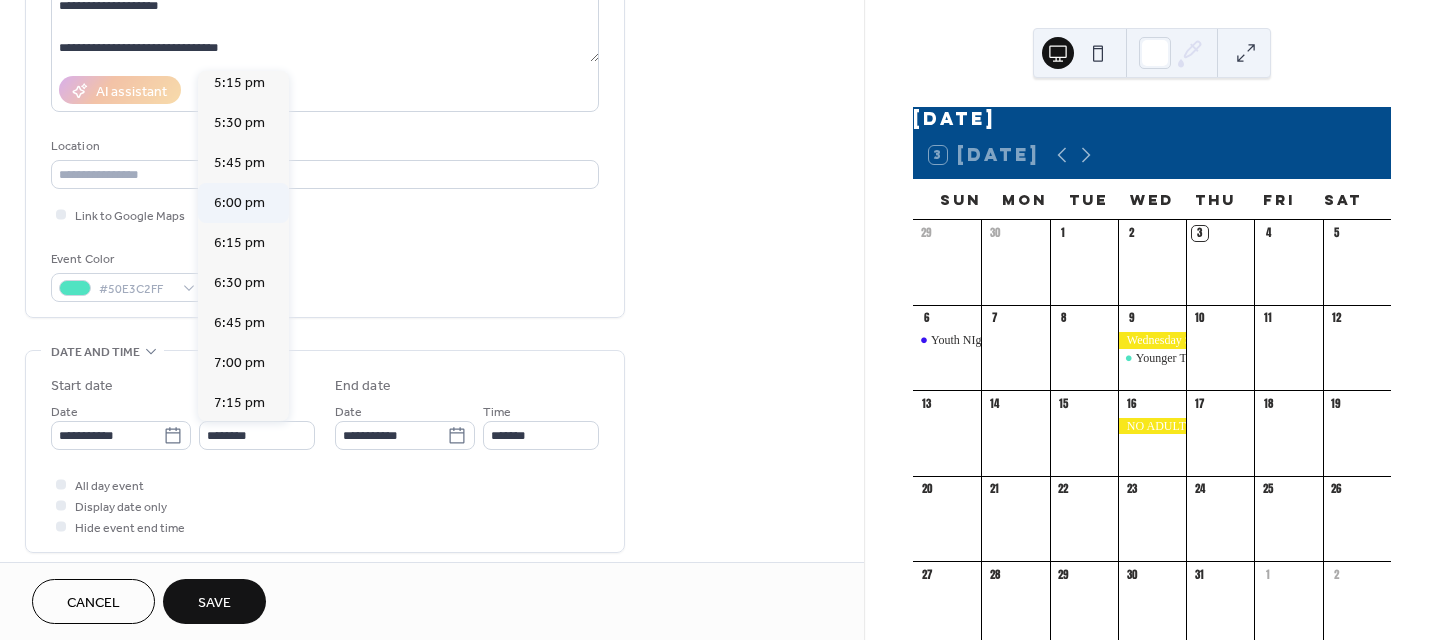 type on "*******" 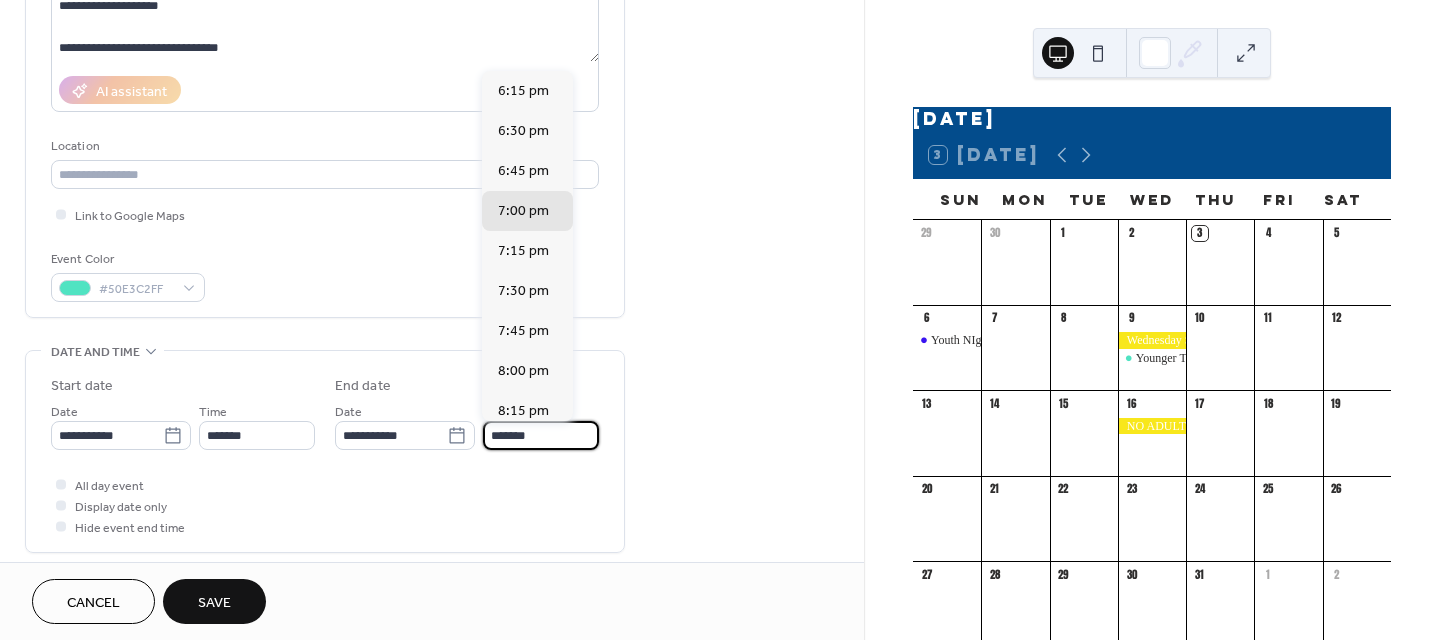 click on "*******" at bounding box center [541, 435] 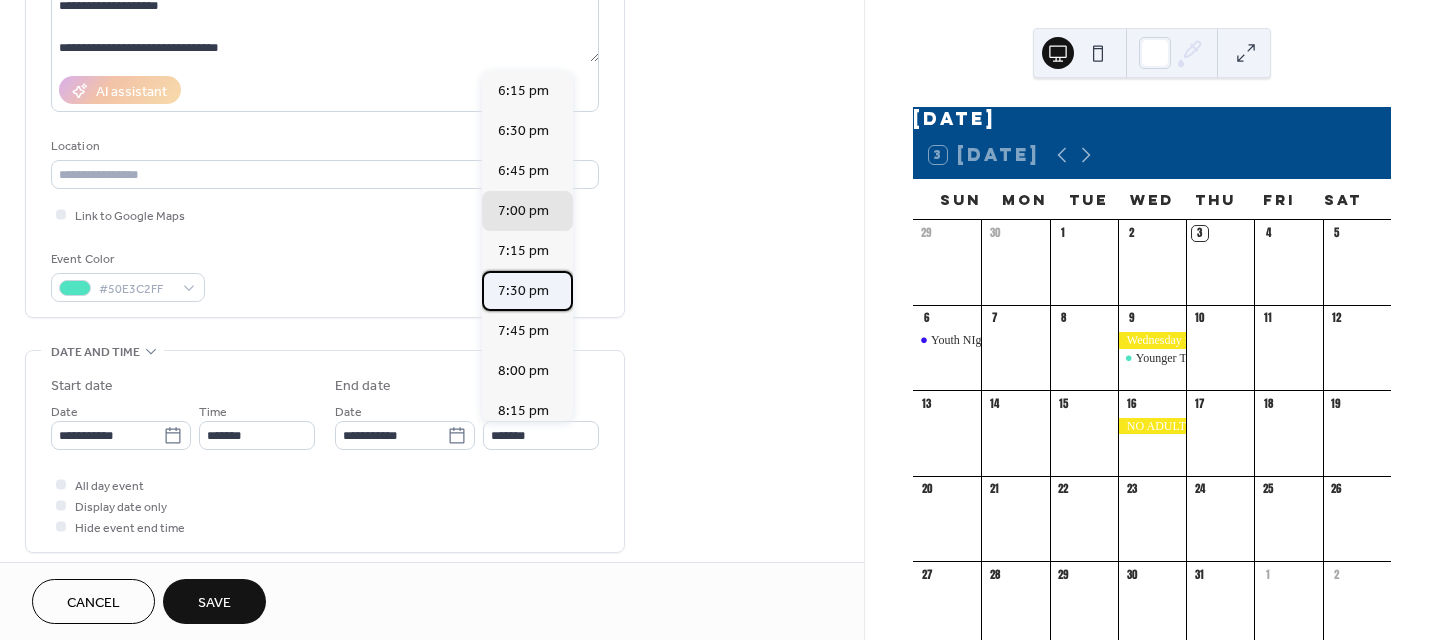 click on "7:30 pm" at bounding box center [523, 291] 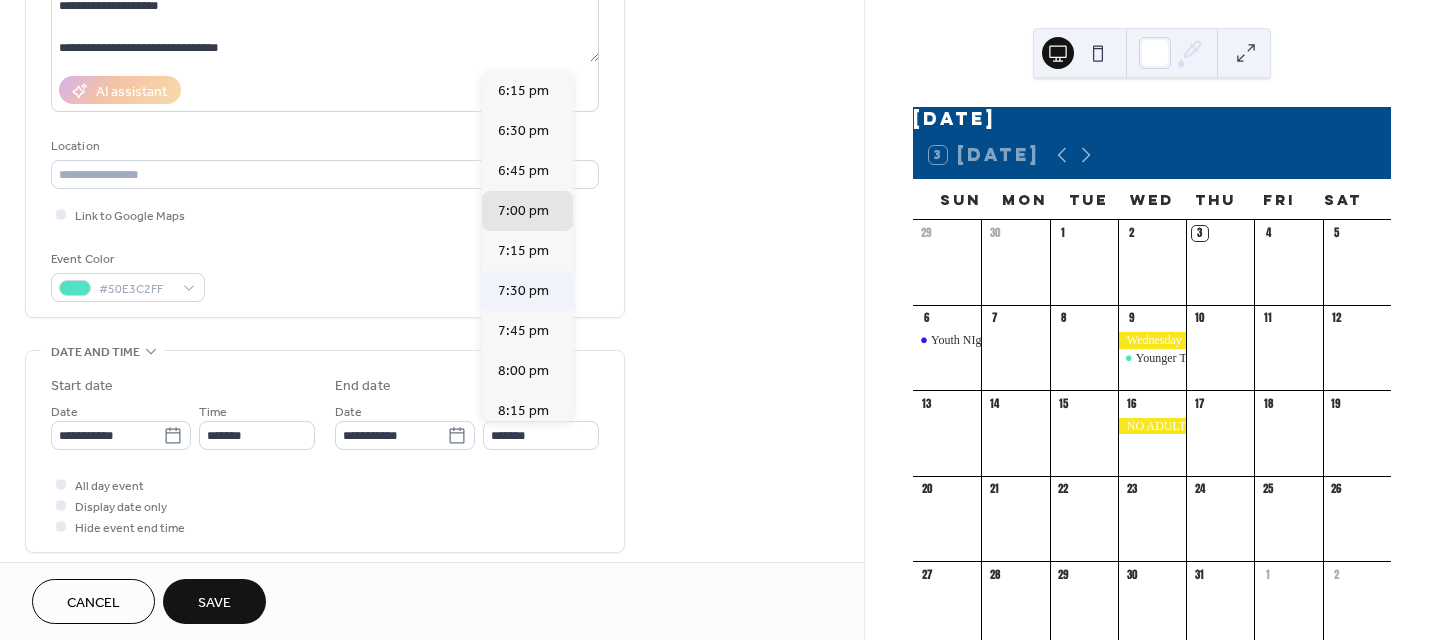 type on "*******" 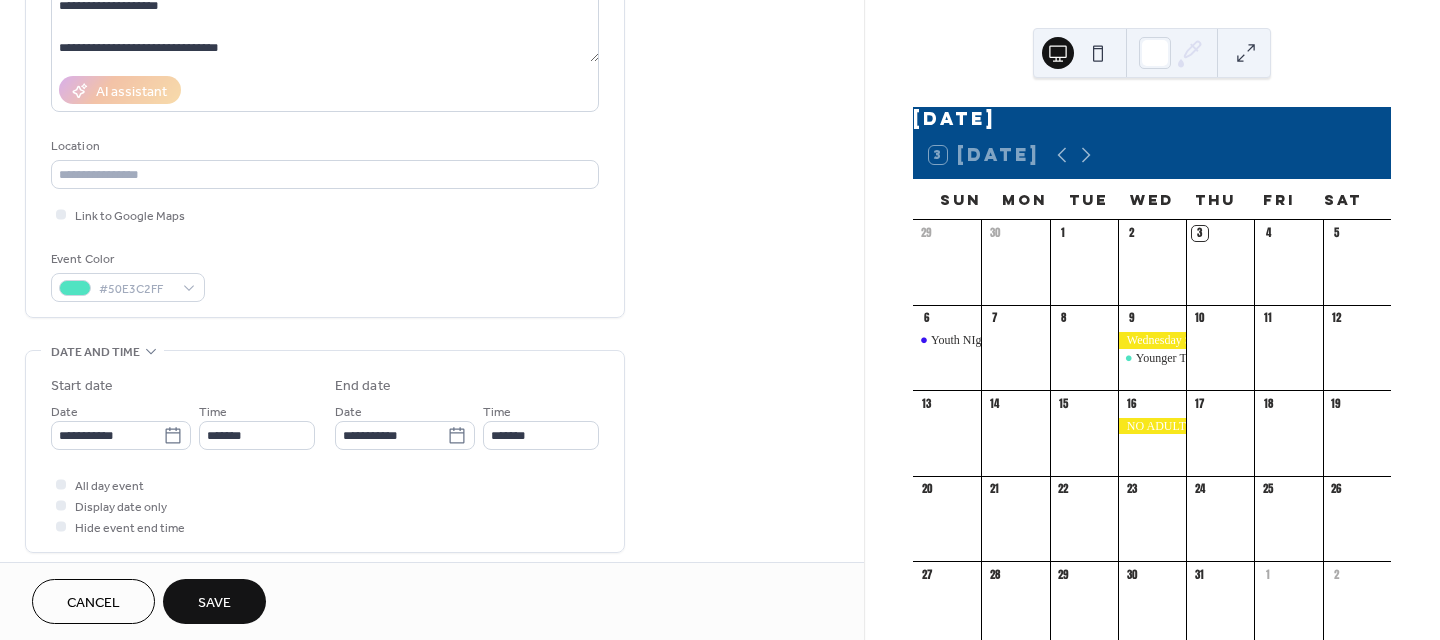 click on "Save" at bounding box center [214, 603] 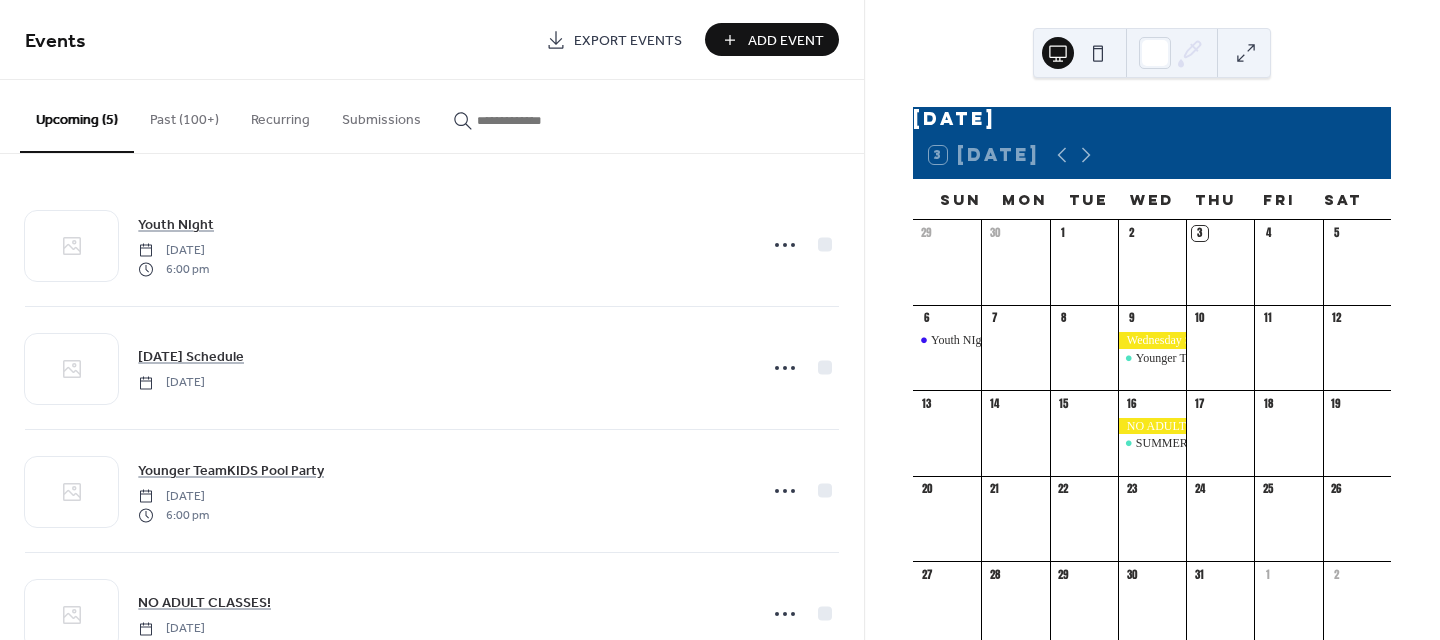click on "Add Event" at bounding box center (786, 41) 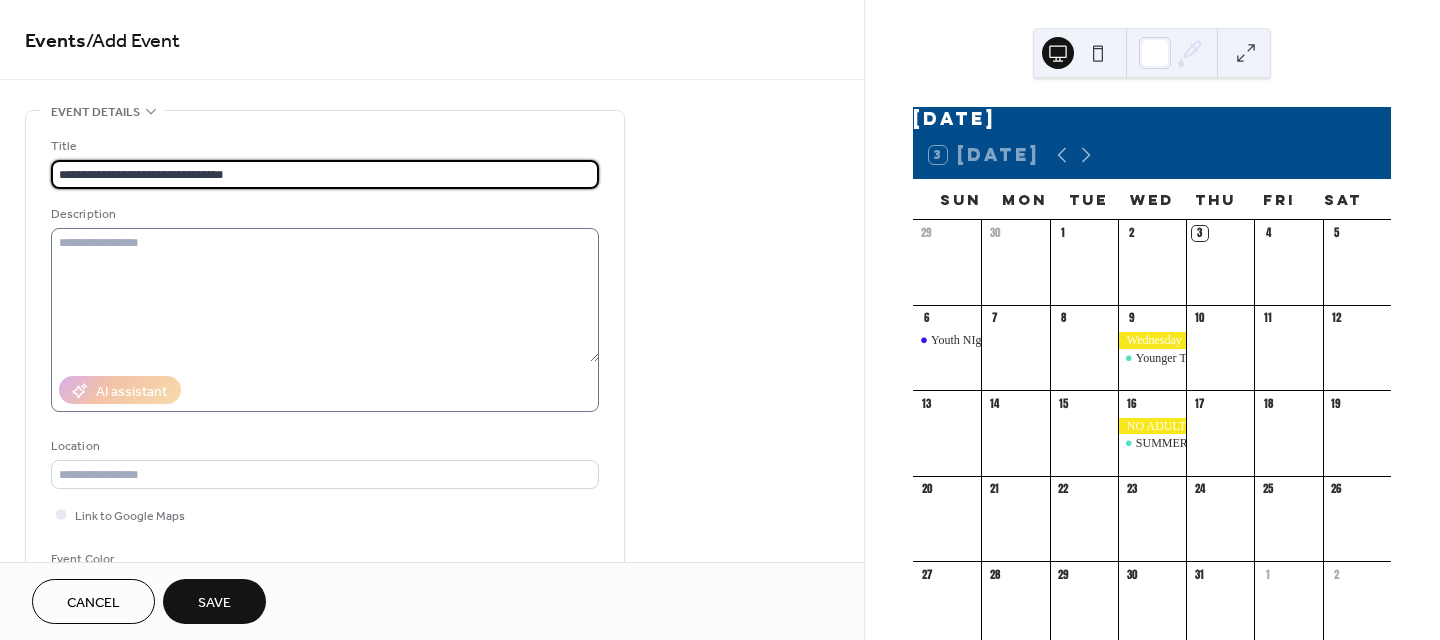 type on "**********" 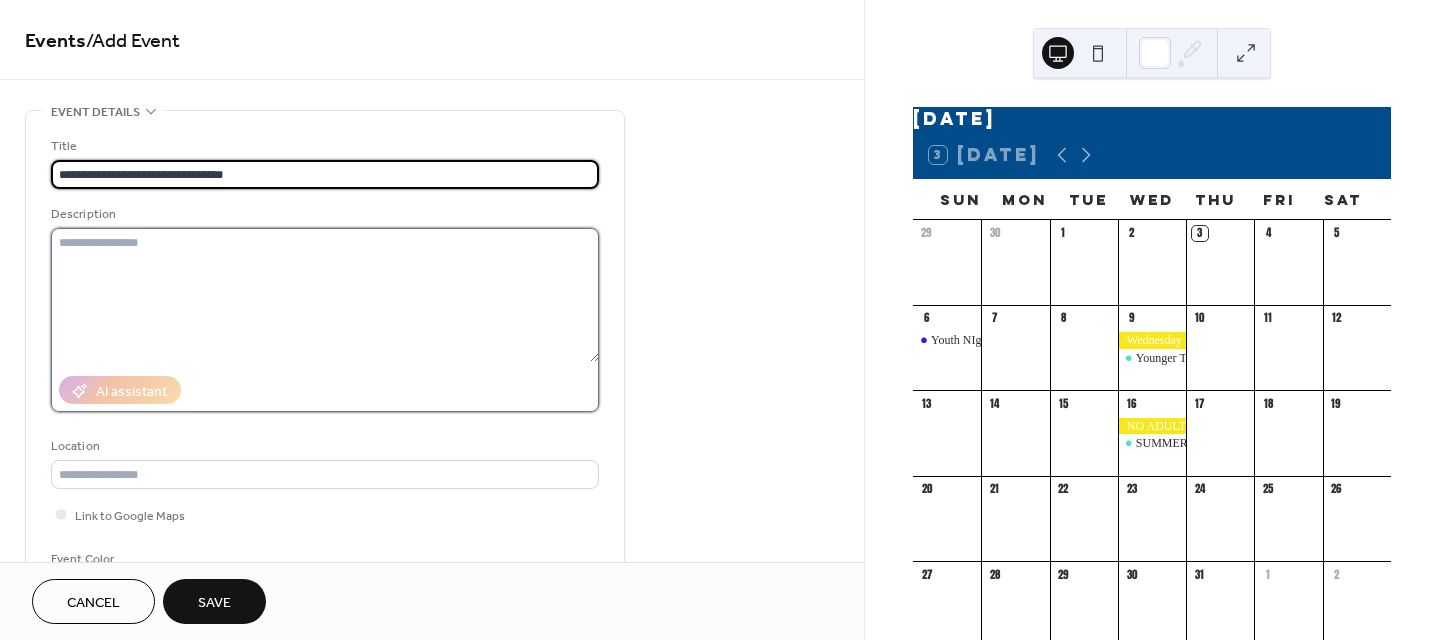 click at bounding box center [325, 295] 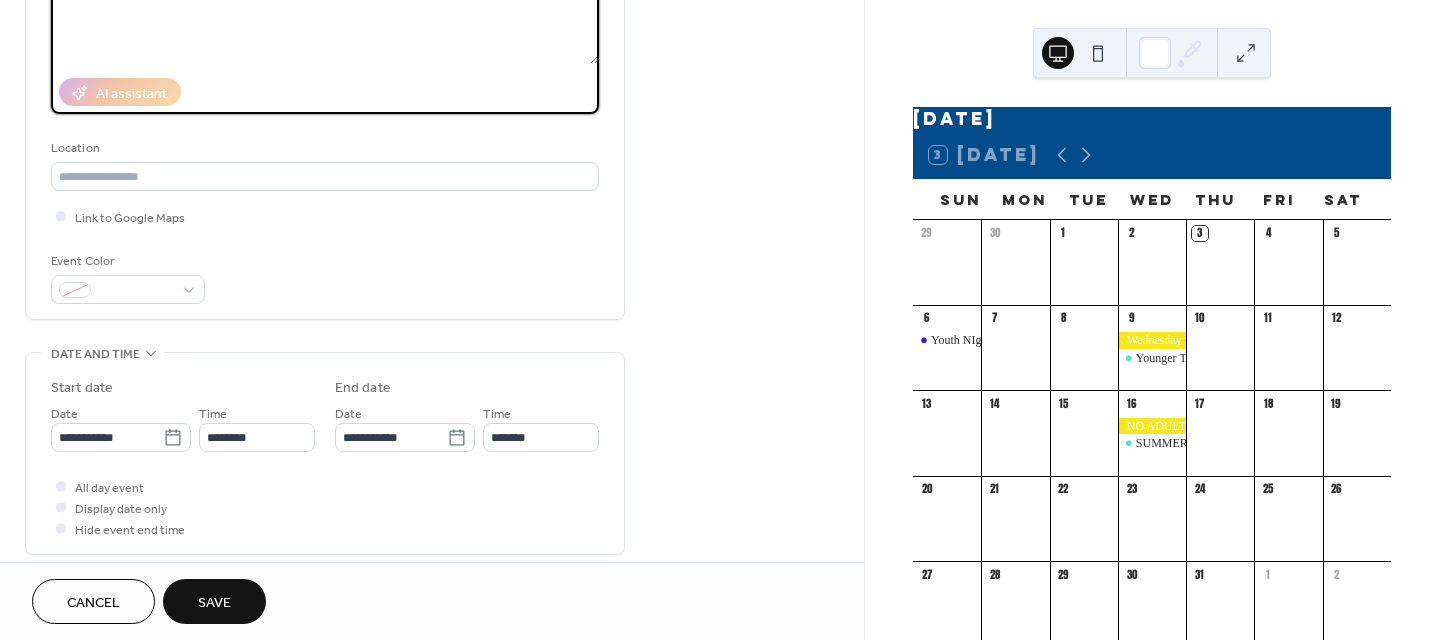scroll, scrollTop: 300, scrollLeft: 0, axis: vertical 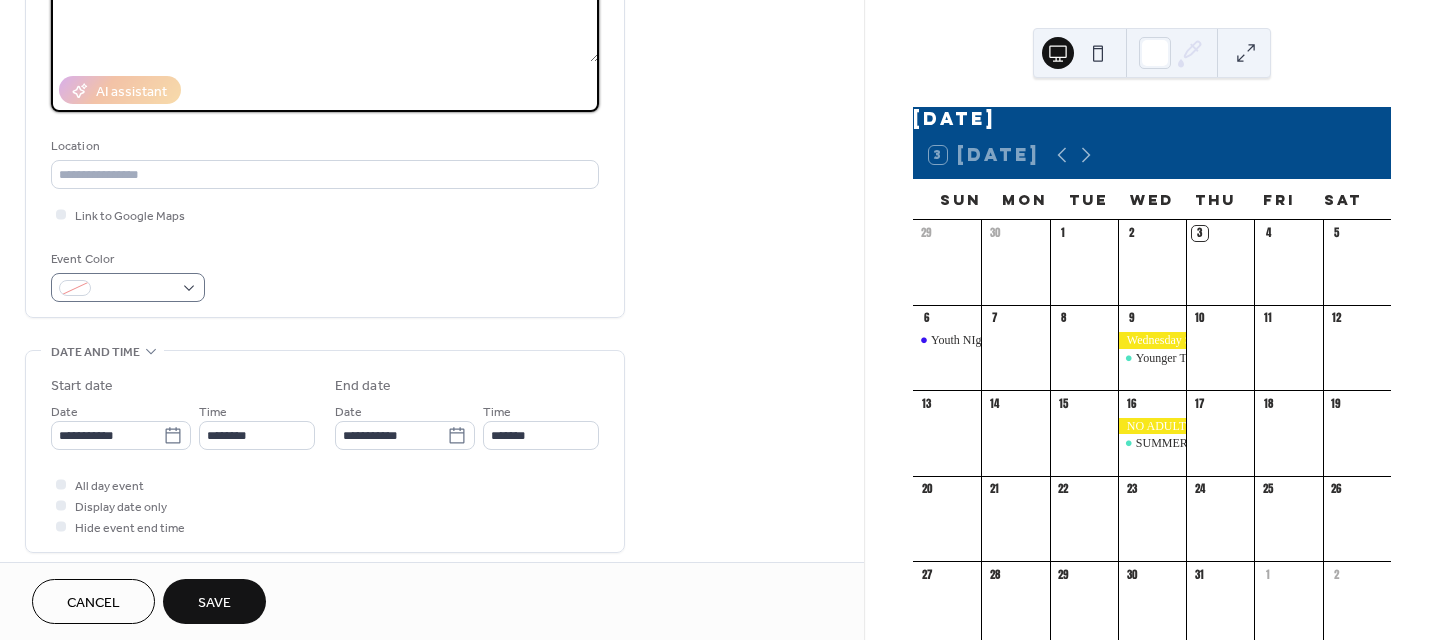 type on "**********" 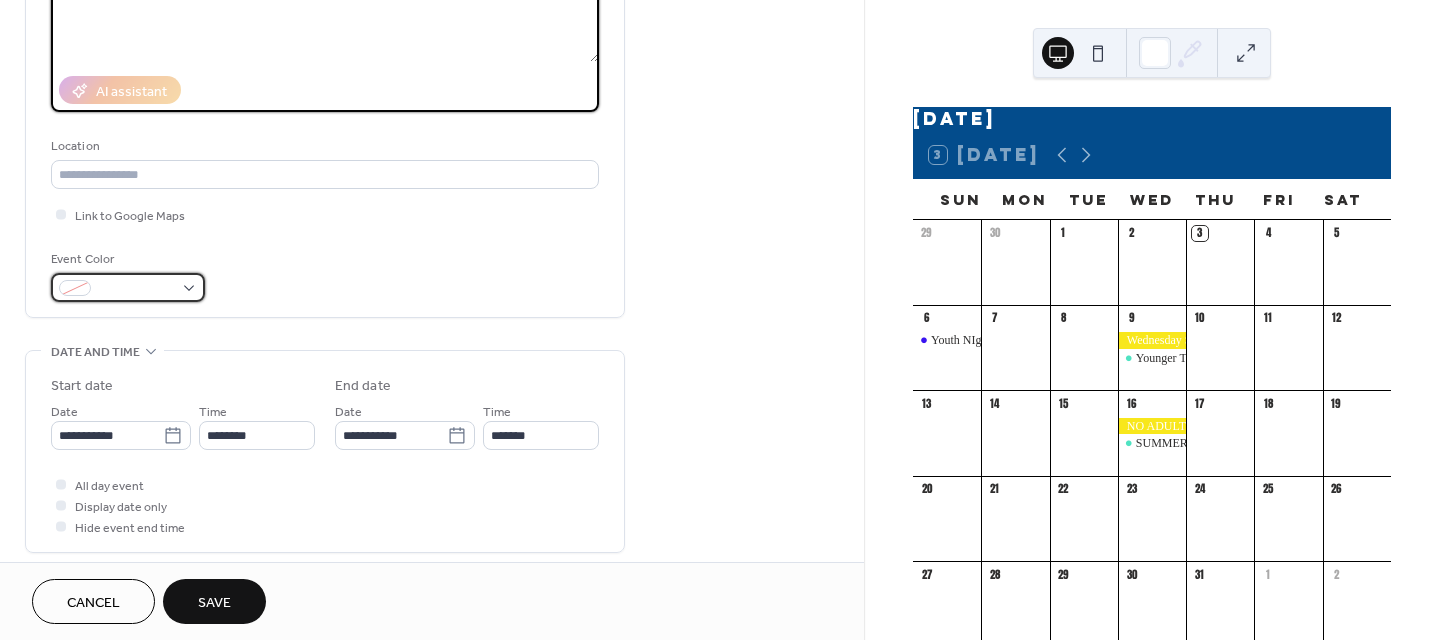 click at bounding box center (128, 287) 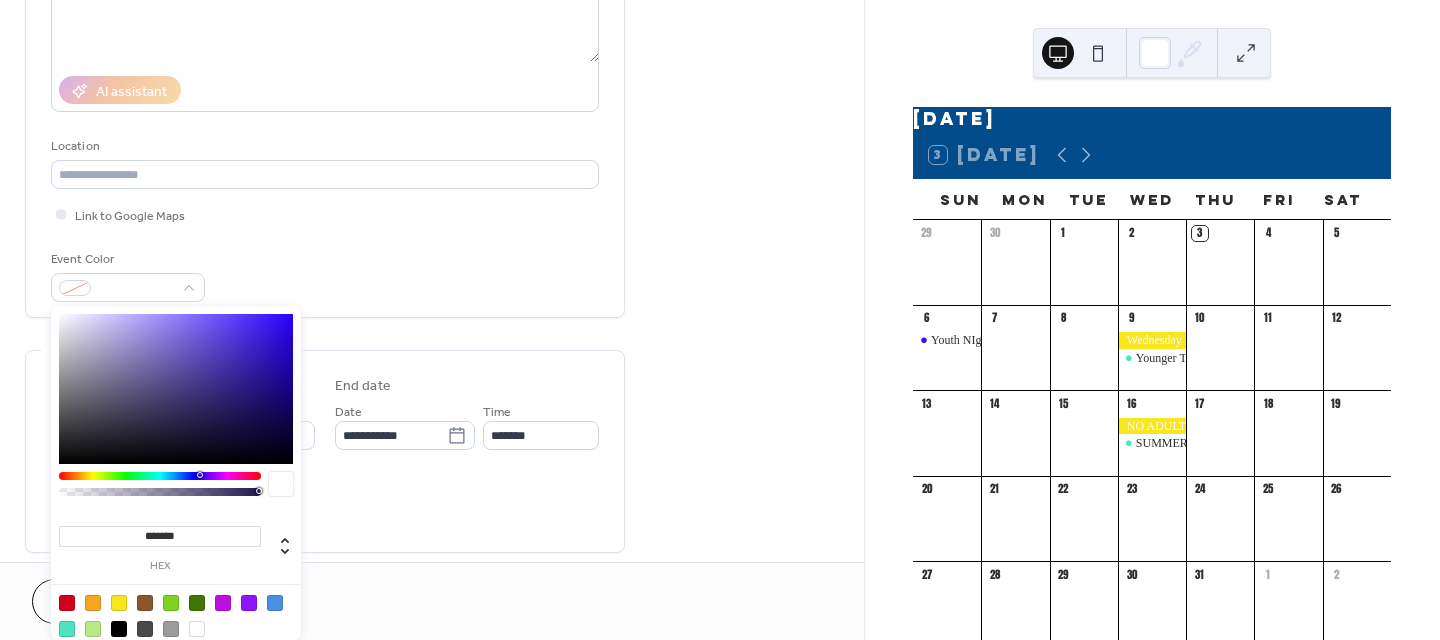 type on "*******" 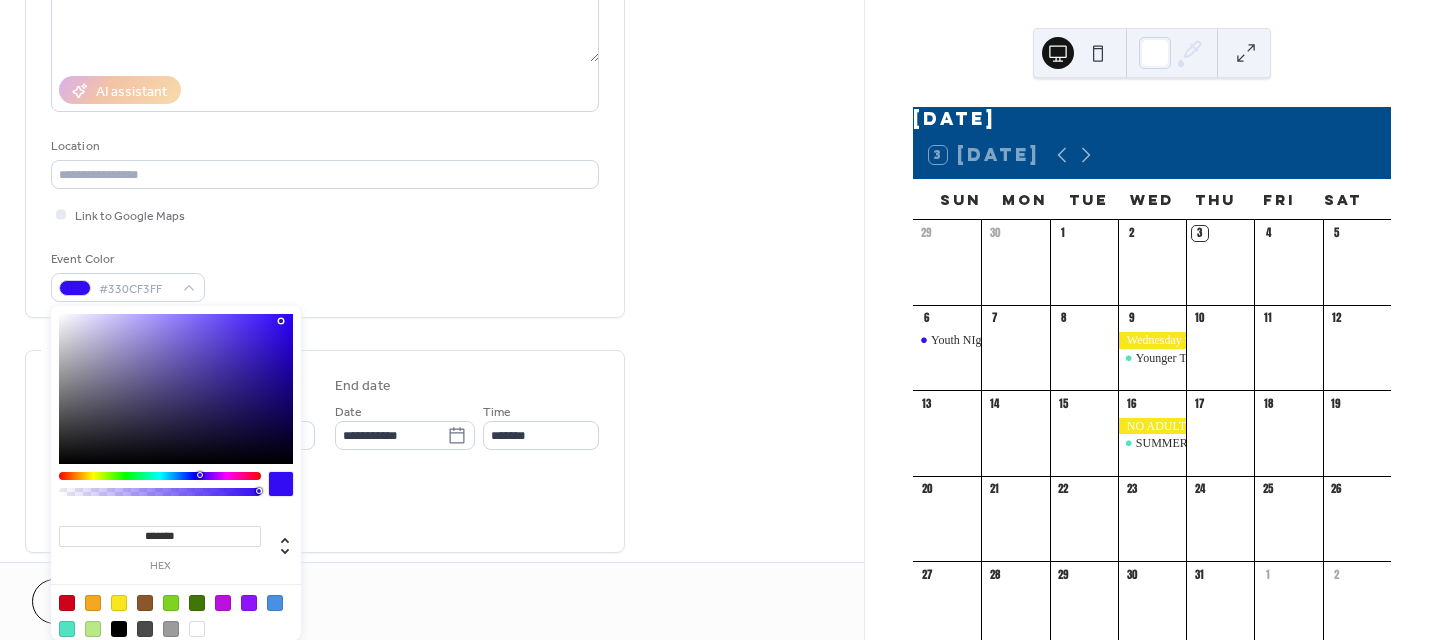 click at bounding box center [176, 389] 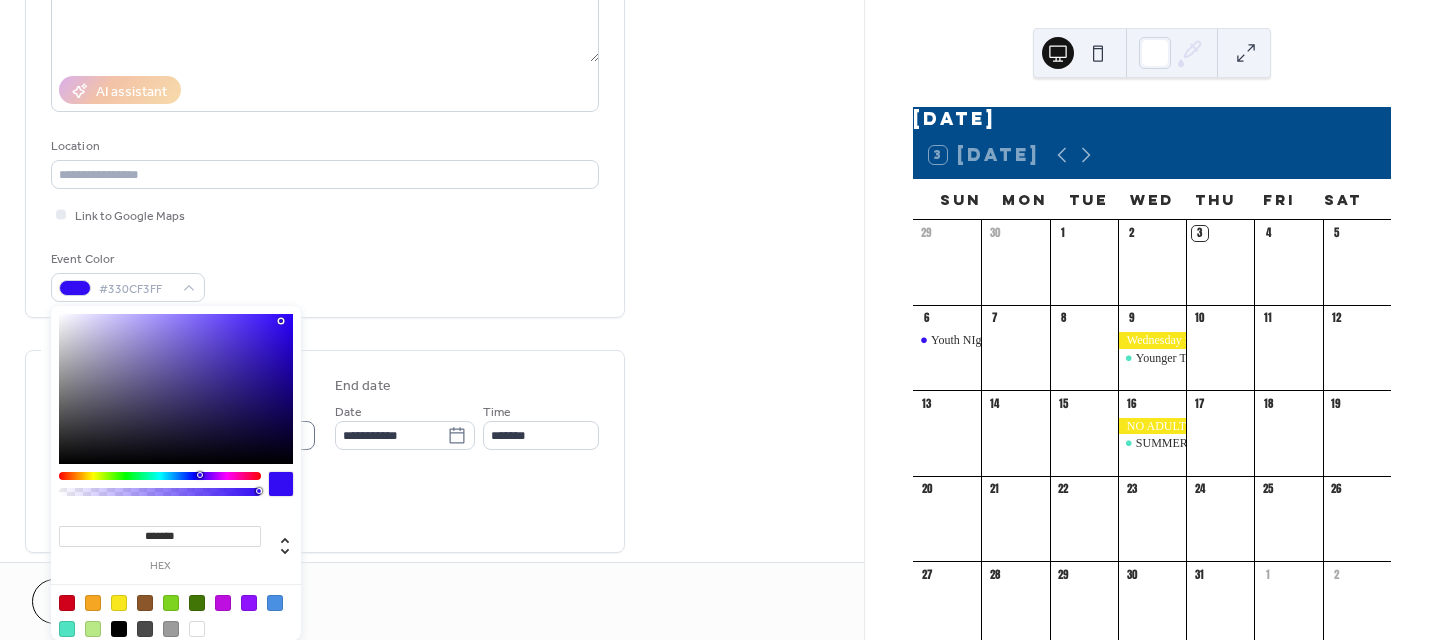 scroll, scrollTop: 1, scrollLeft: 0, axis: vertical 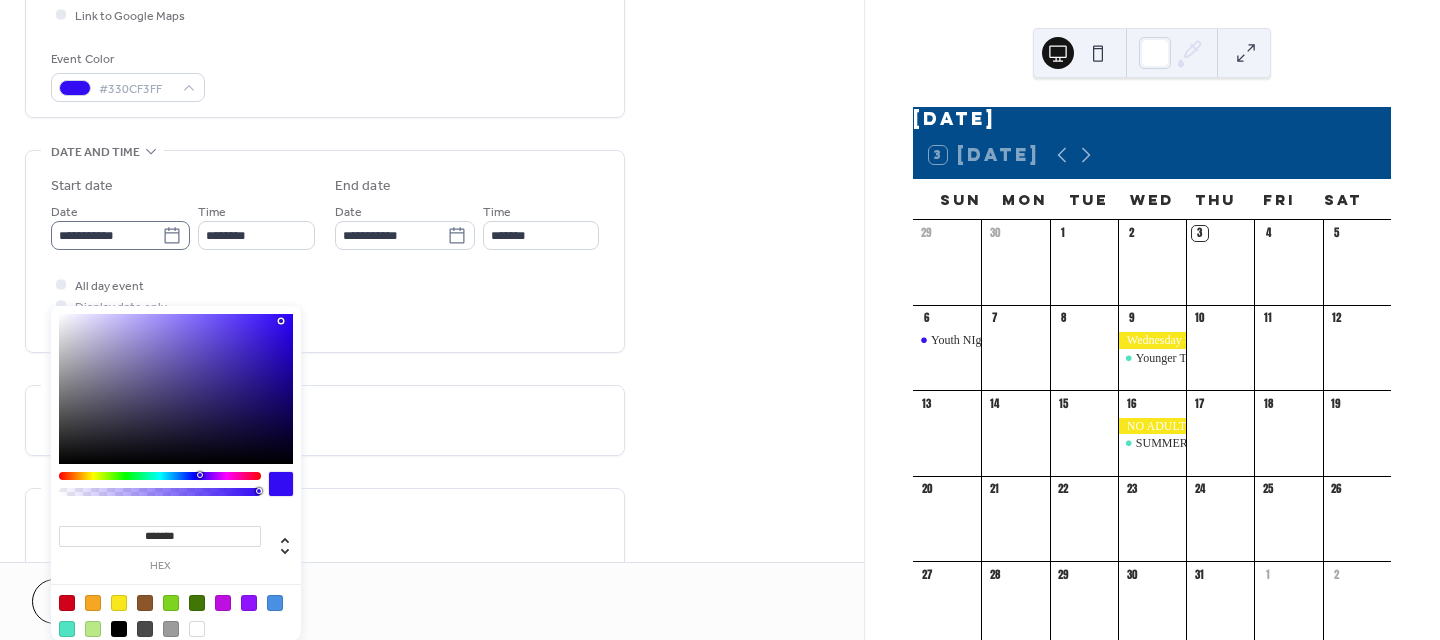 click 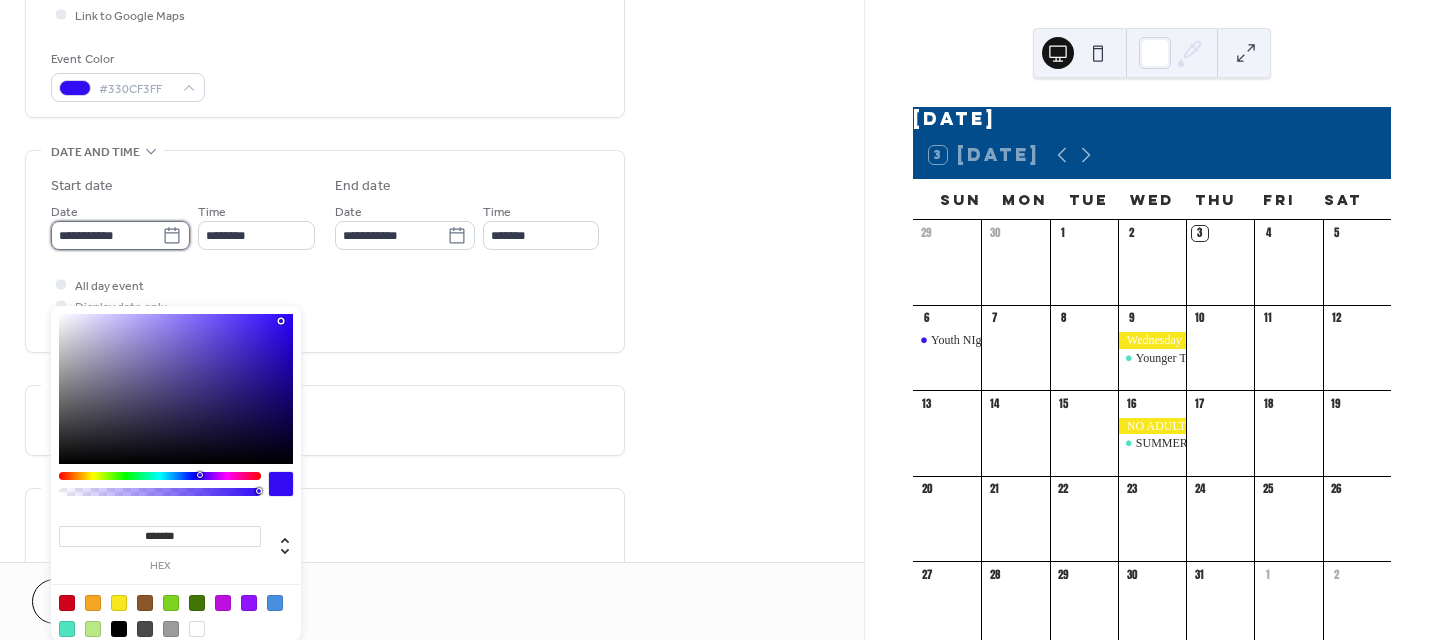 click on "**********" at bounding box center [106, 235] 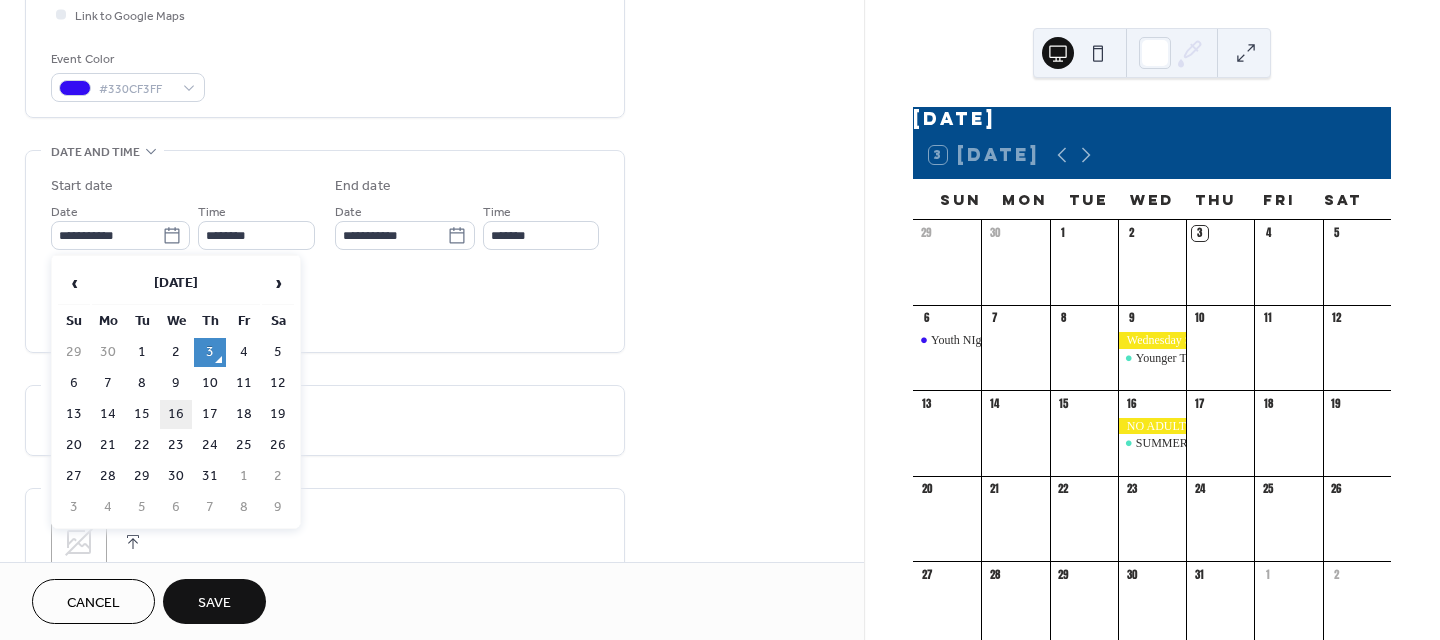 click on "16" at bounding box center (176, 414) 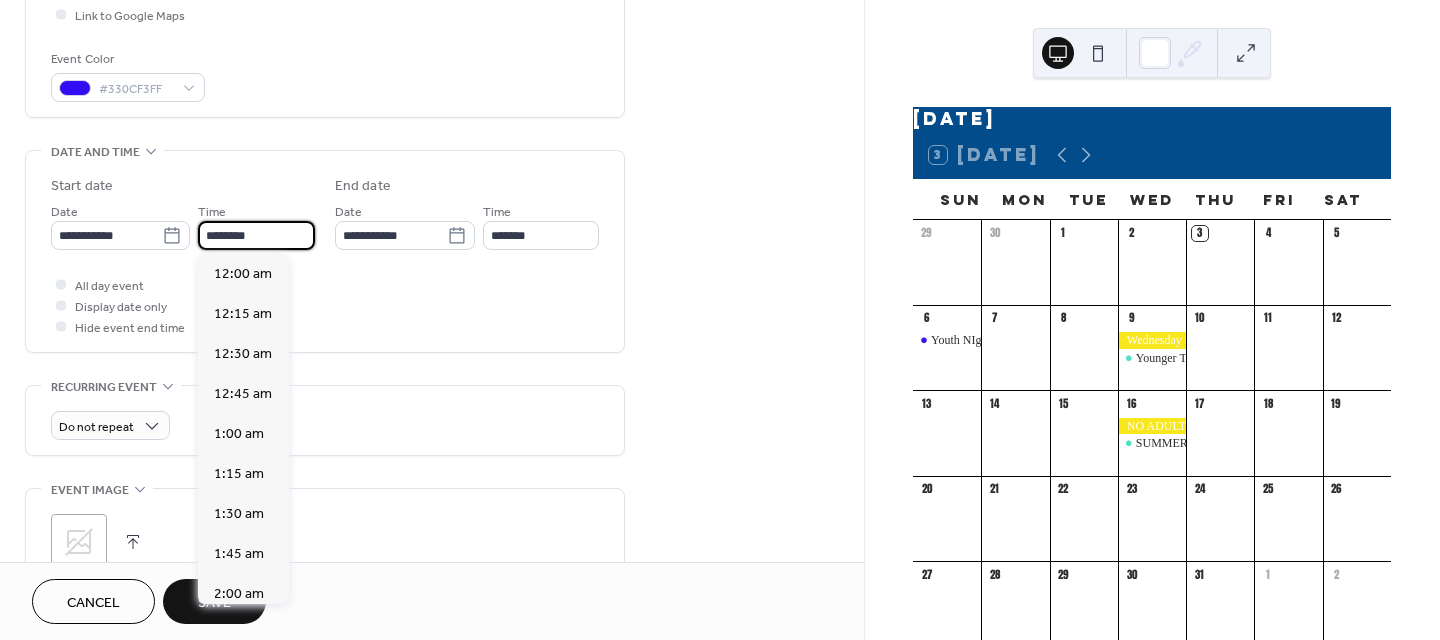 click on "********" at bounding box center (256, 235) 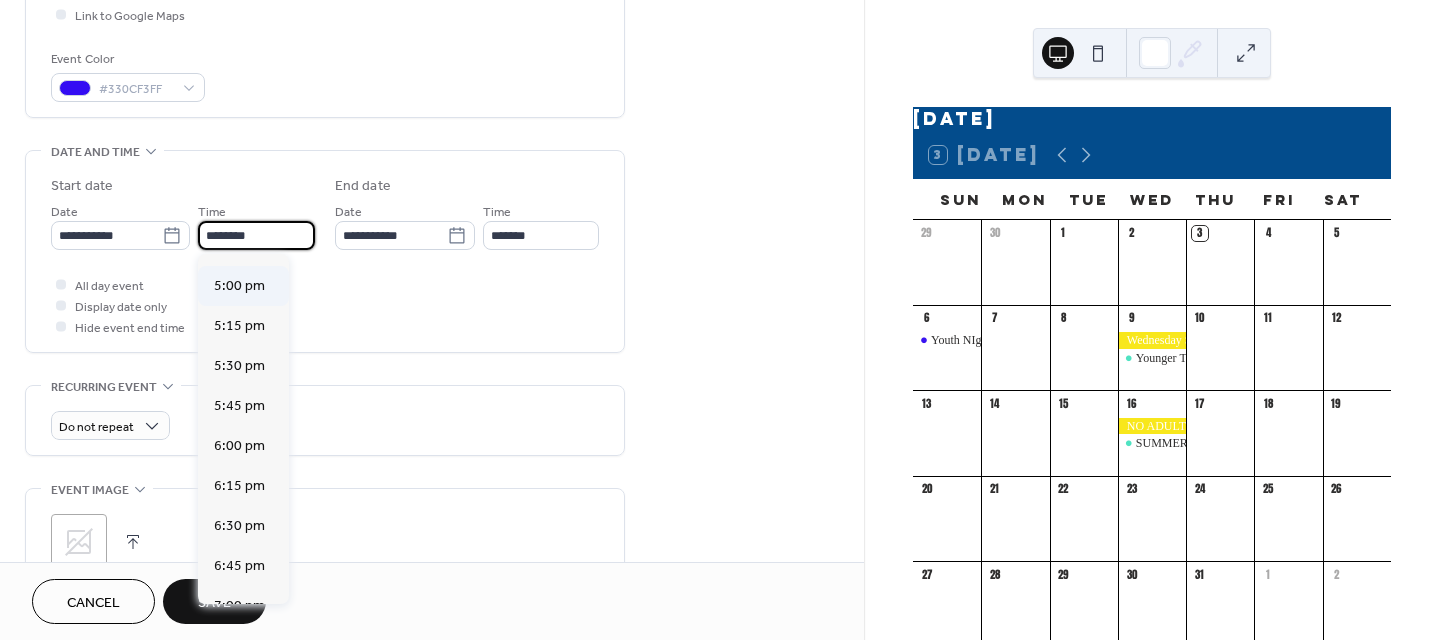 scroll, scrollTop: 2768, scrollLeft: 0, axis: vertical 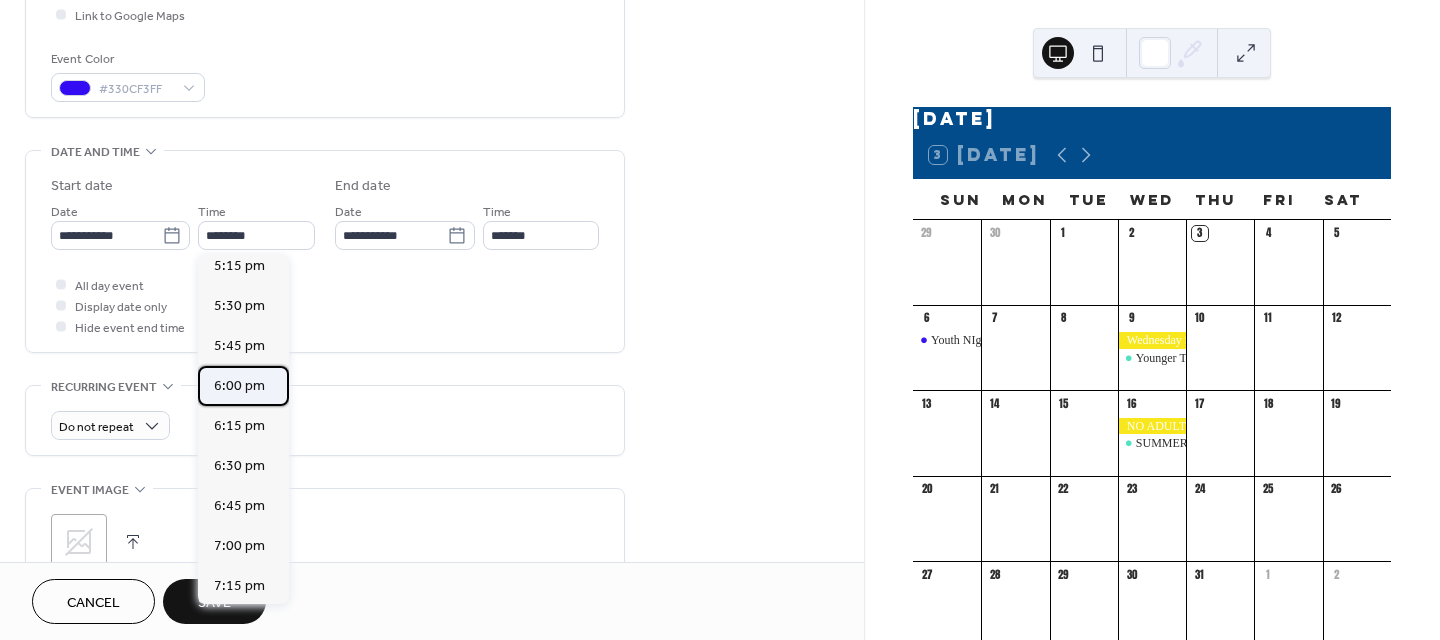 click on "6:00 pm" at bounding box center [239, 386] 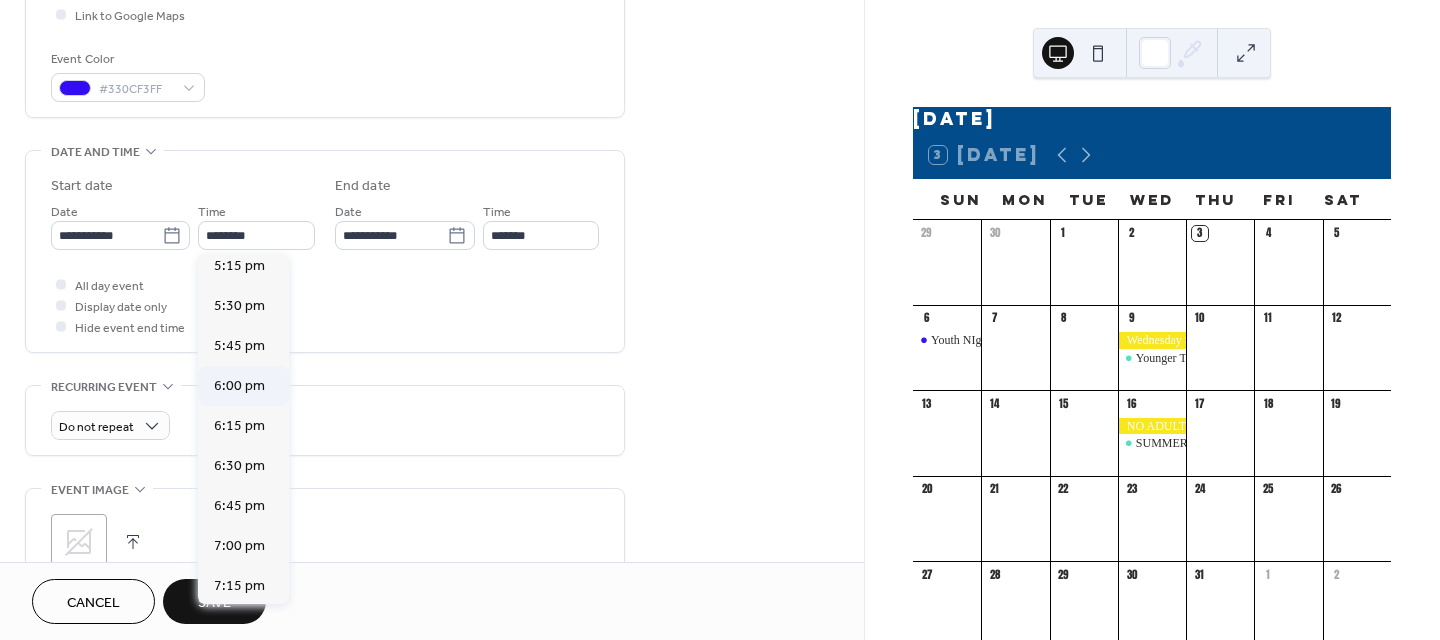 type on "*******" 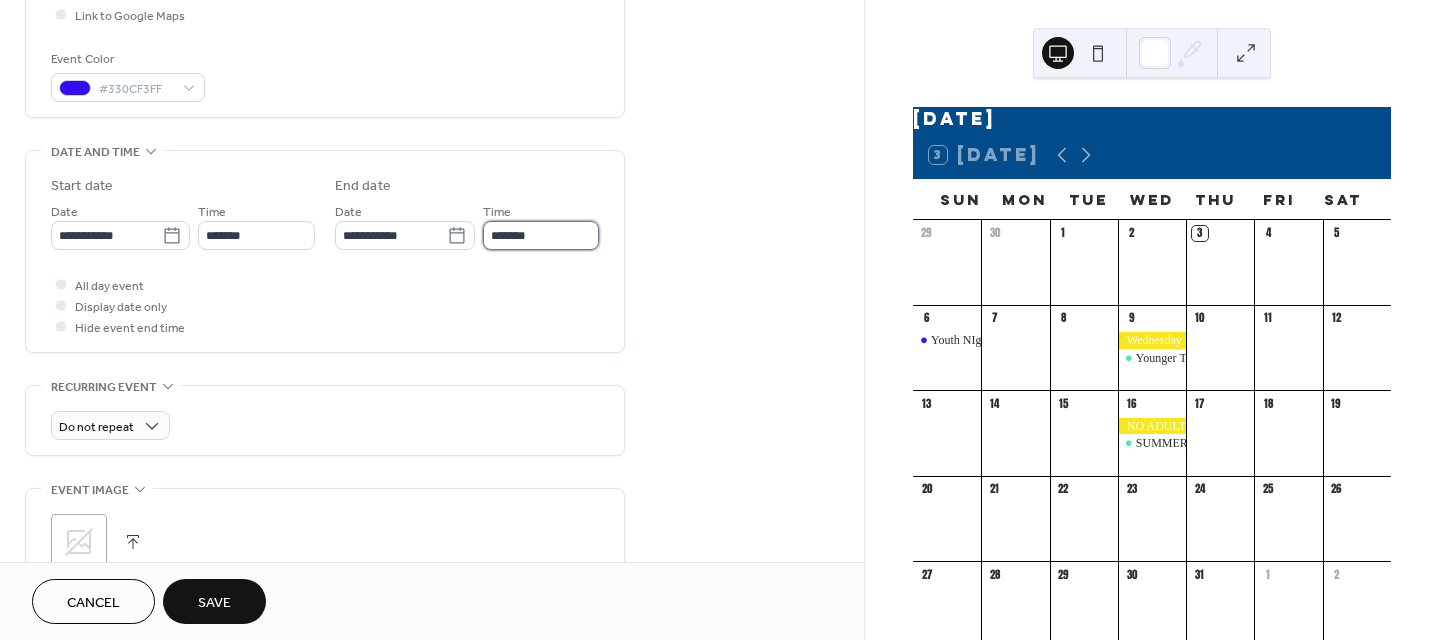 click on "*******" at bounding box center [541, 235] 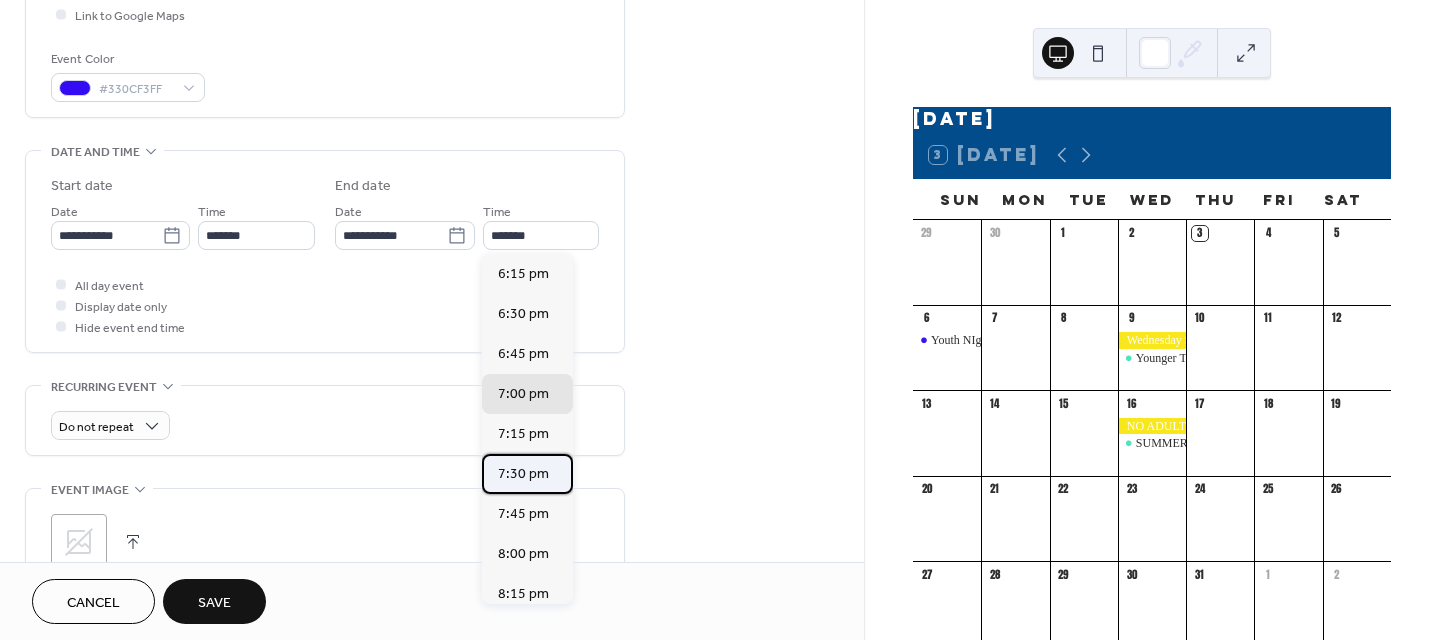 click on "7:30 pm" at bounding box center [523, 474] 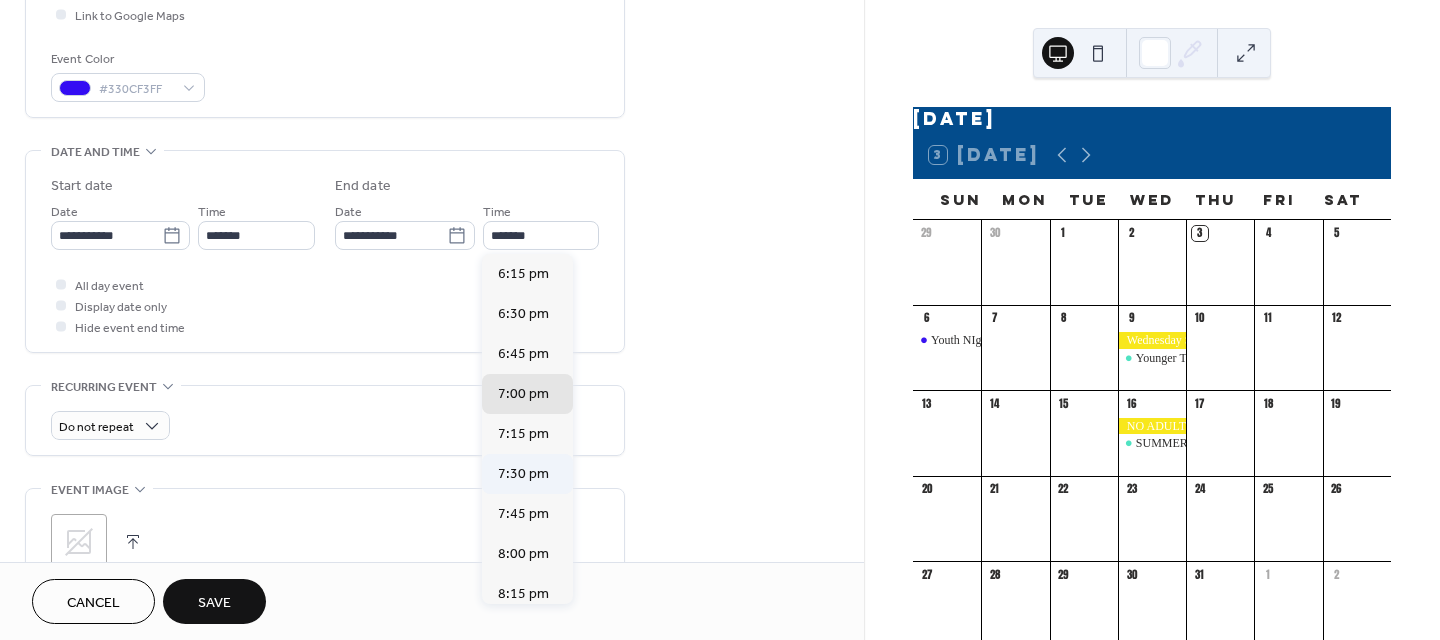 type on "*******" 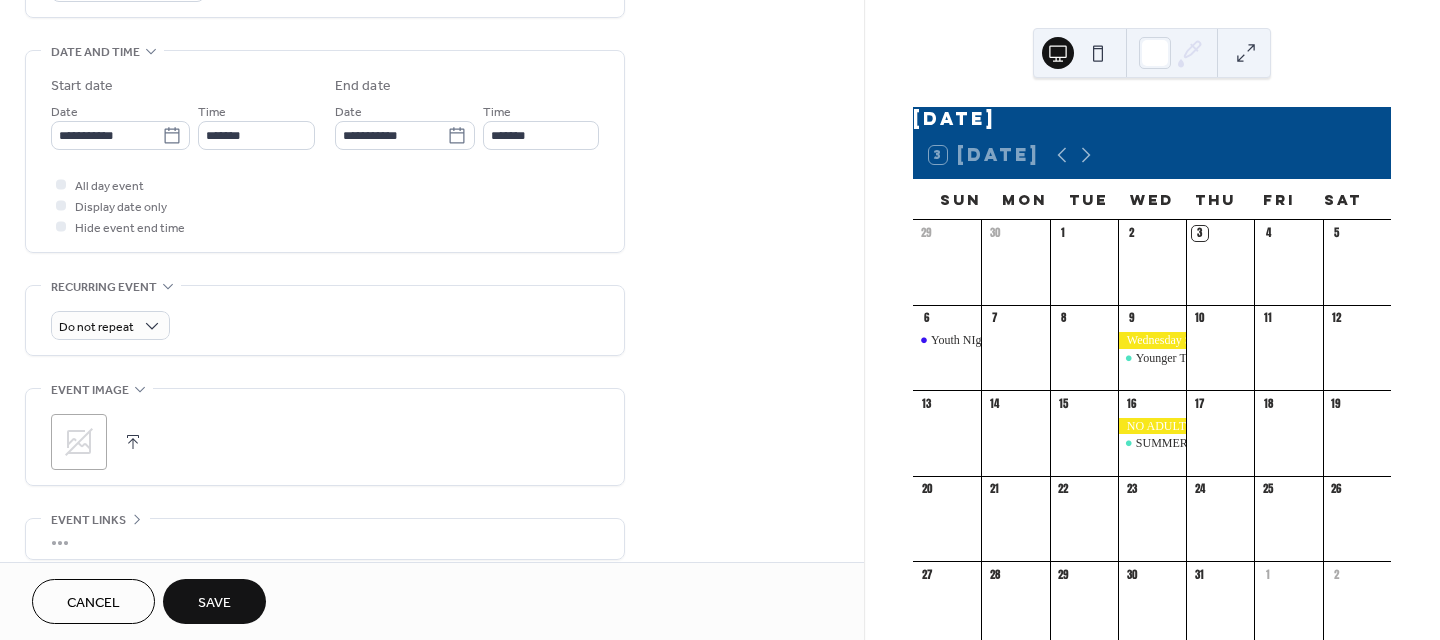 scroll, scrollTop: 700, scrollLeft: 0, axis: vertical 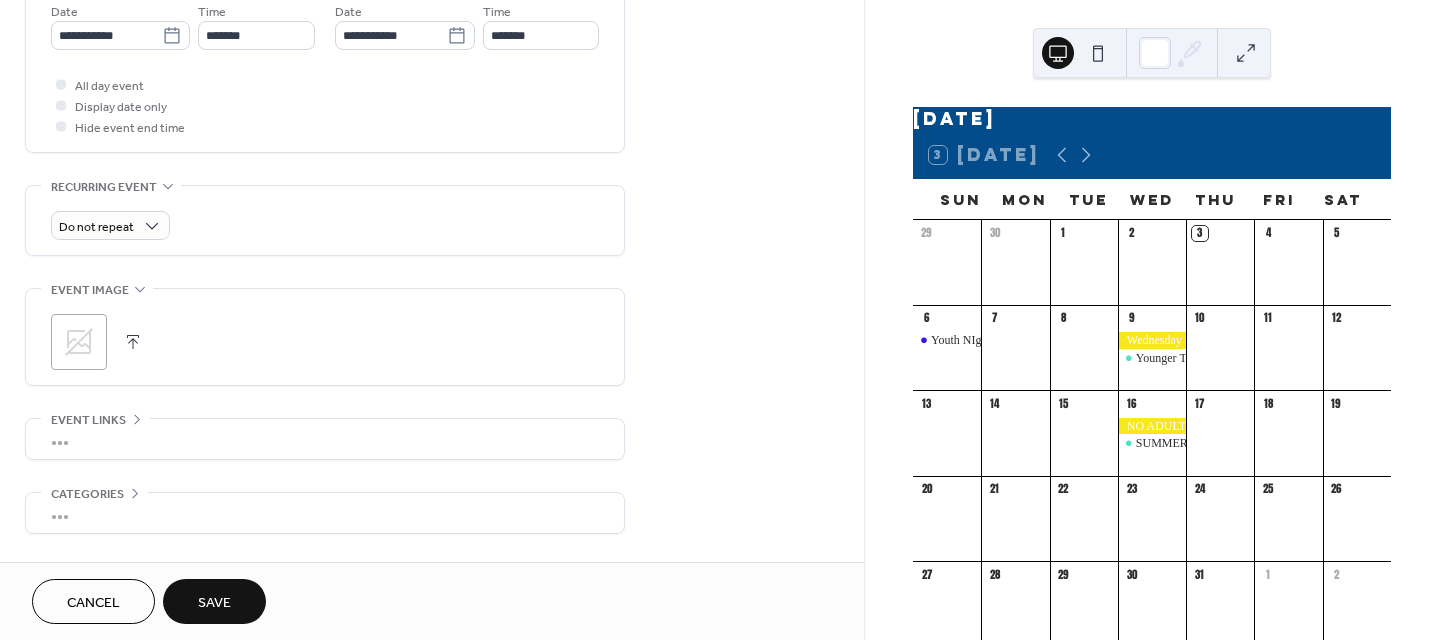 click on "Save" at bounding box center (214, 603) 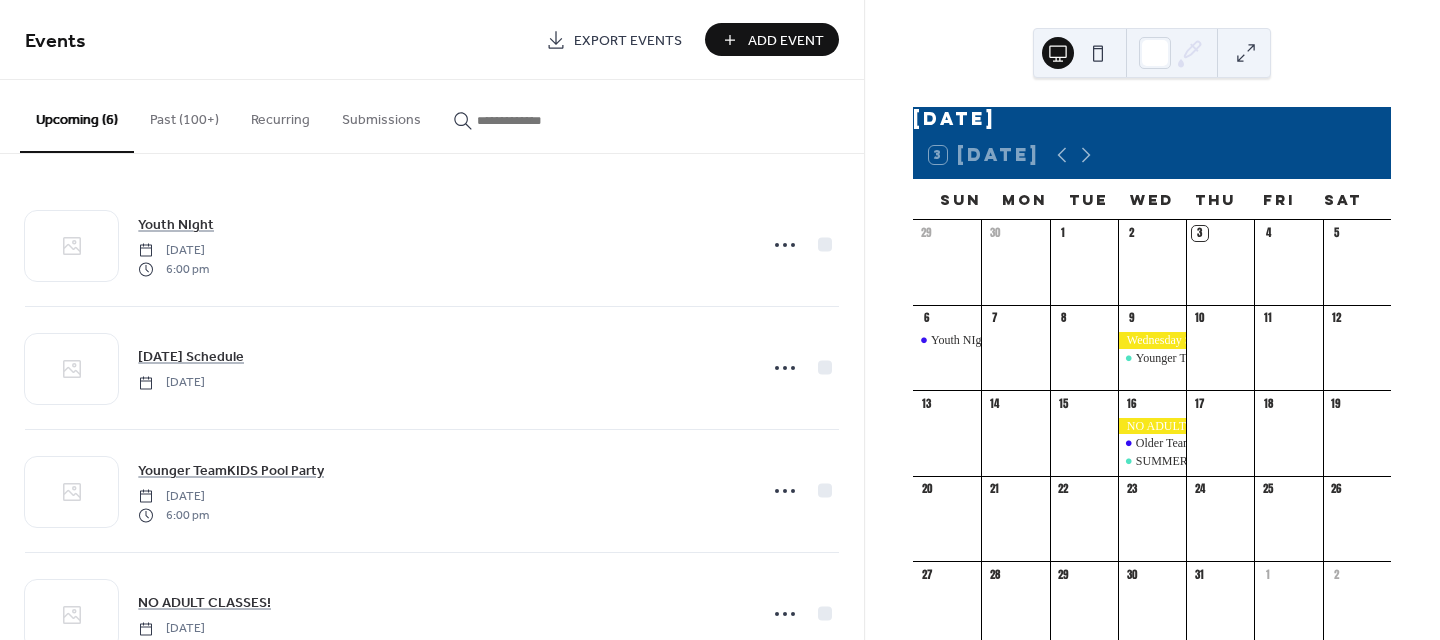 click on "Add Event" at bounding box center [786, 41] 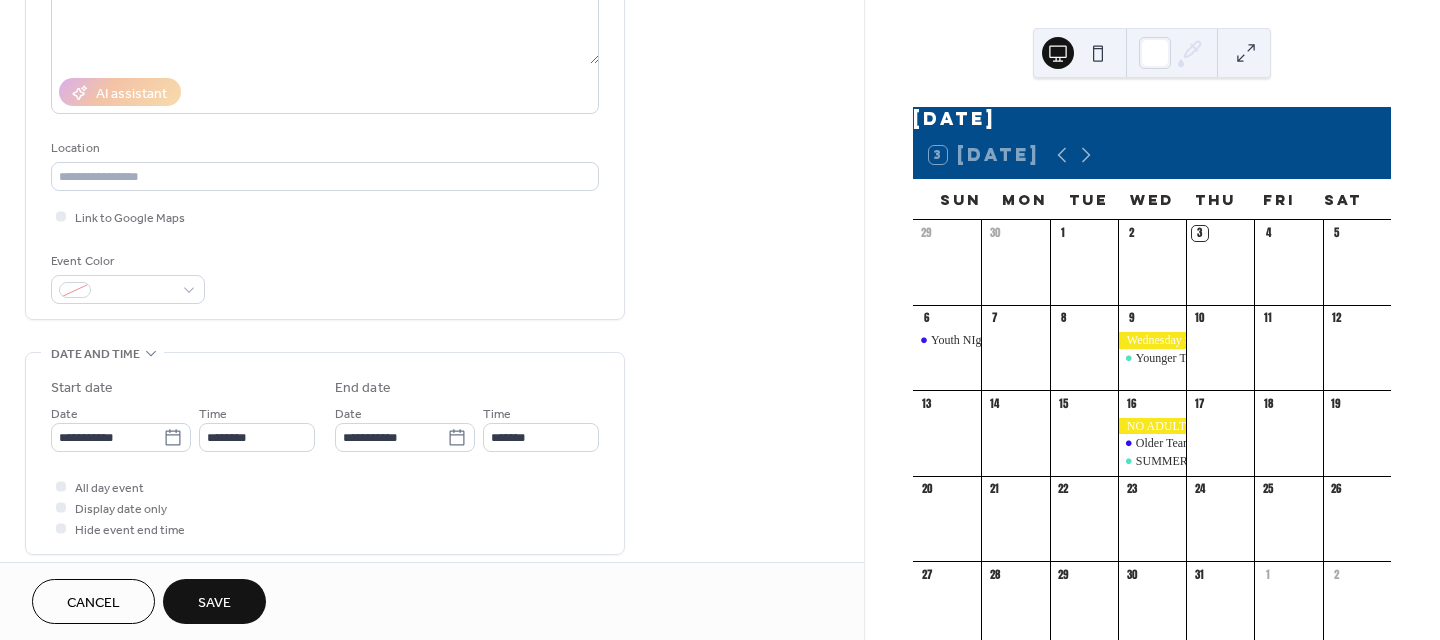scroll, scrollTop: 300, scrollLeft: 0, axis: vertical 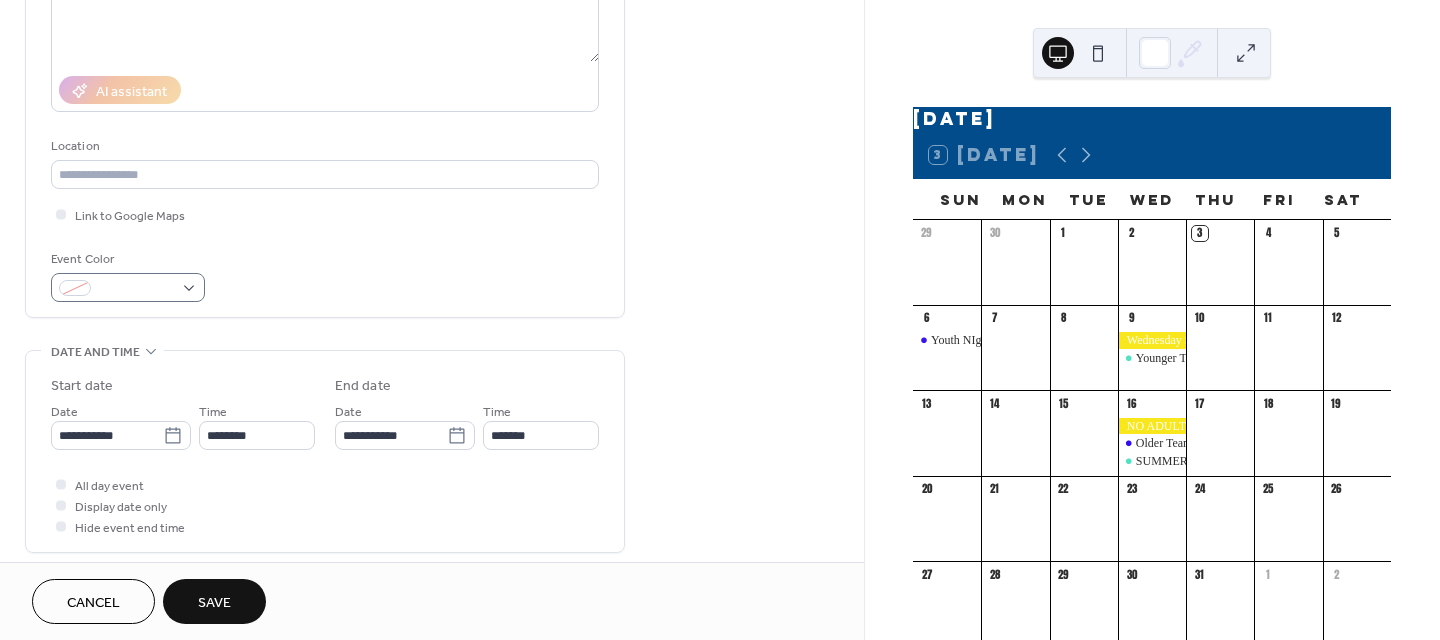 type on "**********" 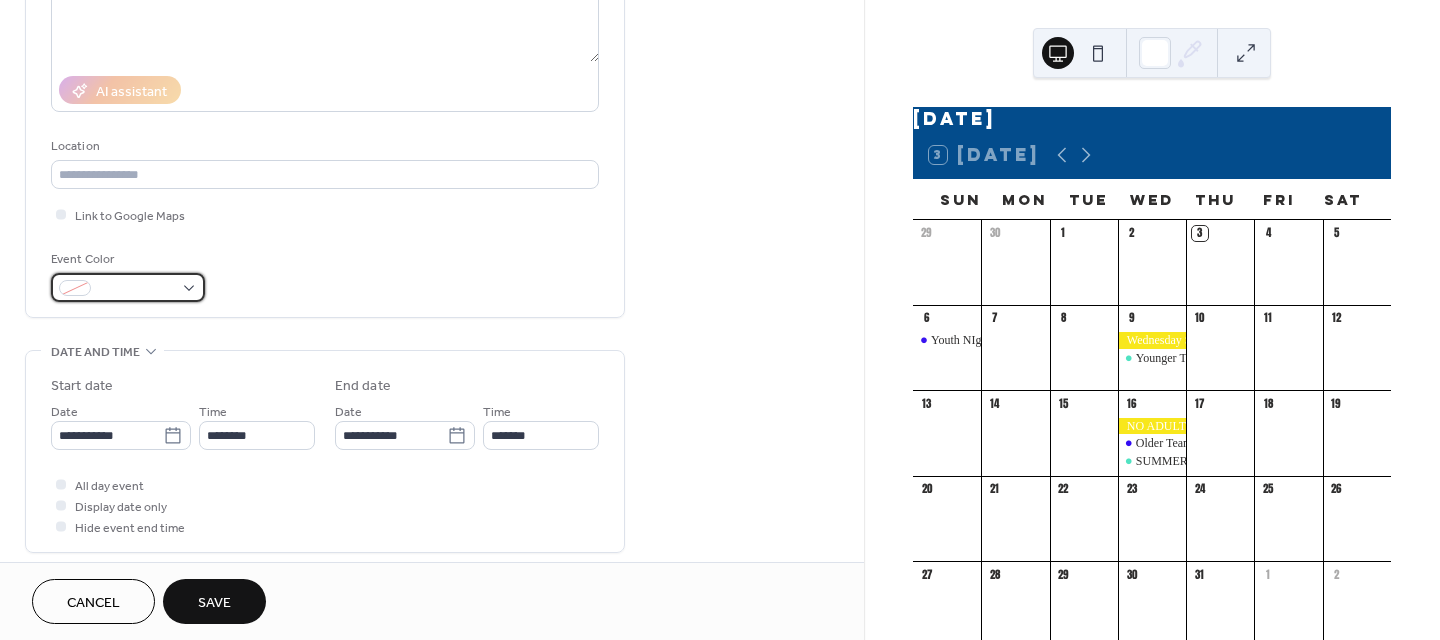 click at bounding box center (128, 287) 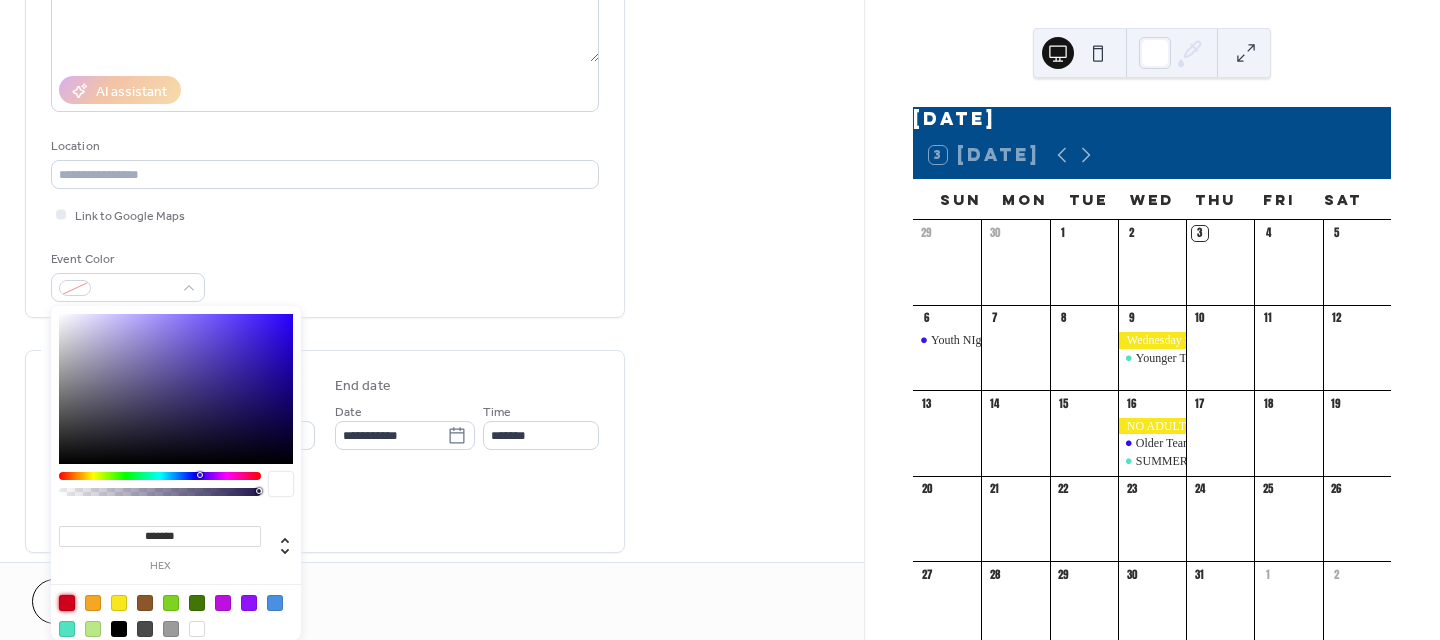 click at bounding box center (67, 603) 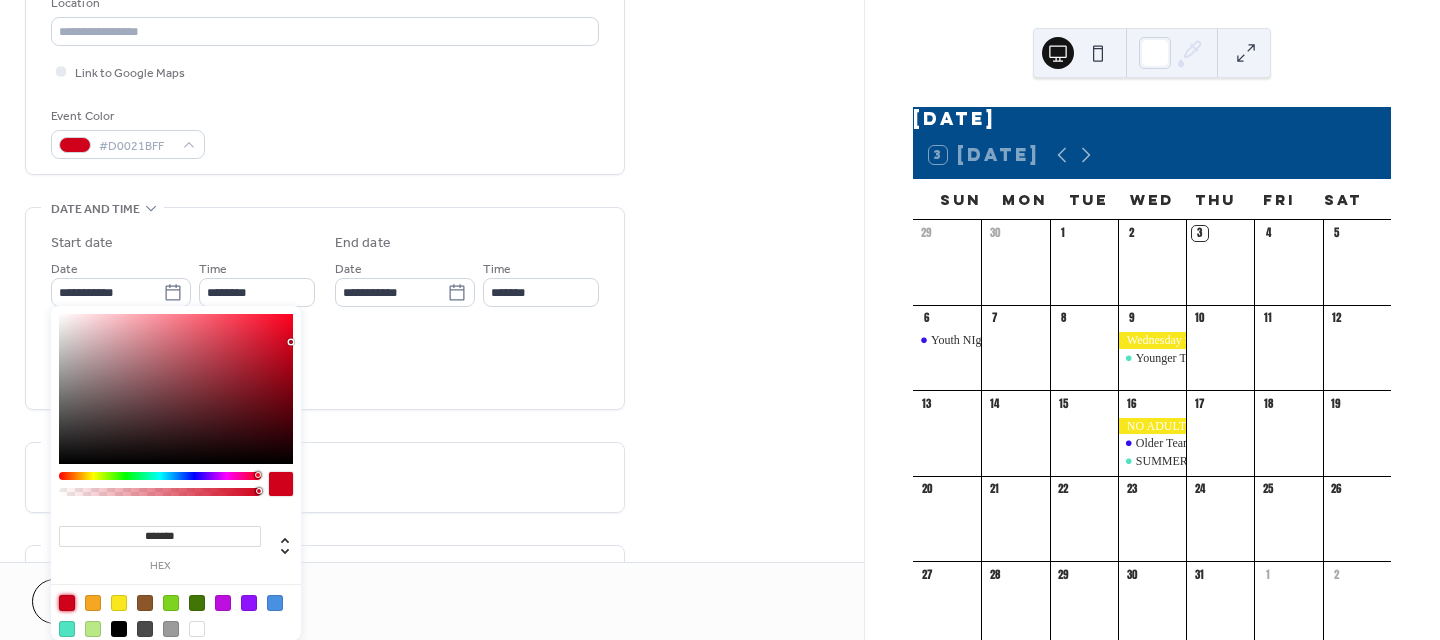 scroll, scrollTop: 500, scrollLeft: 0, axis: vertical 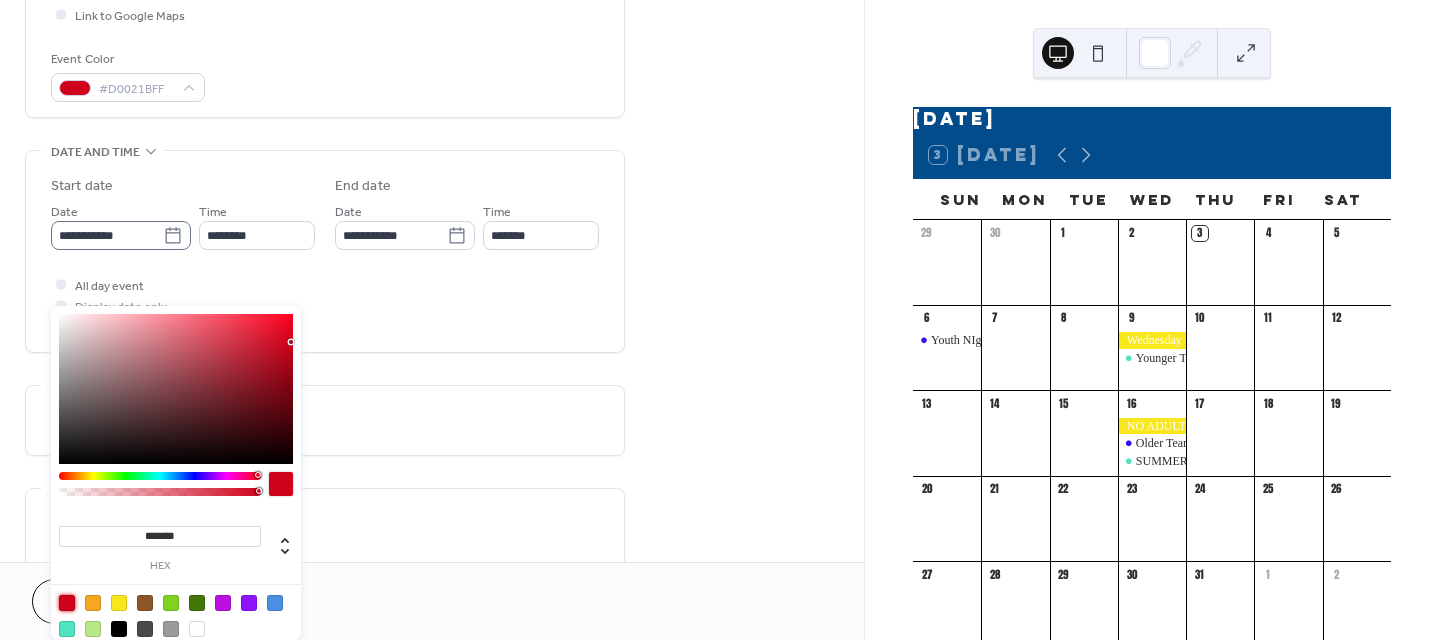click 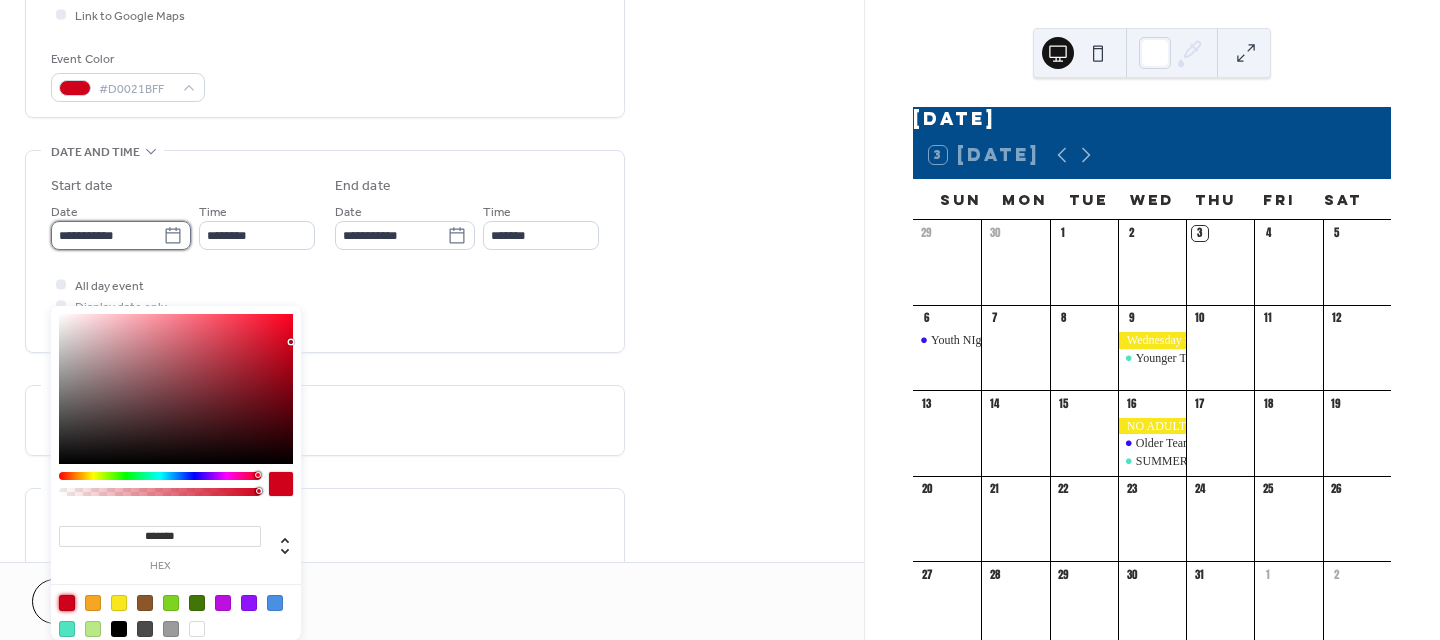 click on "**********" at bounding box center [107, 235] 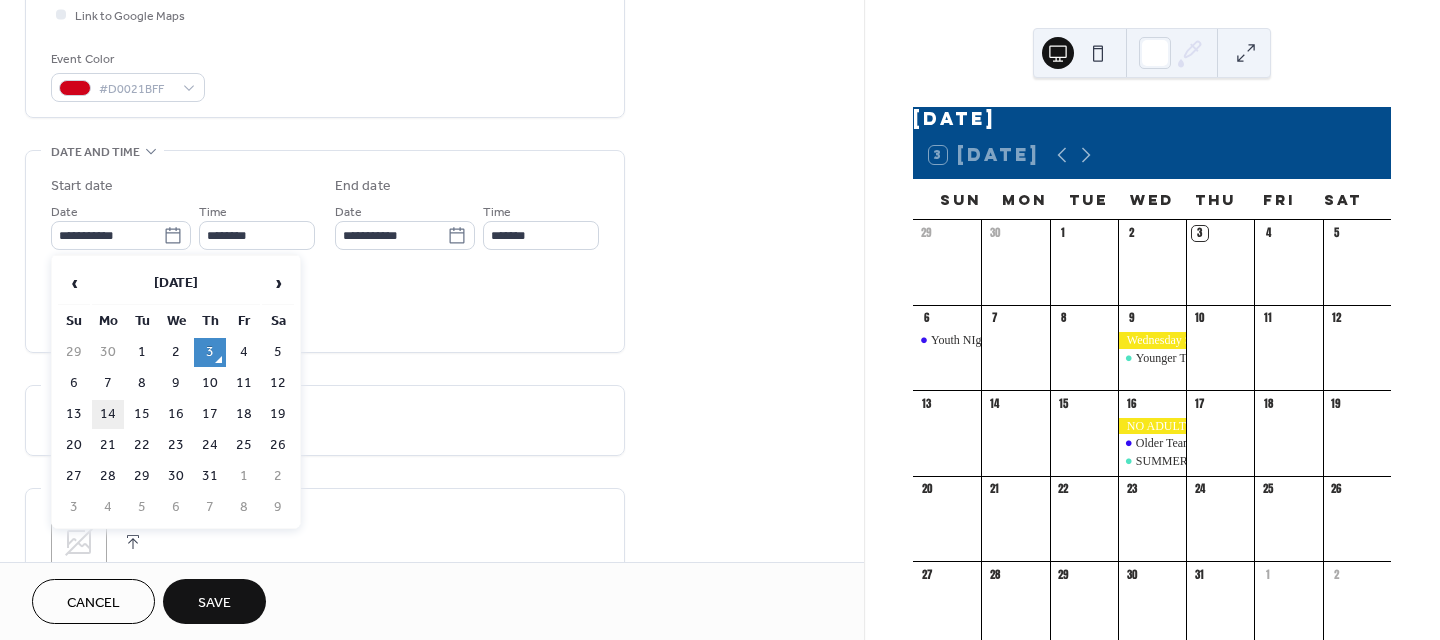 click on "14" at bounding box center (108, 414) 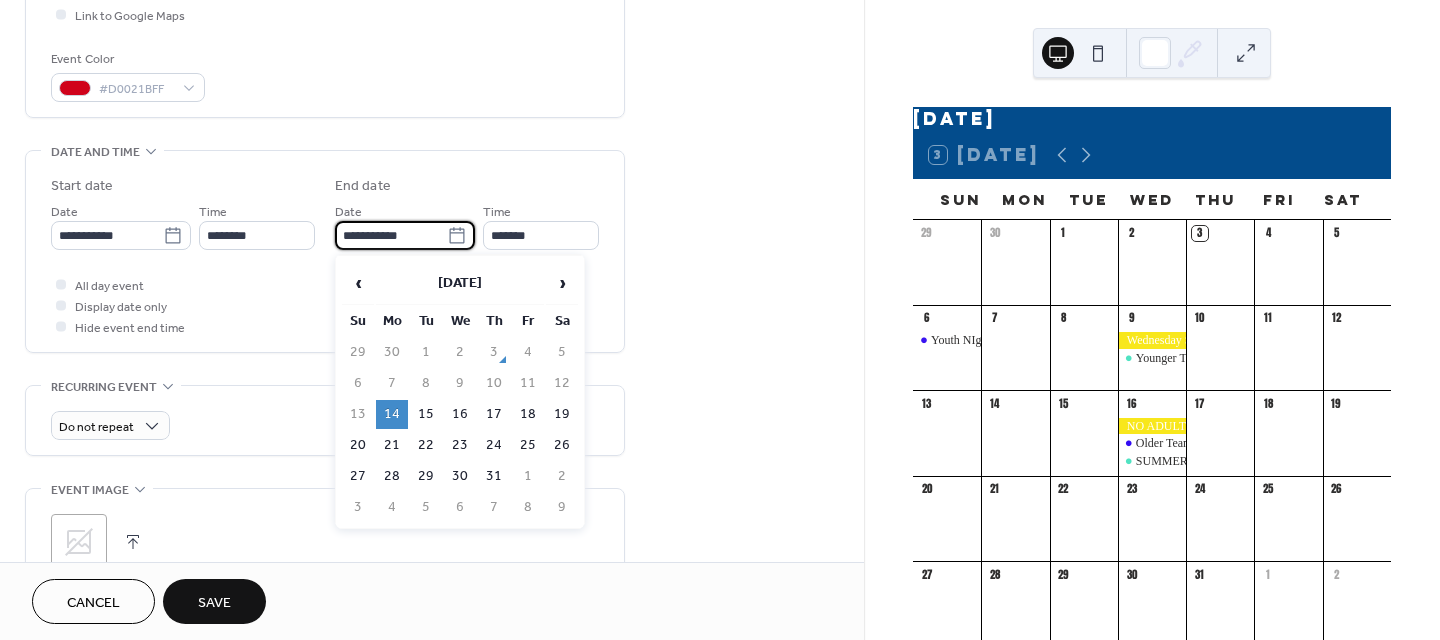 click on "**********" at bounding box center [391, 235] 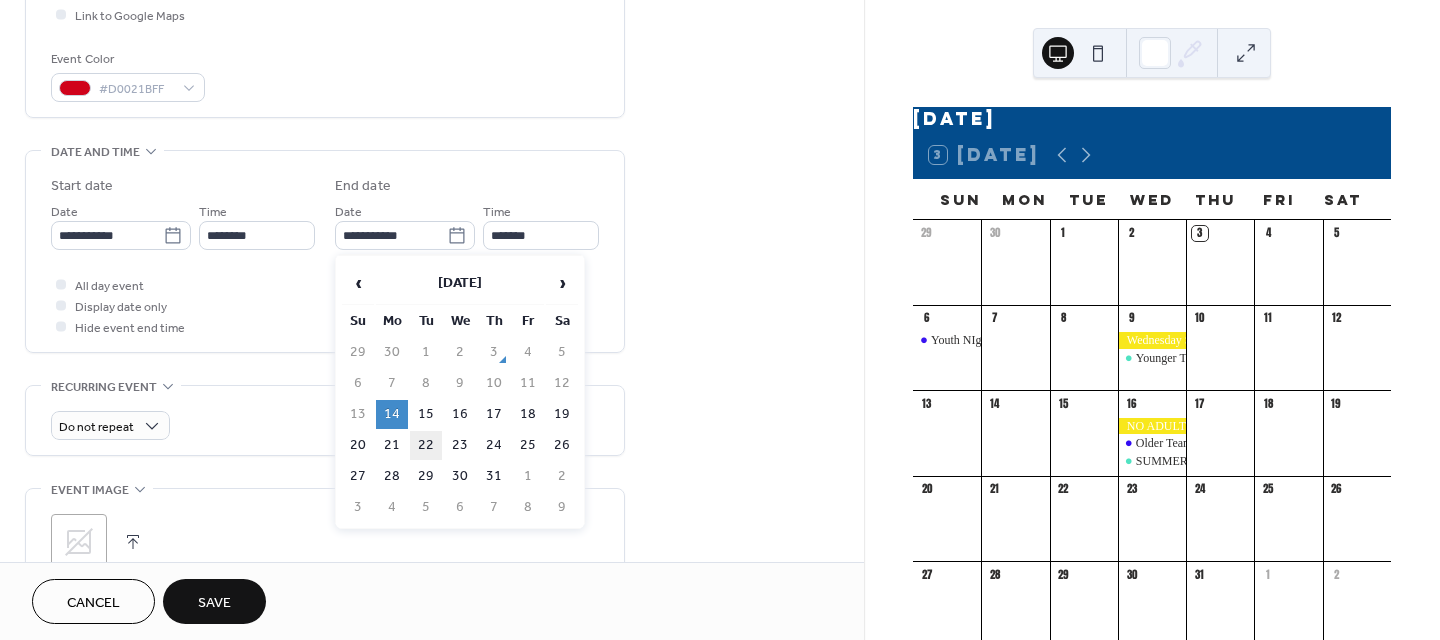 click on "22" at bounding box center [426, 445] 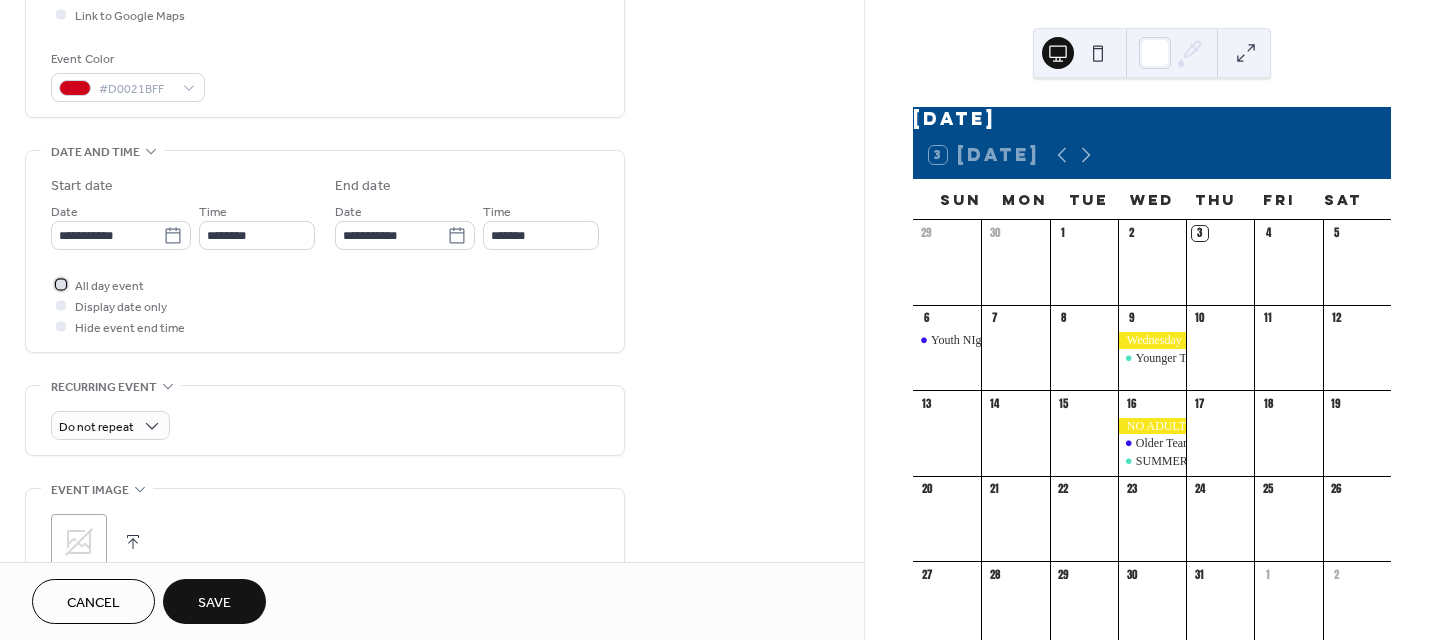 click at bounding box center [61, 284] 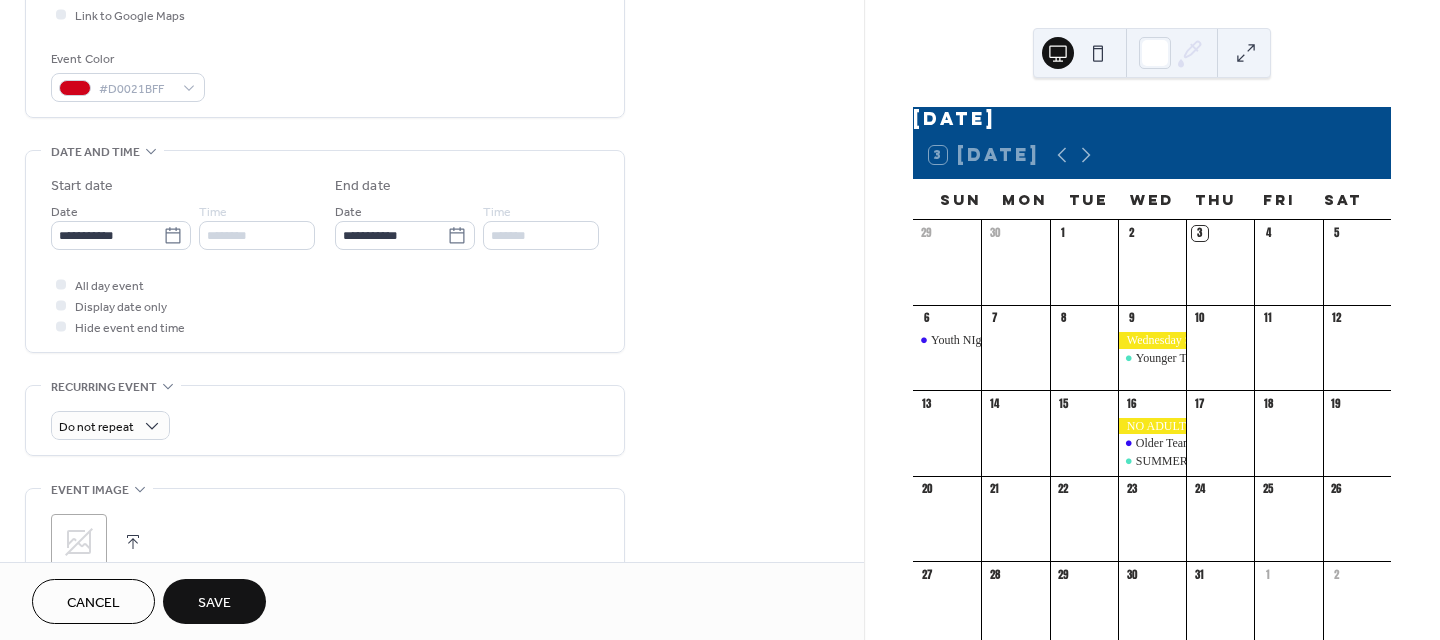 click on "Save" at bounding box center [214, 601] 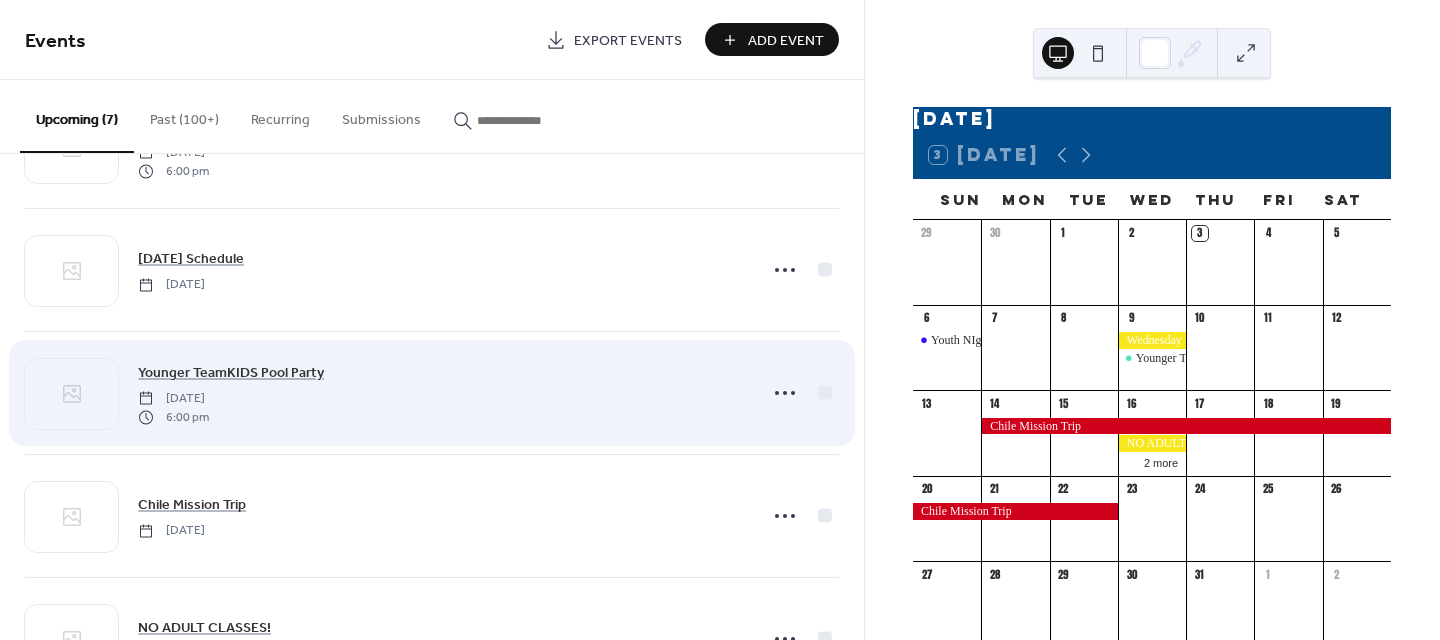 scroll, scrollTop: 100, scrollLeft: 0, axis: vertical 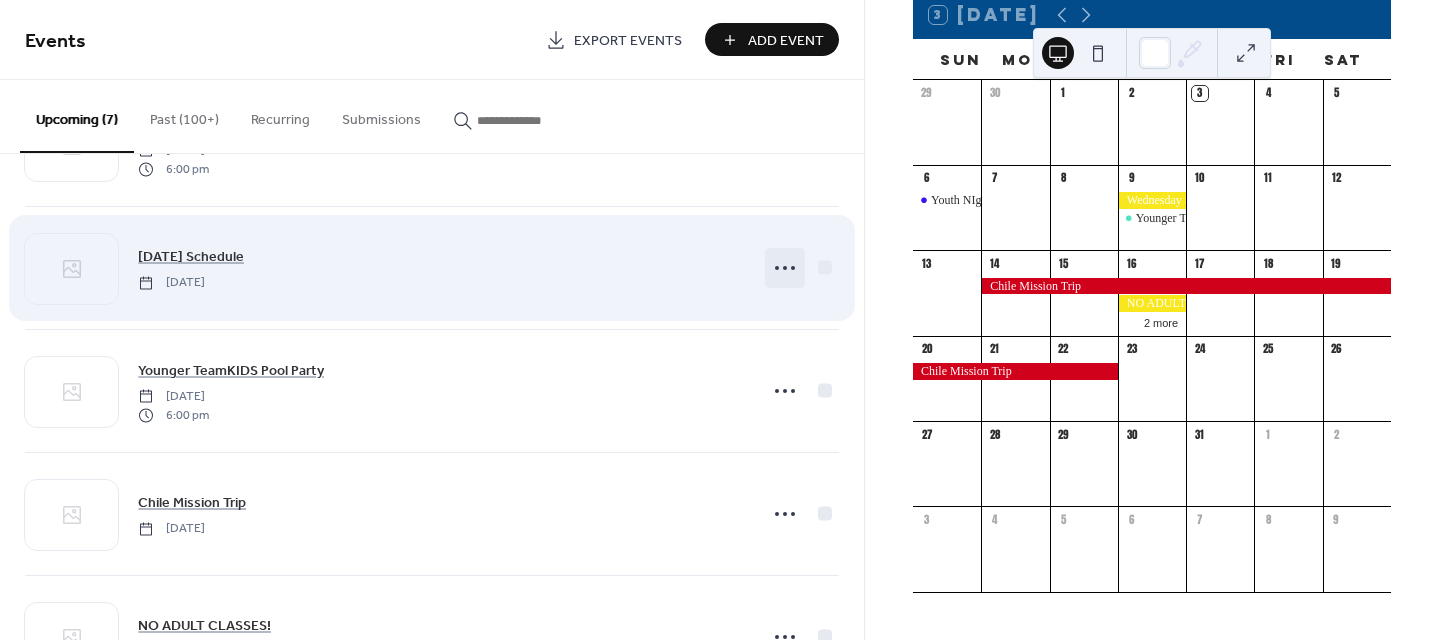 click 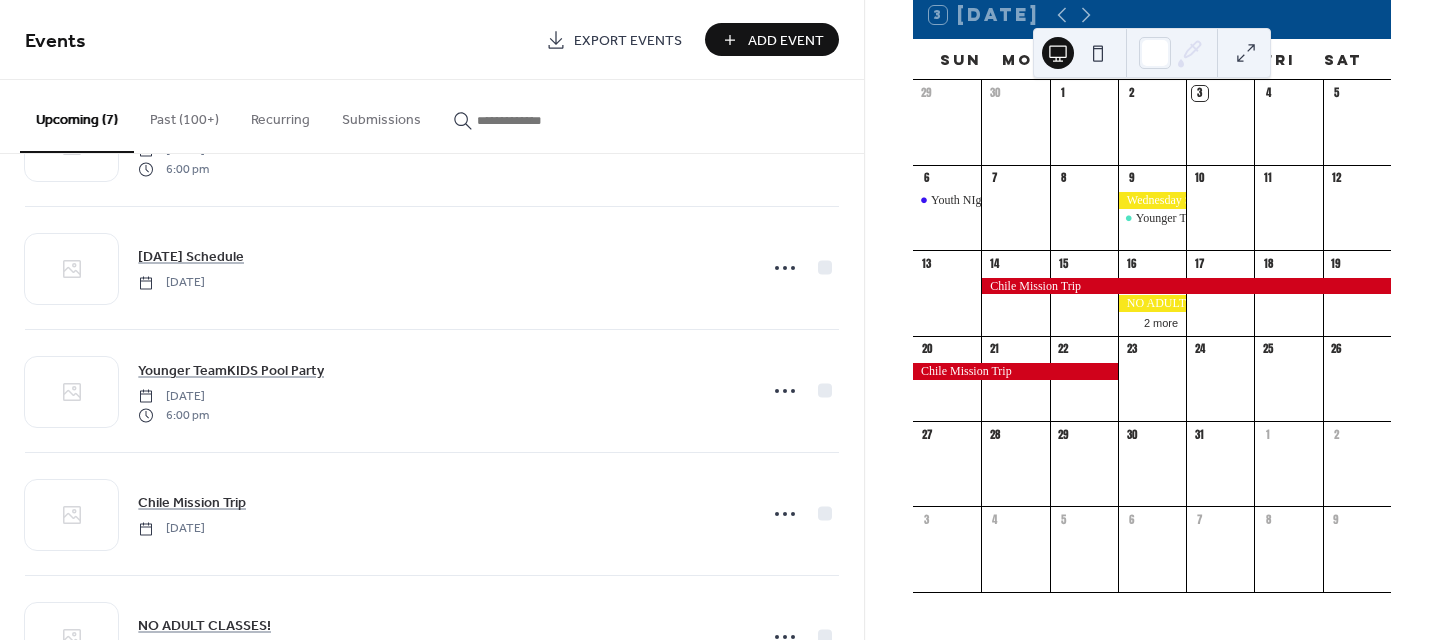 click on "Add Event" at bounding box center [786, 41] 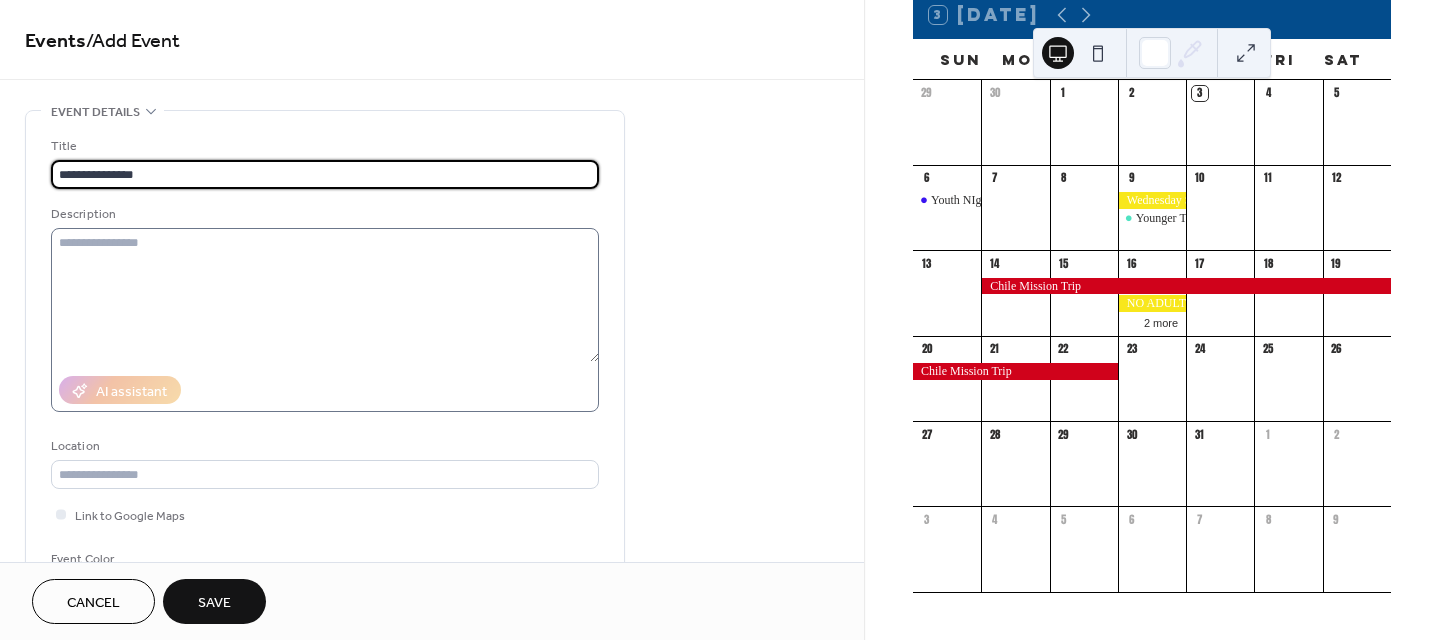 type on "**********" 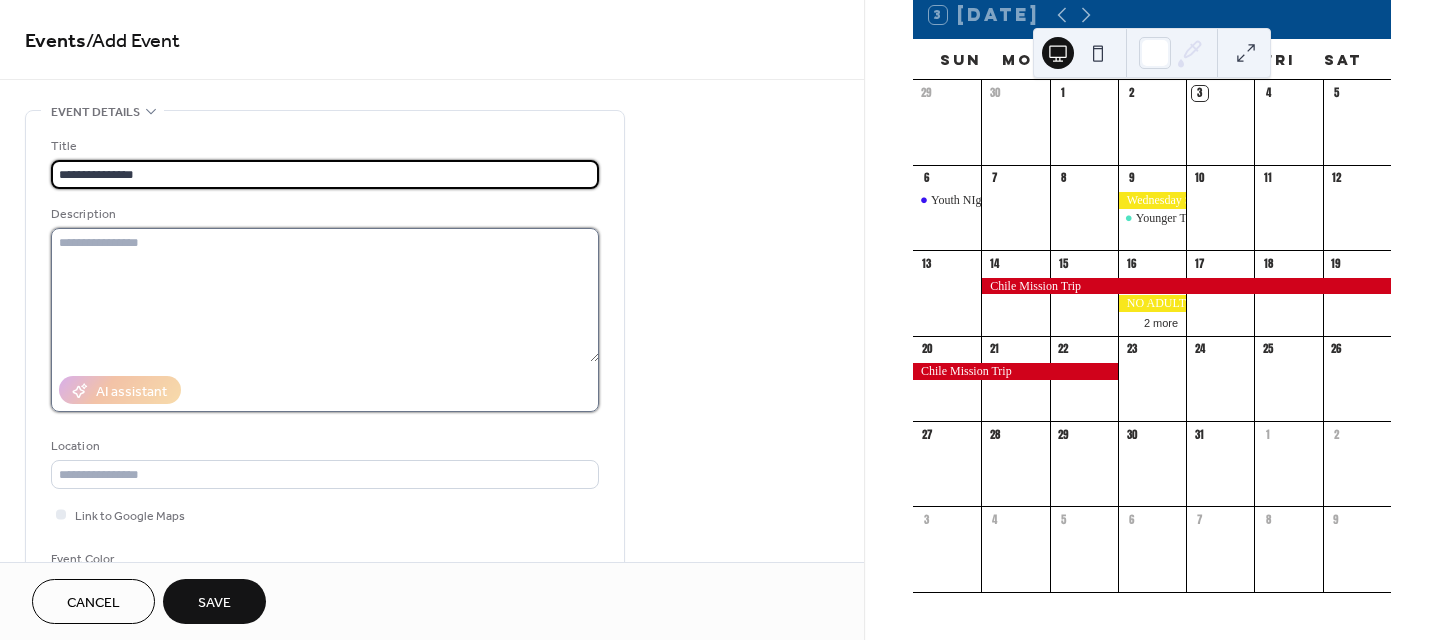 click at bounding box center [325, 295] 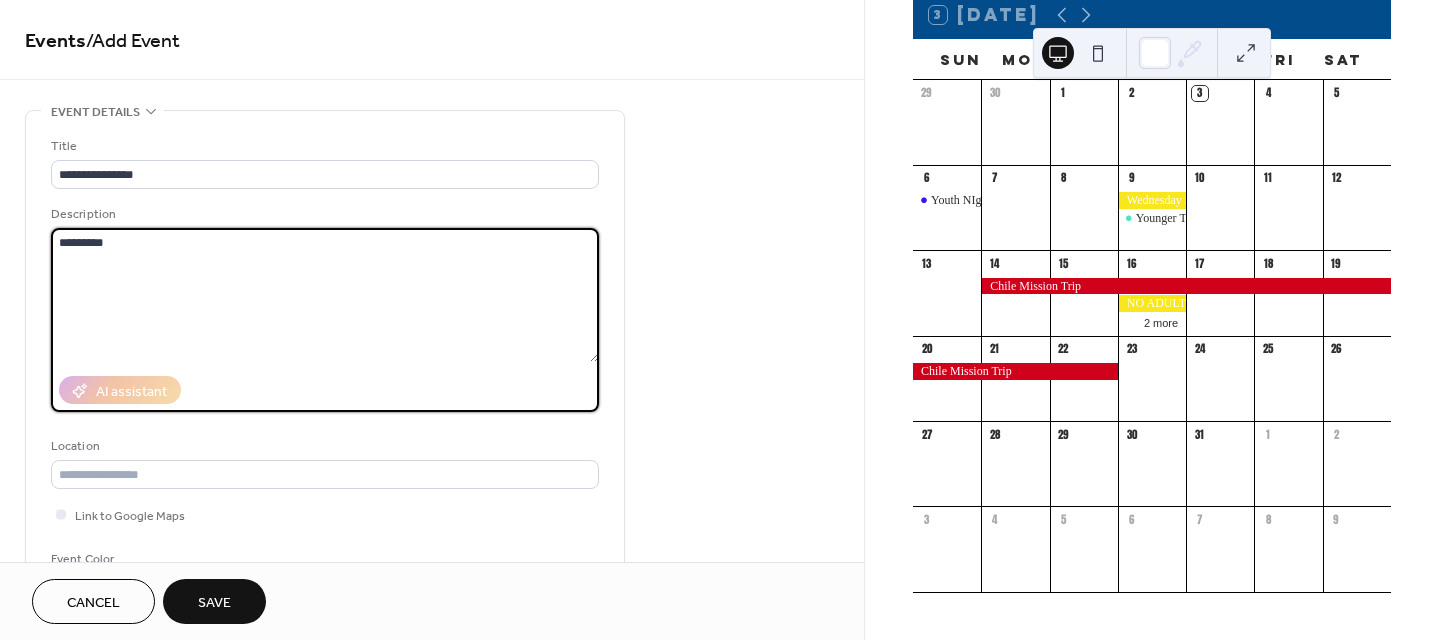 click on "*********" at bounding box center [325, 295] 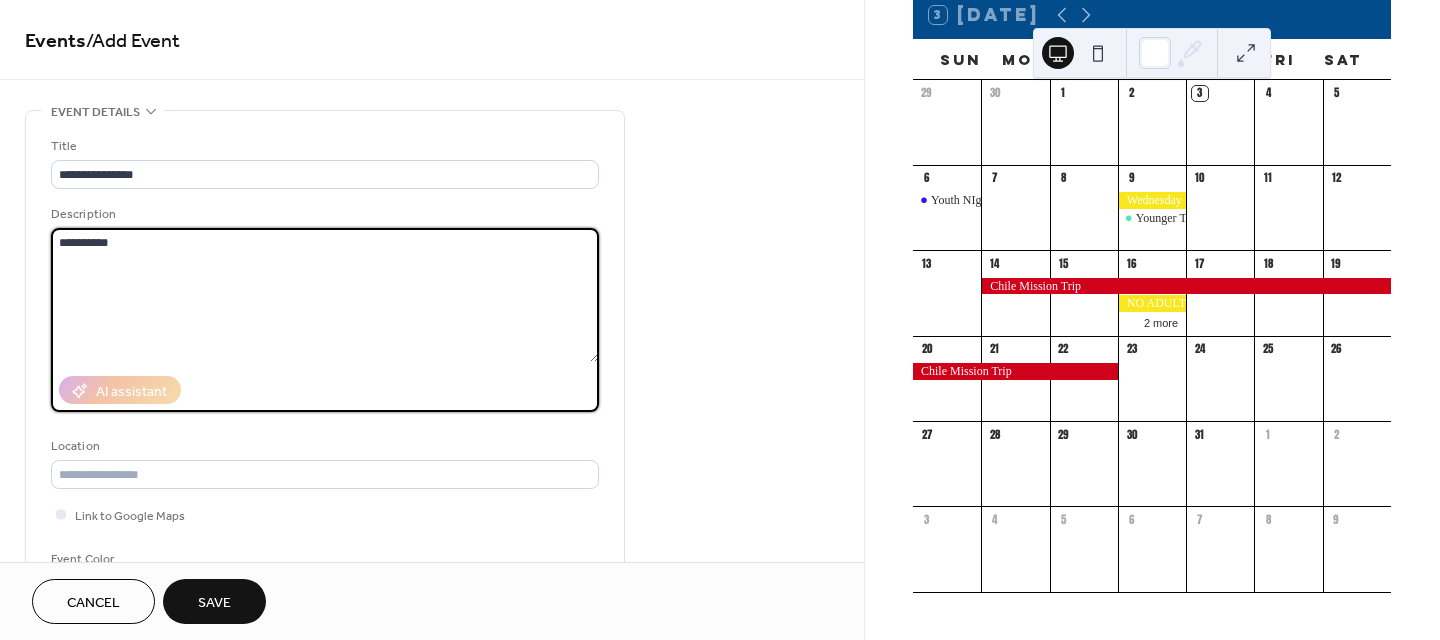 click on "**********" at bounding box center [325, 295] 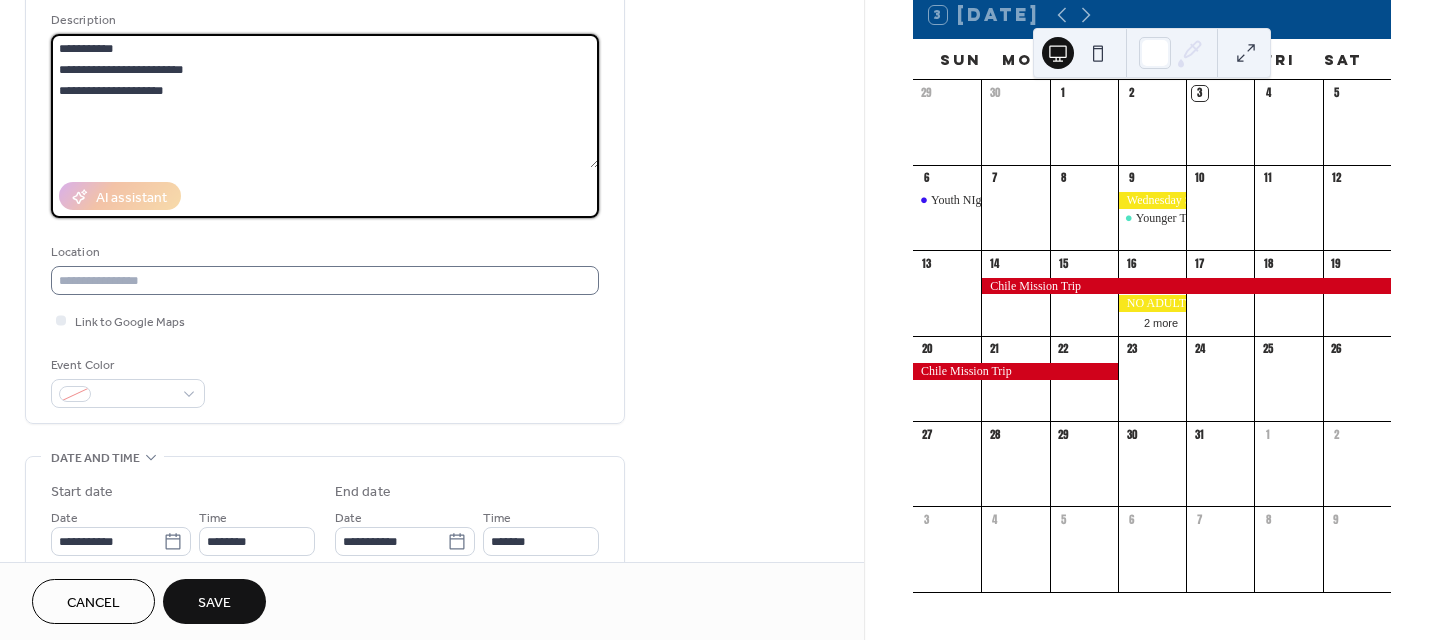scroll, scrollTop: 200, scrollLeft: 0, axis: vertical 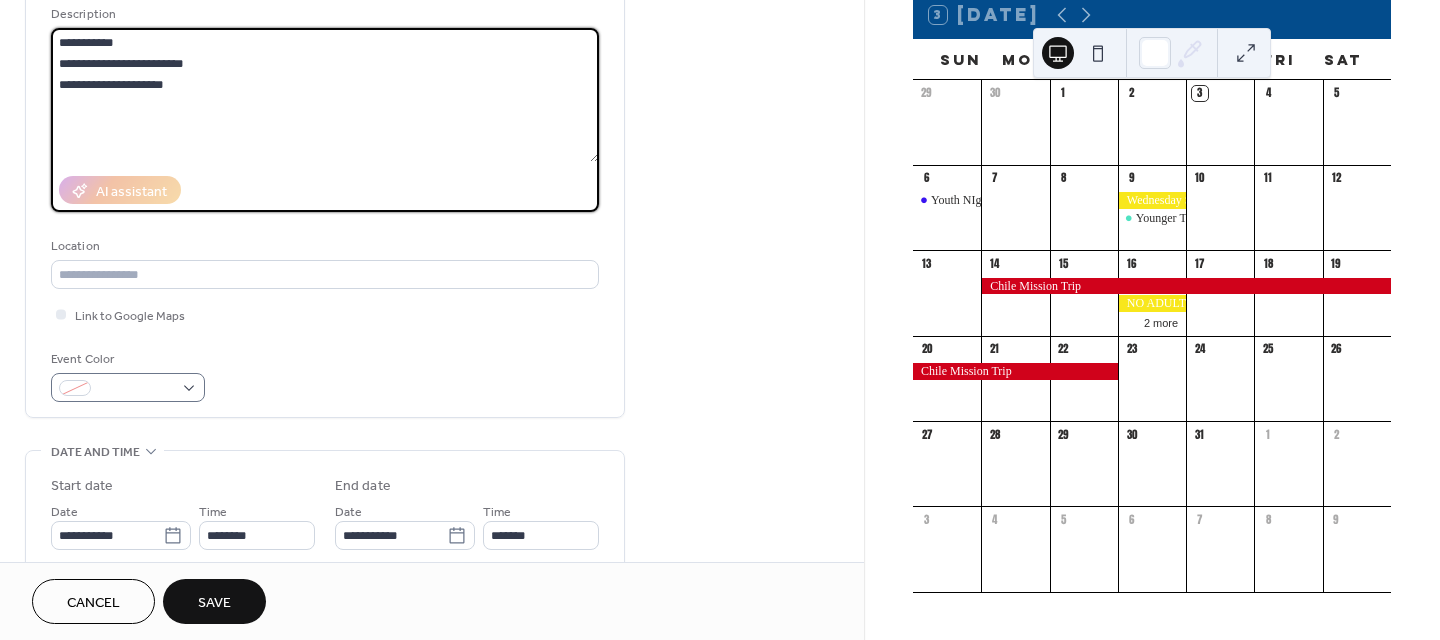 type on "**********" 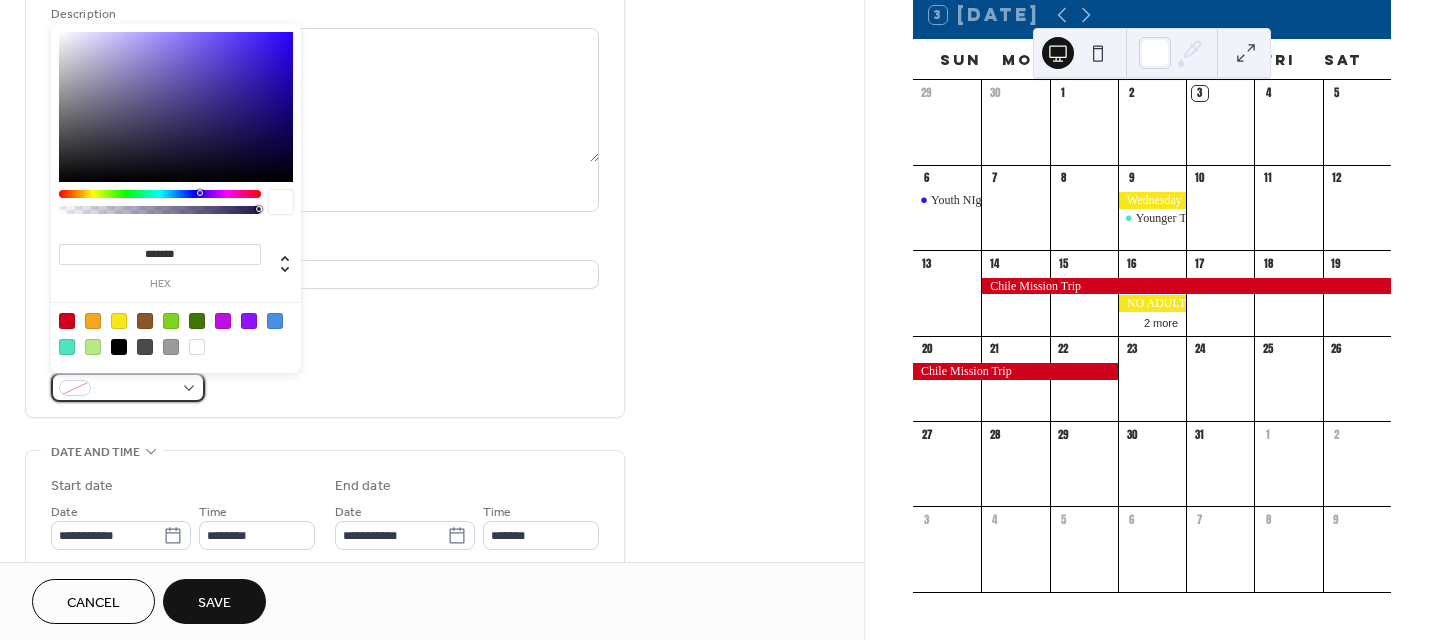 click at bounding box center (128, 387) 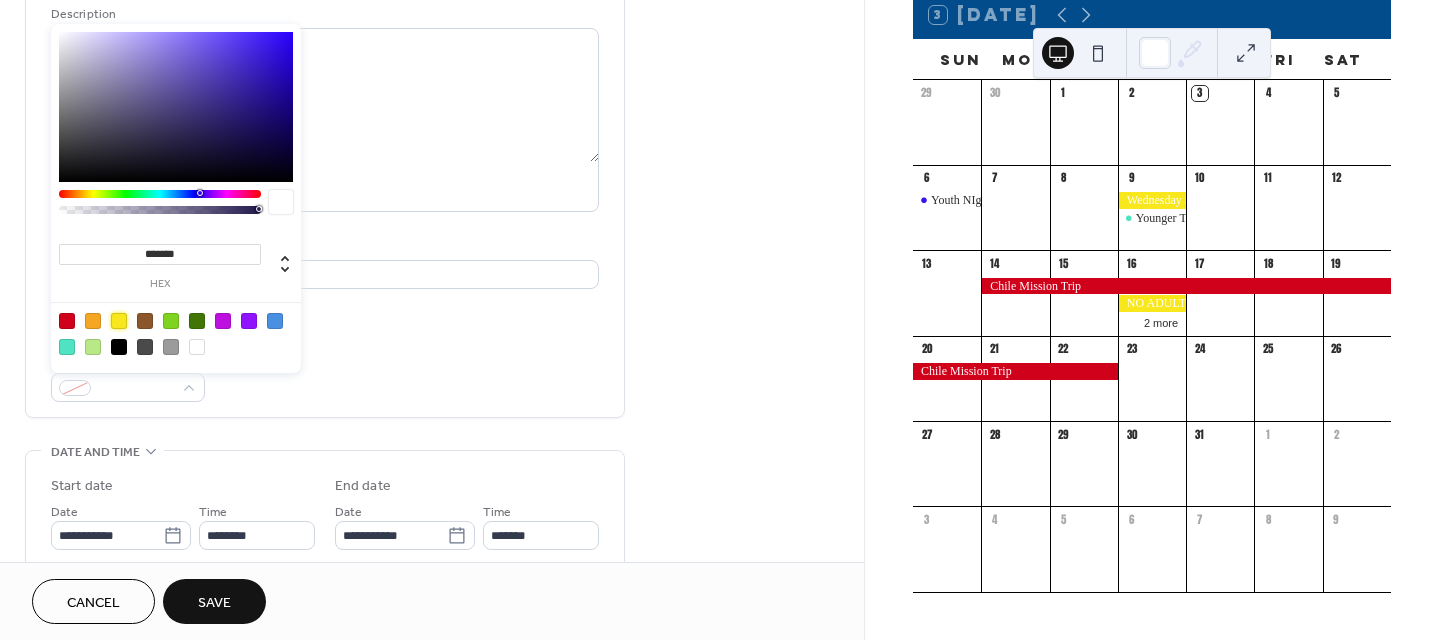 click at bounding box center [119, 321] 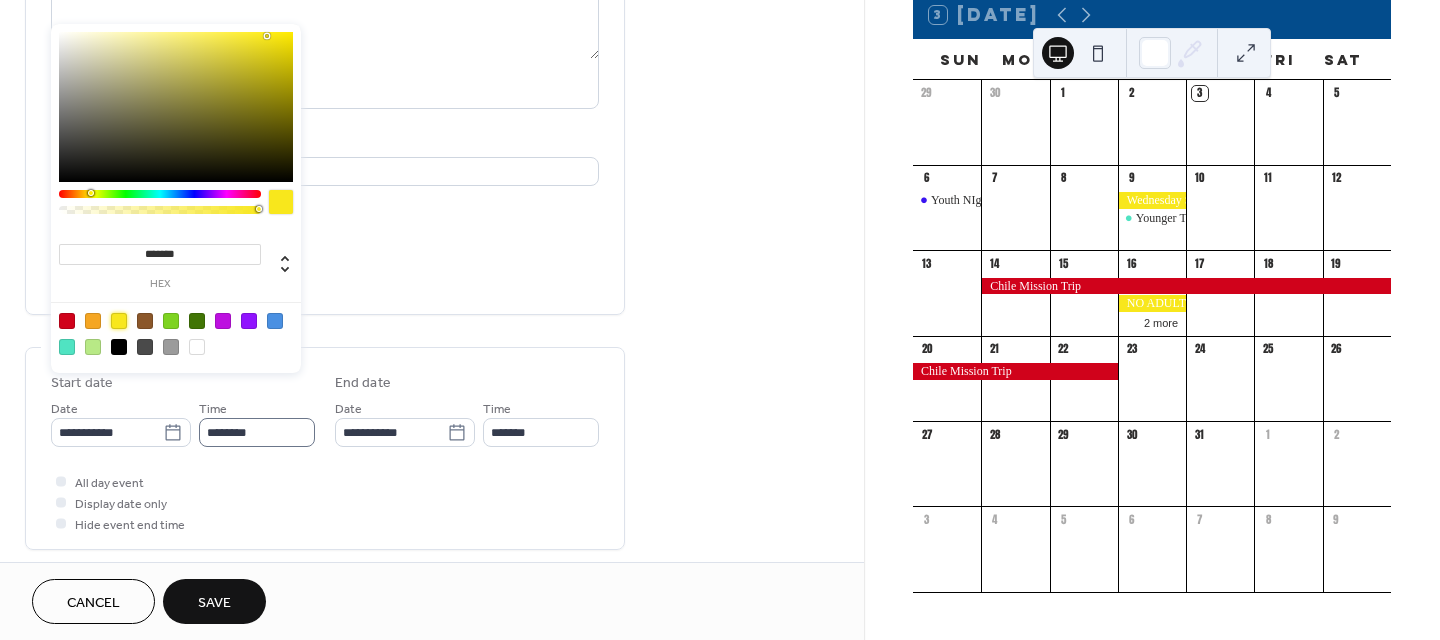 scroll, scrollTop: 300, scrollLeft: 0, axis: vertical 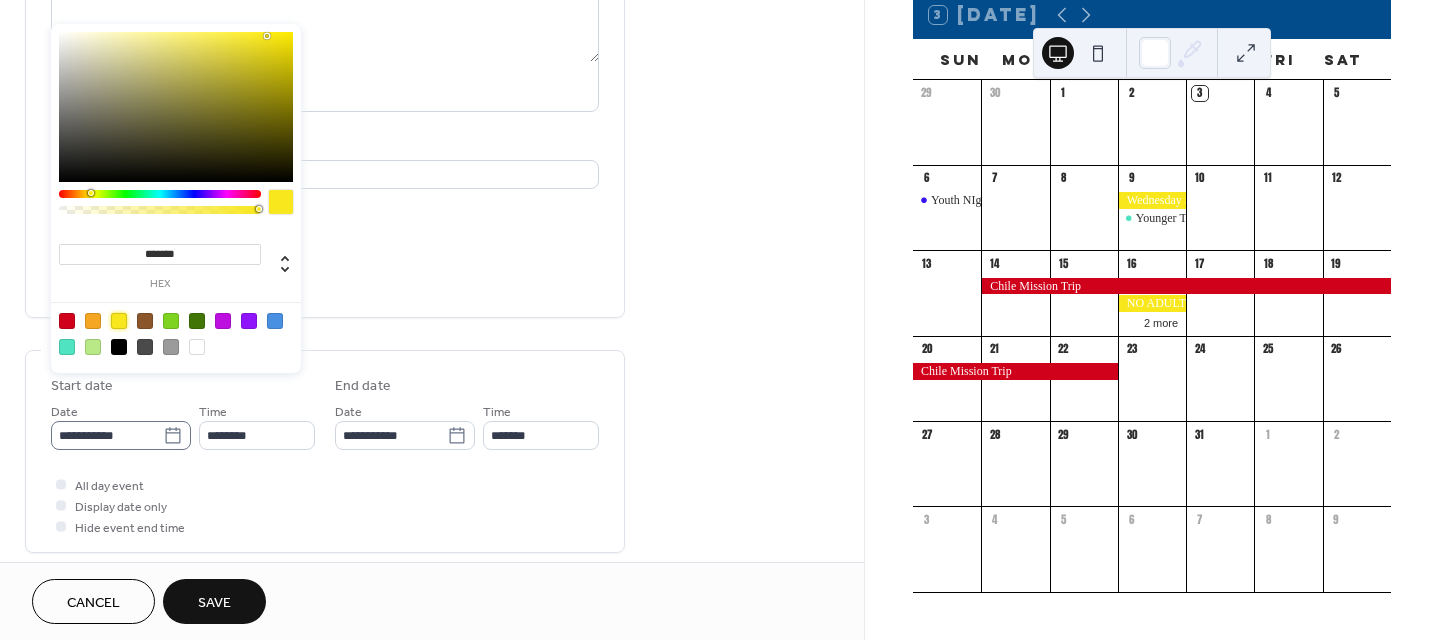 click 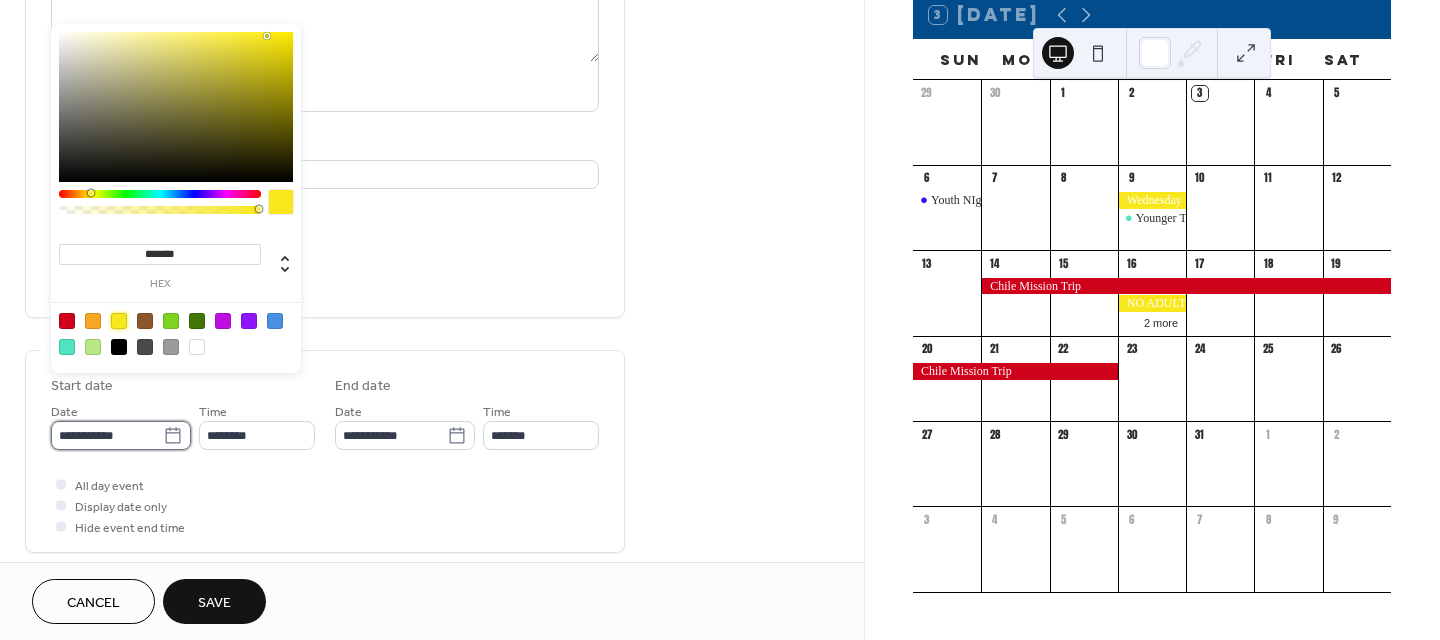click on "**********" at bounding box center [107, 435] 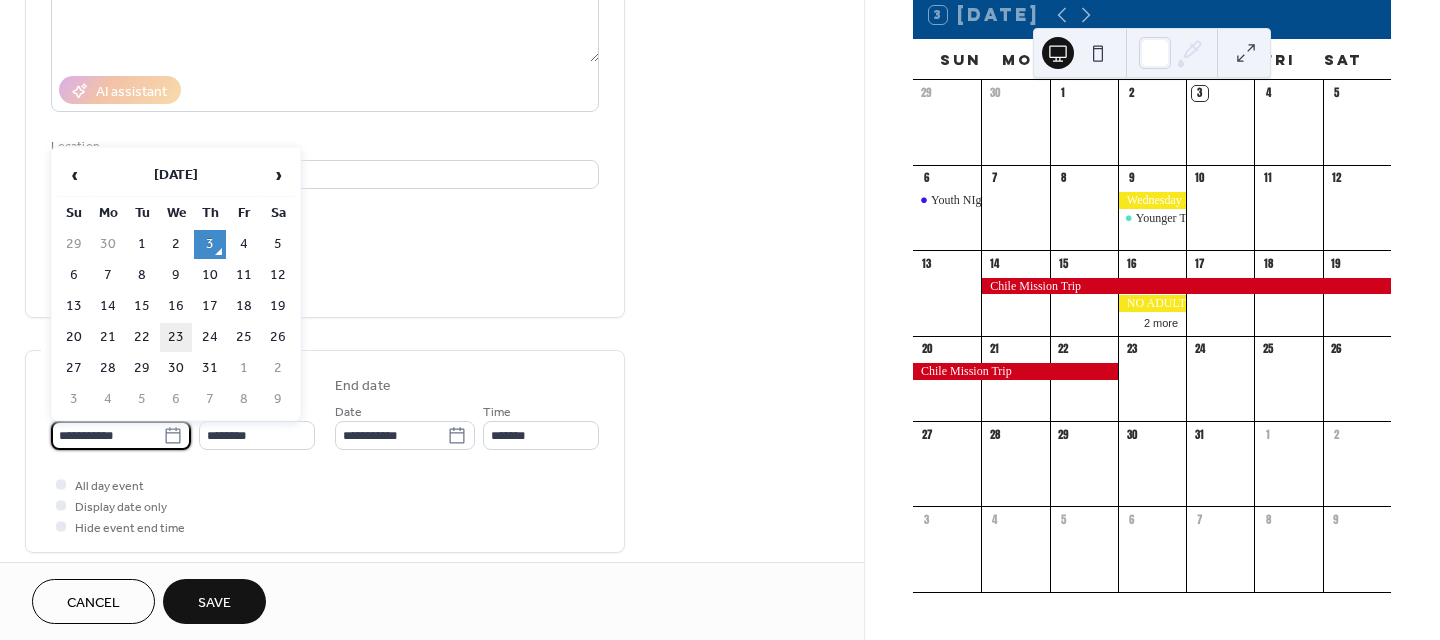 click on "23" at bounding box center (176, 337) 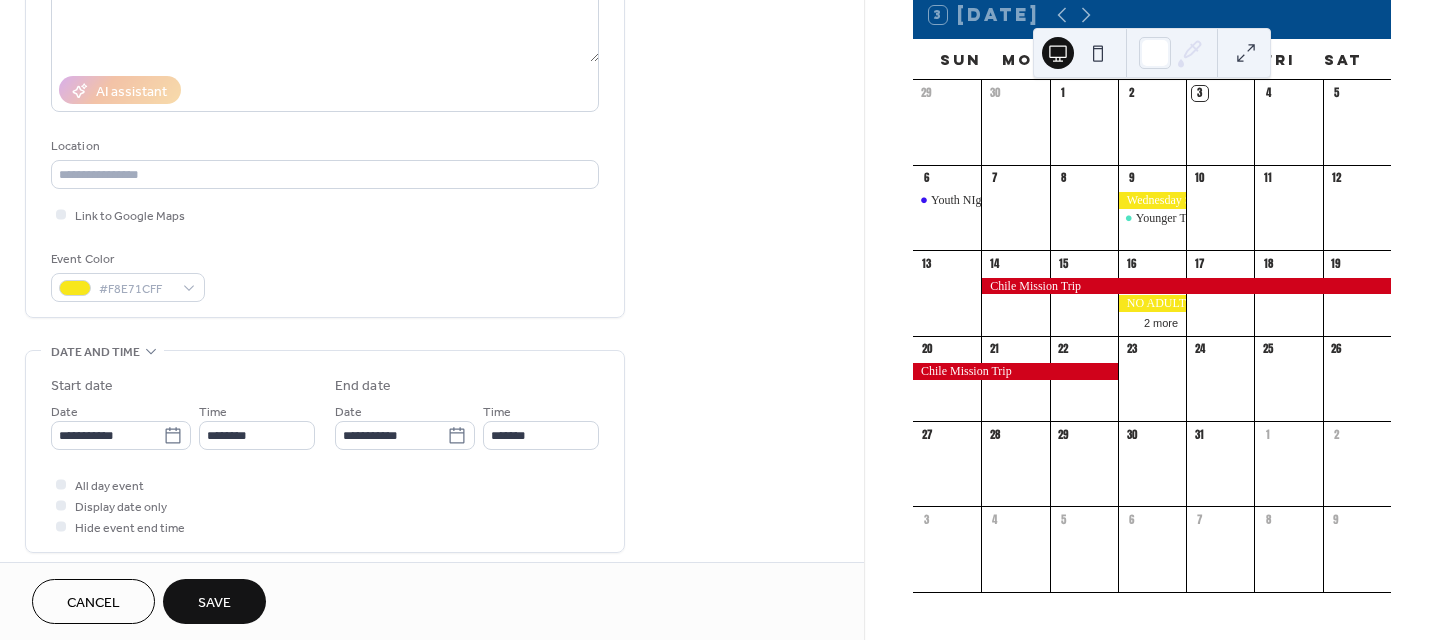 type on "**********" 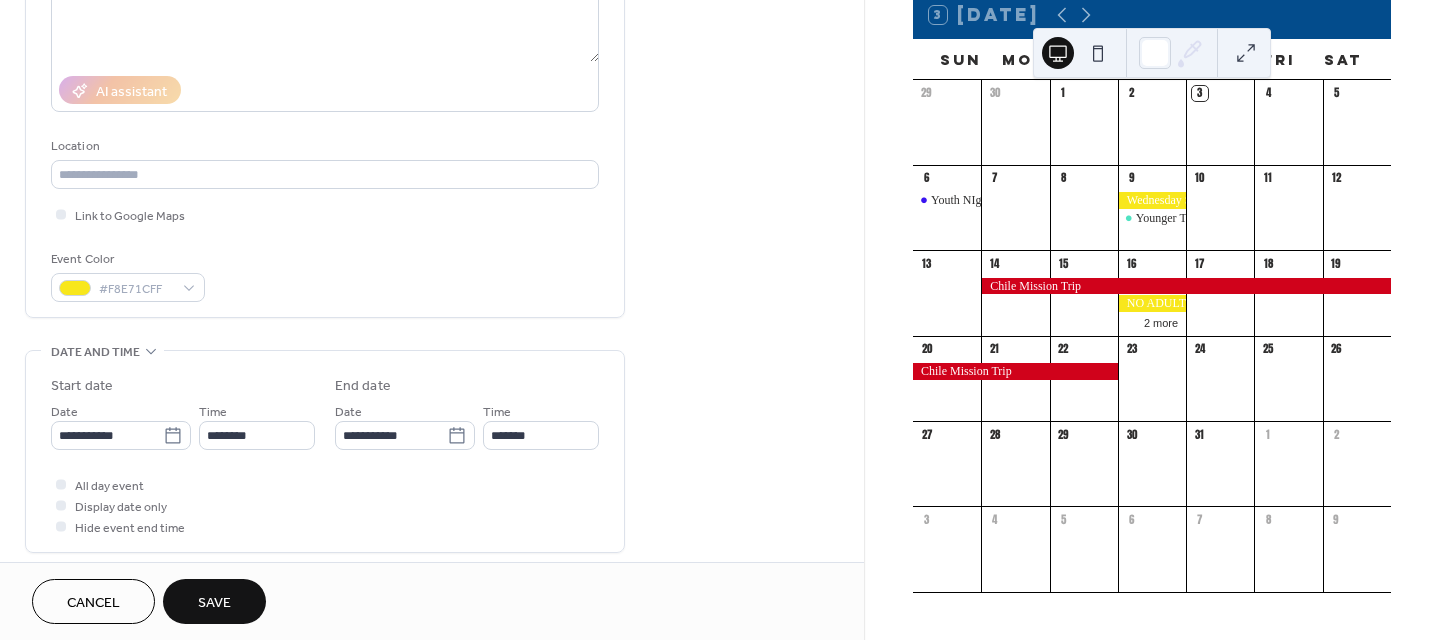 type on "**********" 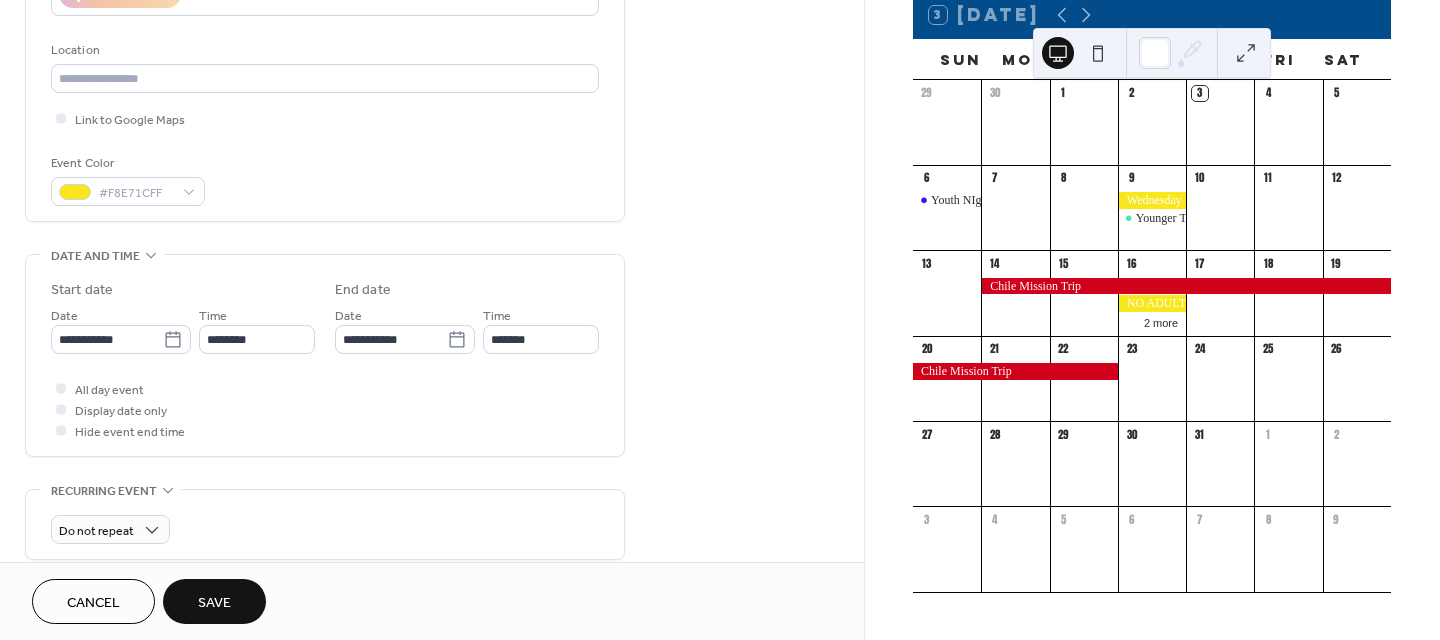 scroll, scrollTop: 400, scrollLeft: 0, axis: vertical 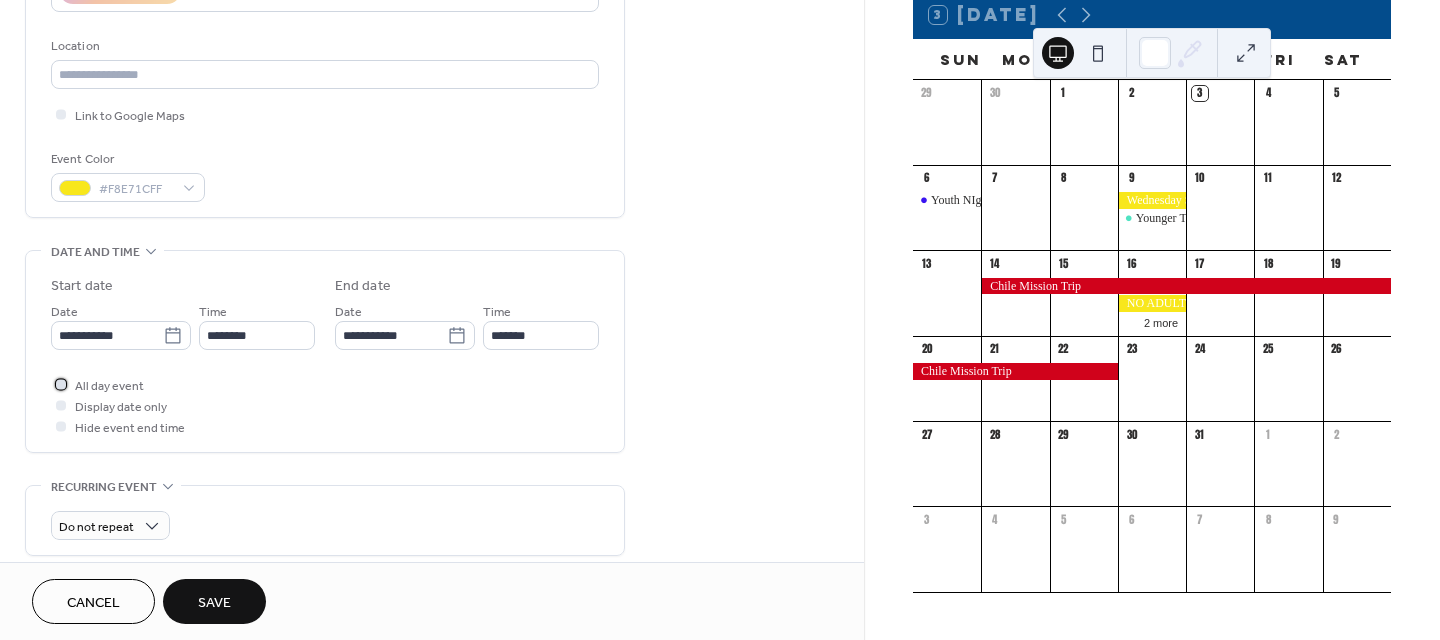 click at bounding box center [61, 384] 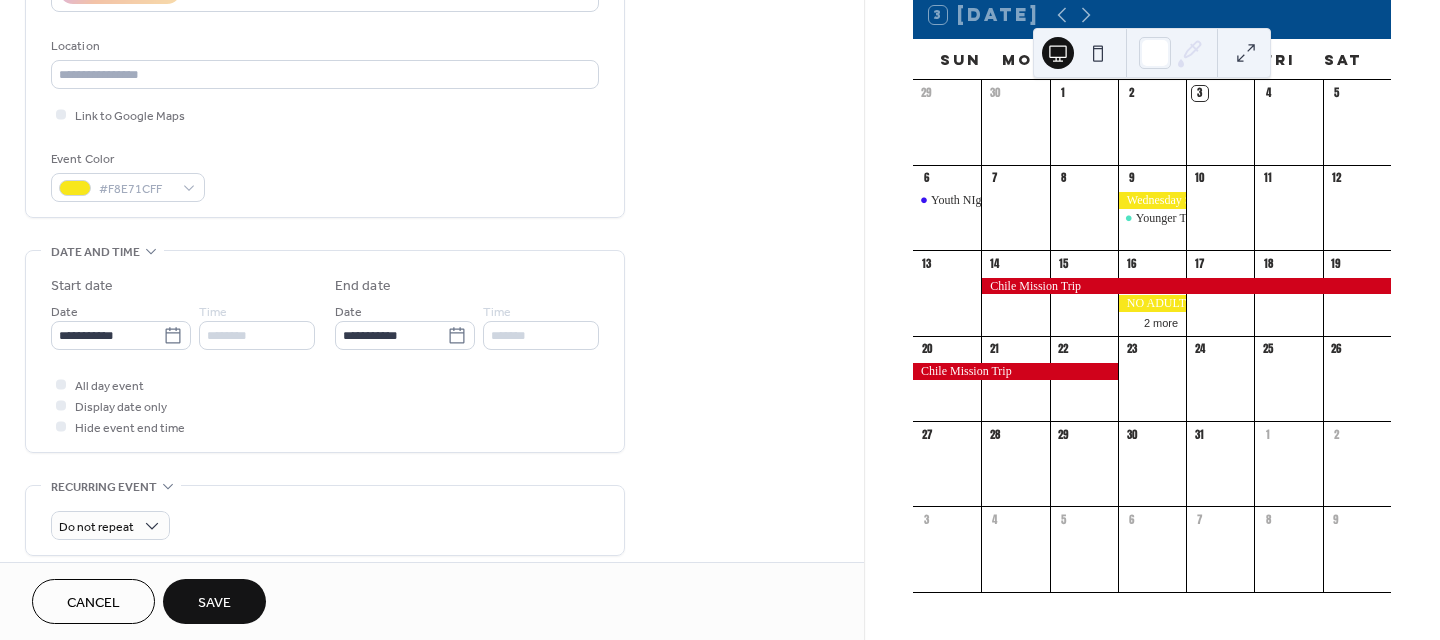 click on "Save" at bounding box center (214, 601) 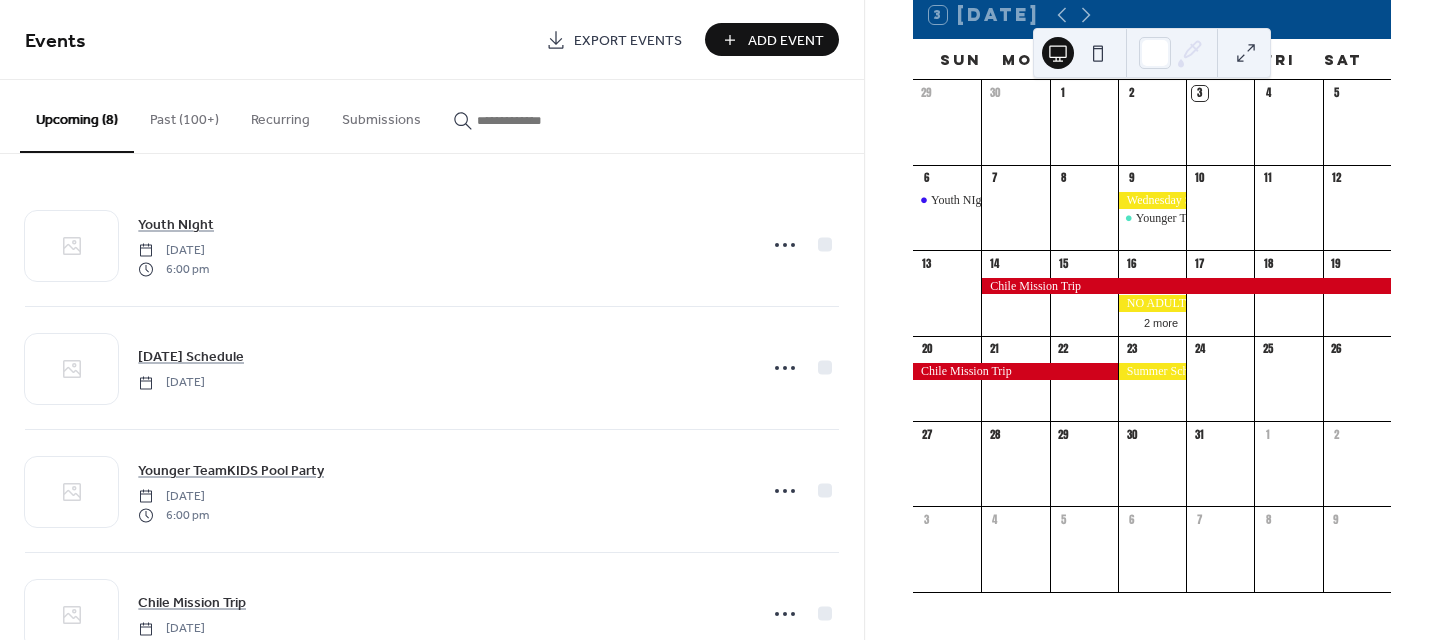 click on "Add Event" at bounding box center (786, 41) 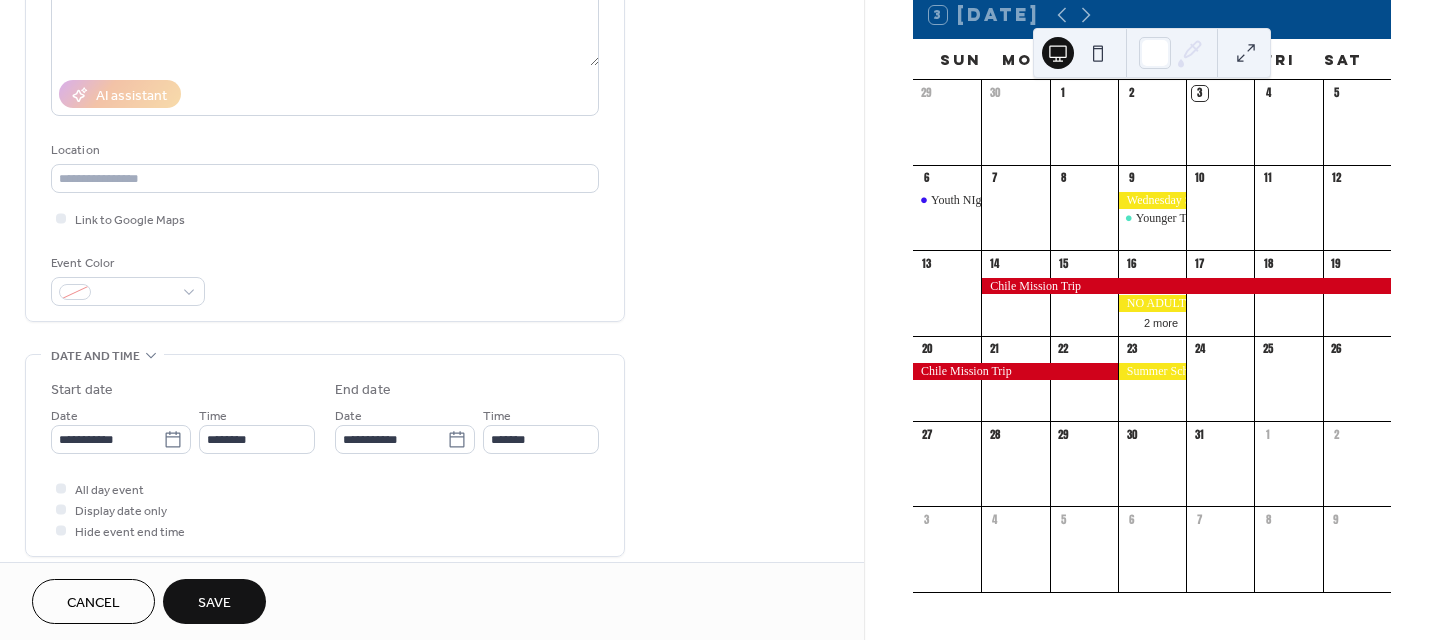 scroll, scrollTop: 300, scrollLeft: 0, axis: vertical 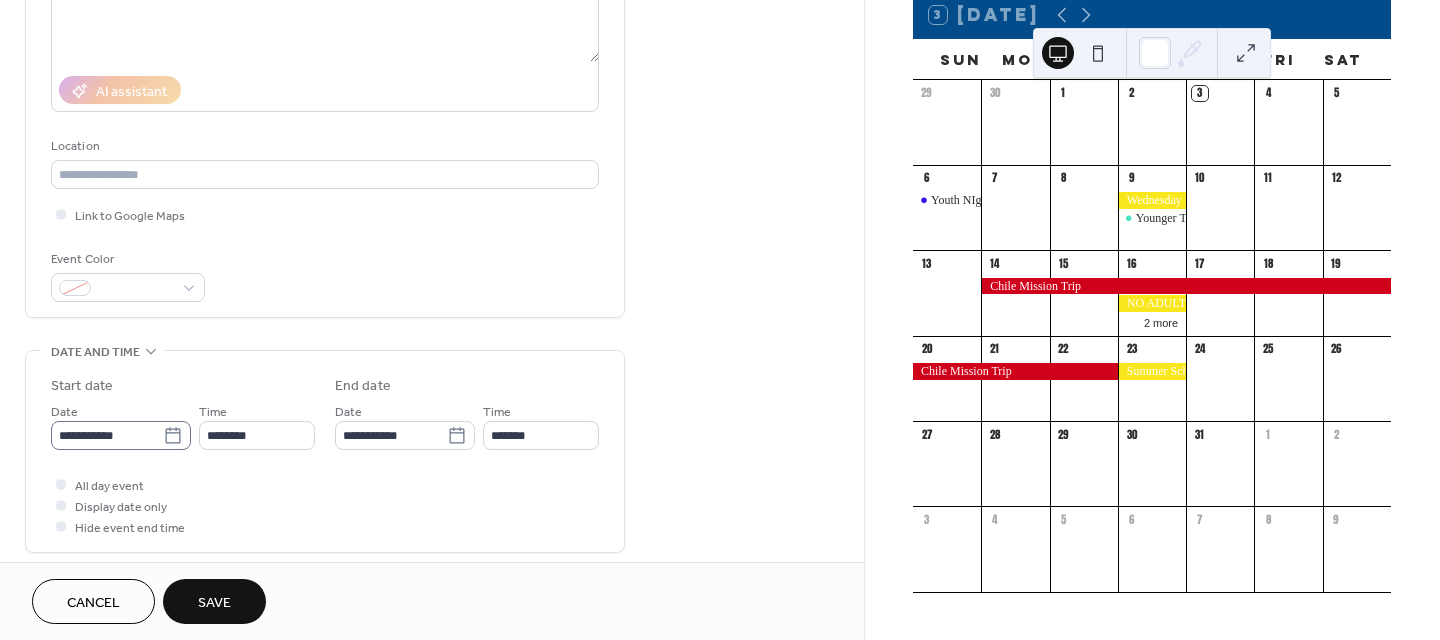 type on "**********" 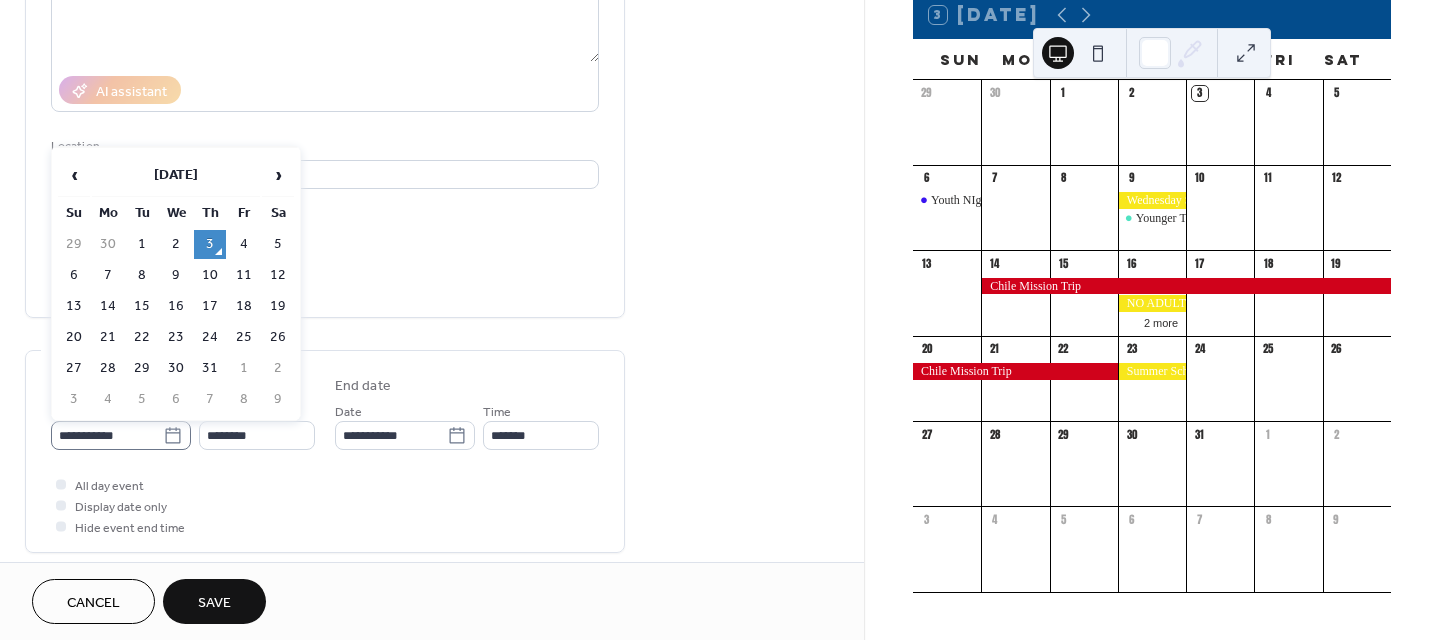 click 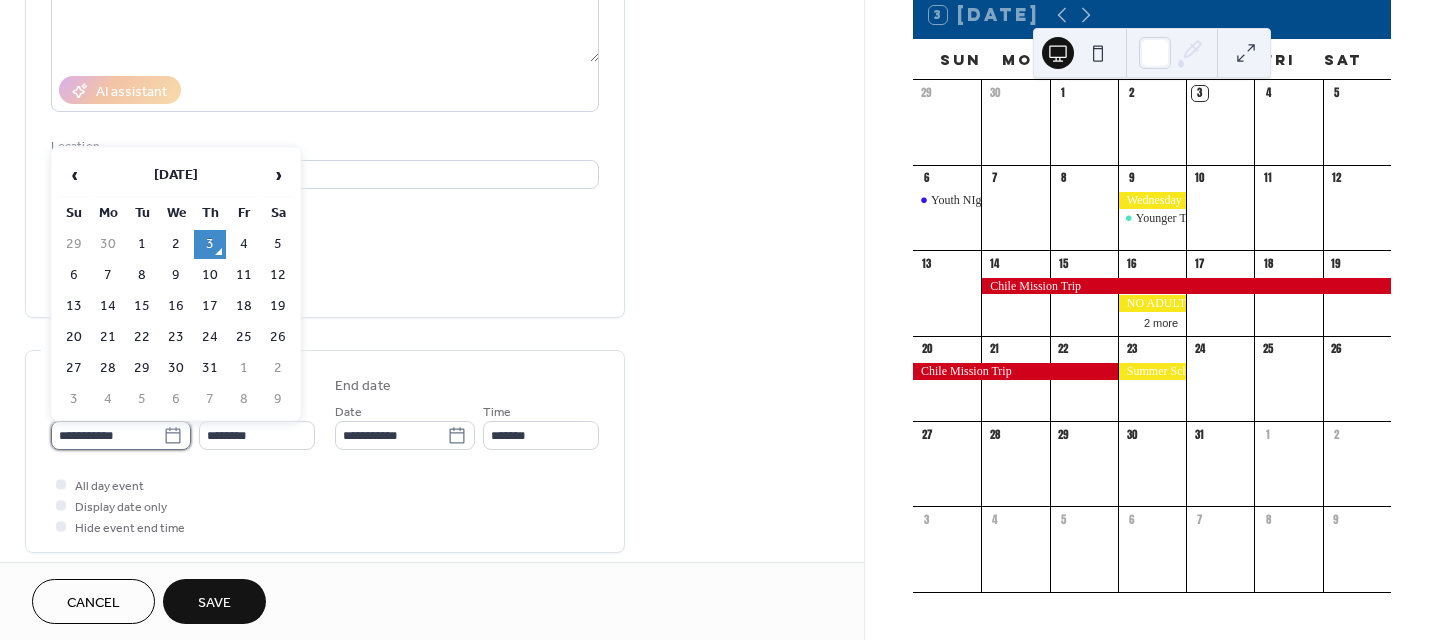 click on "**********" at bounding box center (107, 435) 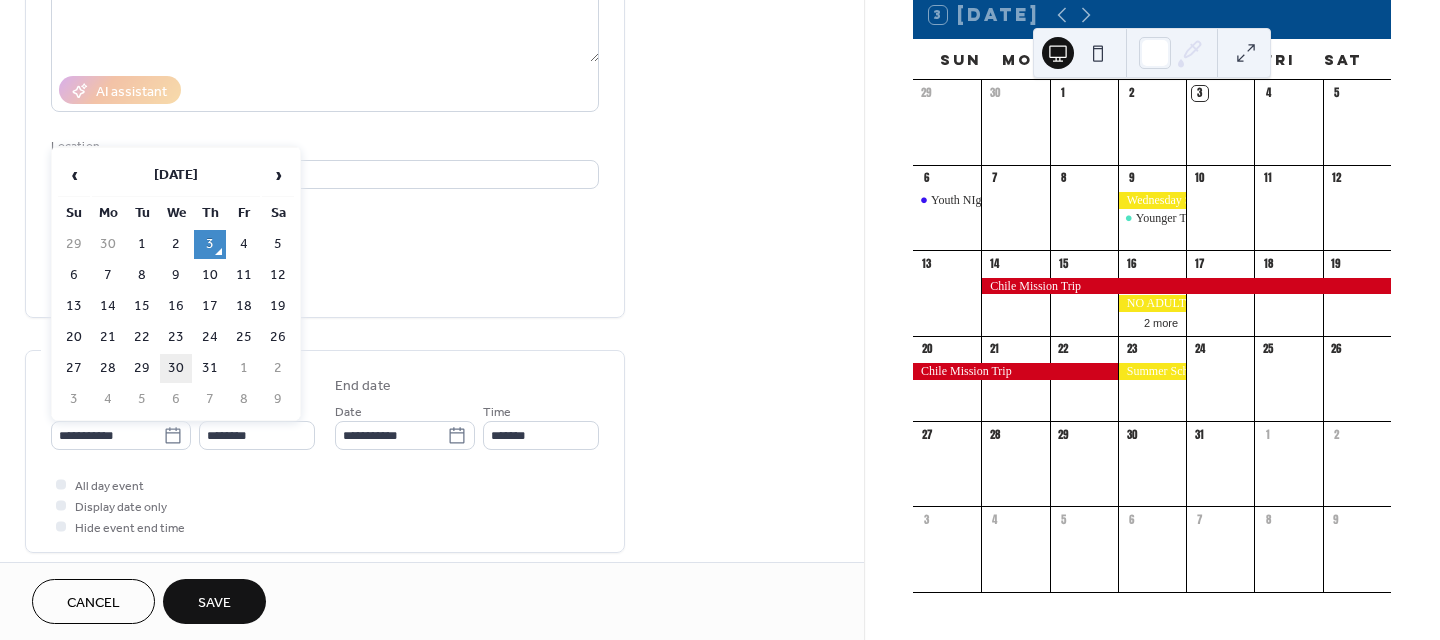 click on "30" at bounding box center (176, 368) 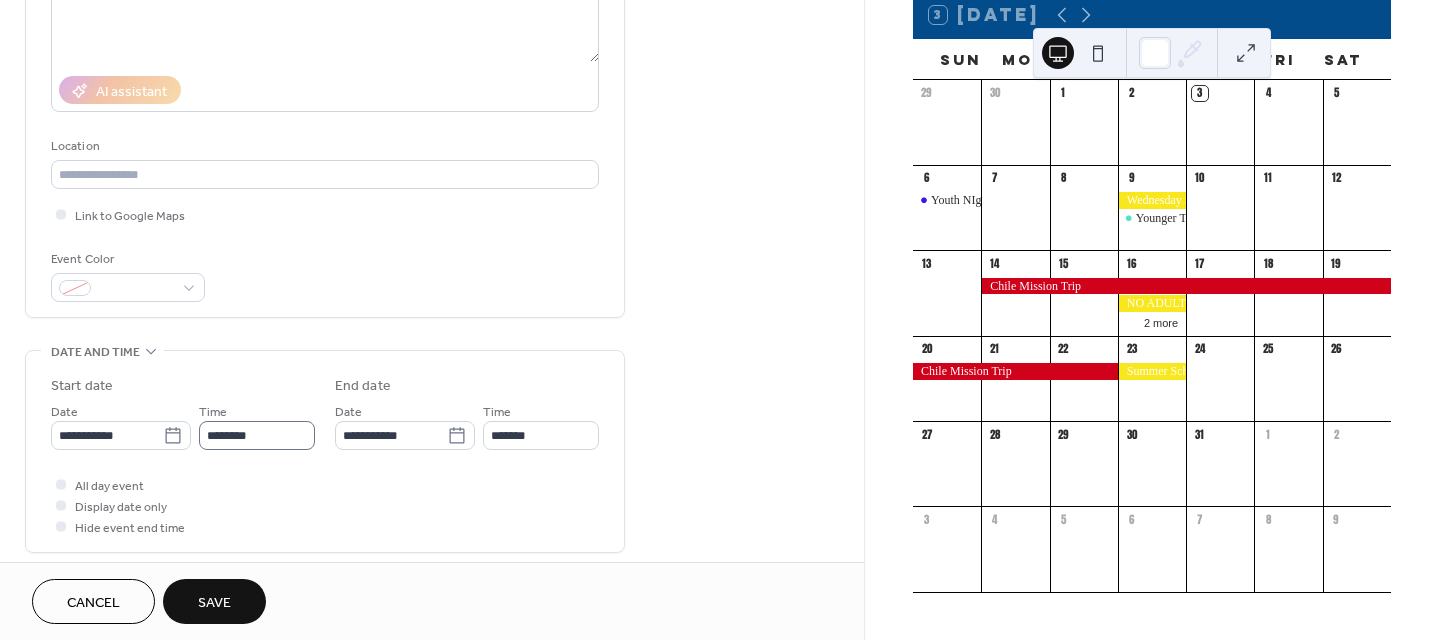 scroll, scrollTop: 1, scrollLeft: 0, axis: vertical 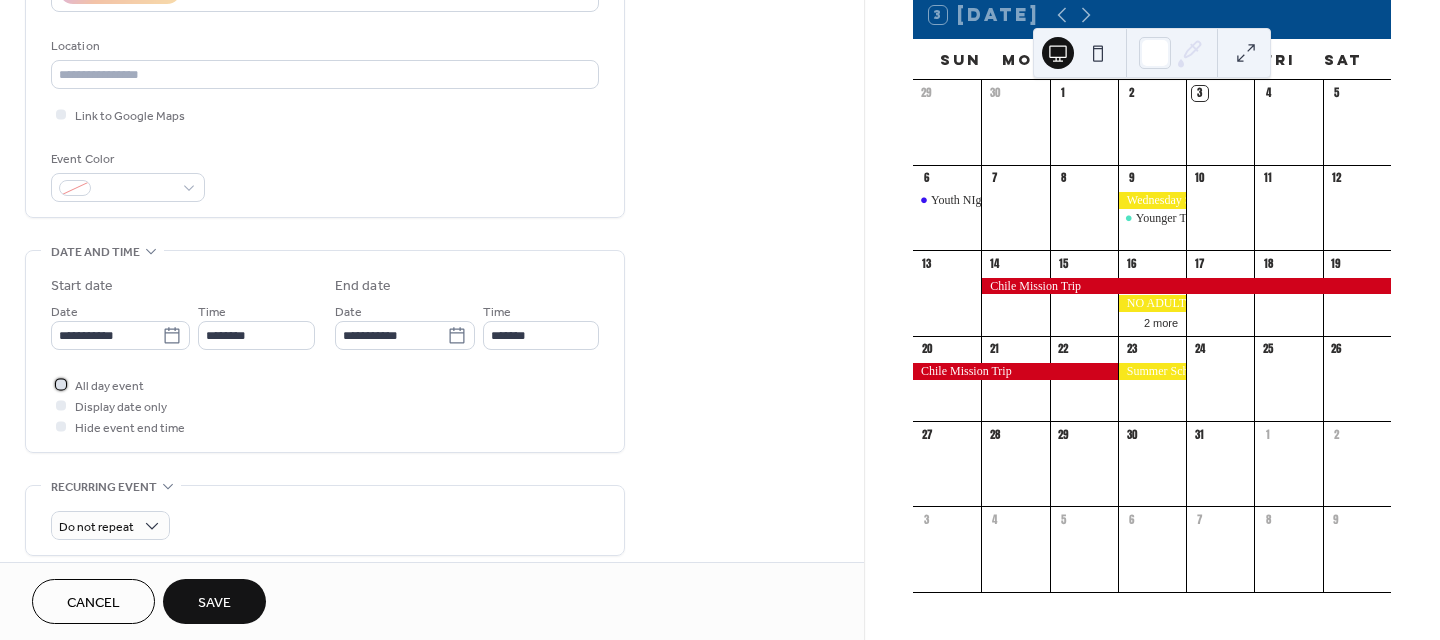 click at bounding box center [61, 384] 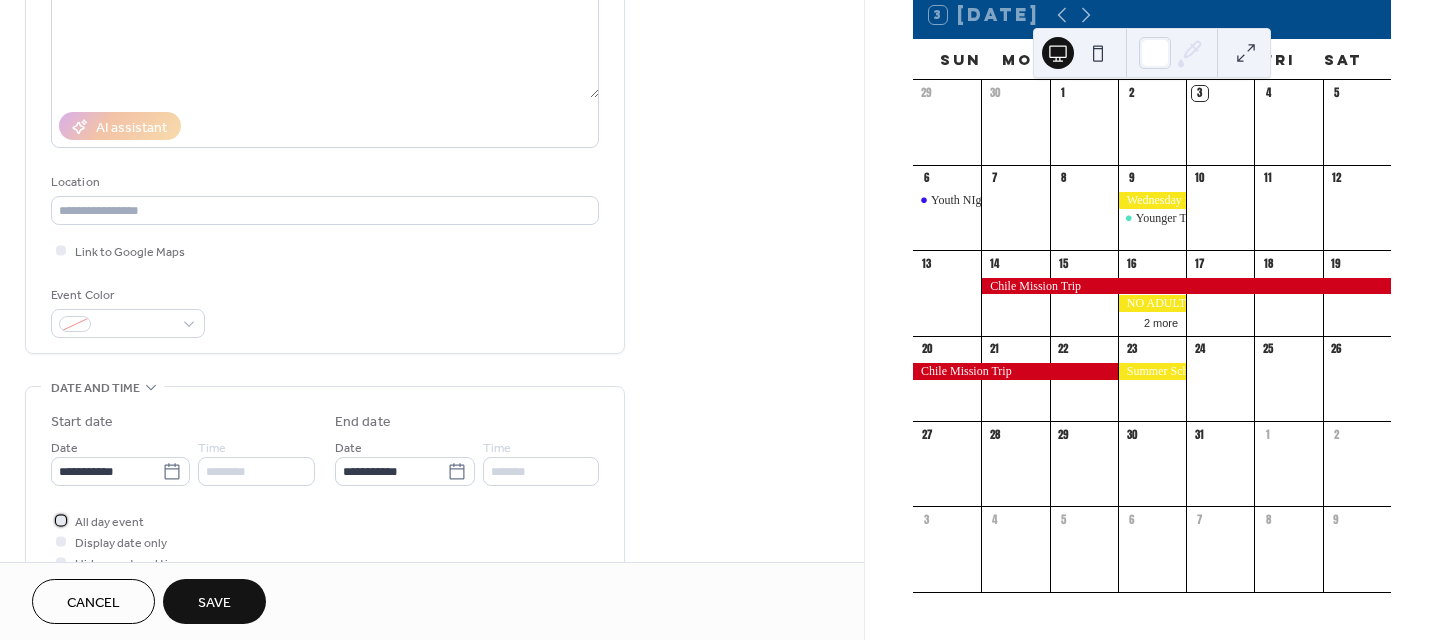 scroll, scrollTop: 200, scrollLeft: 0, axis: vertical 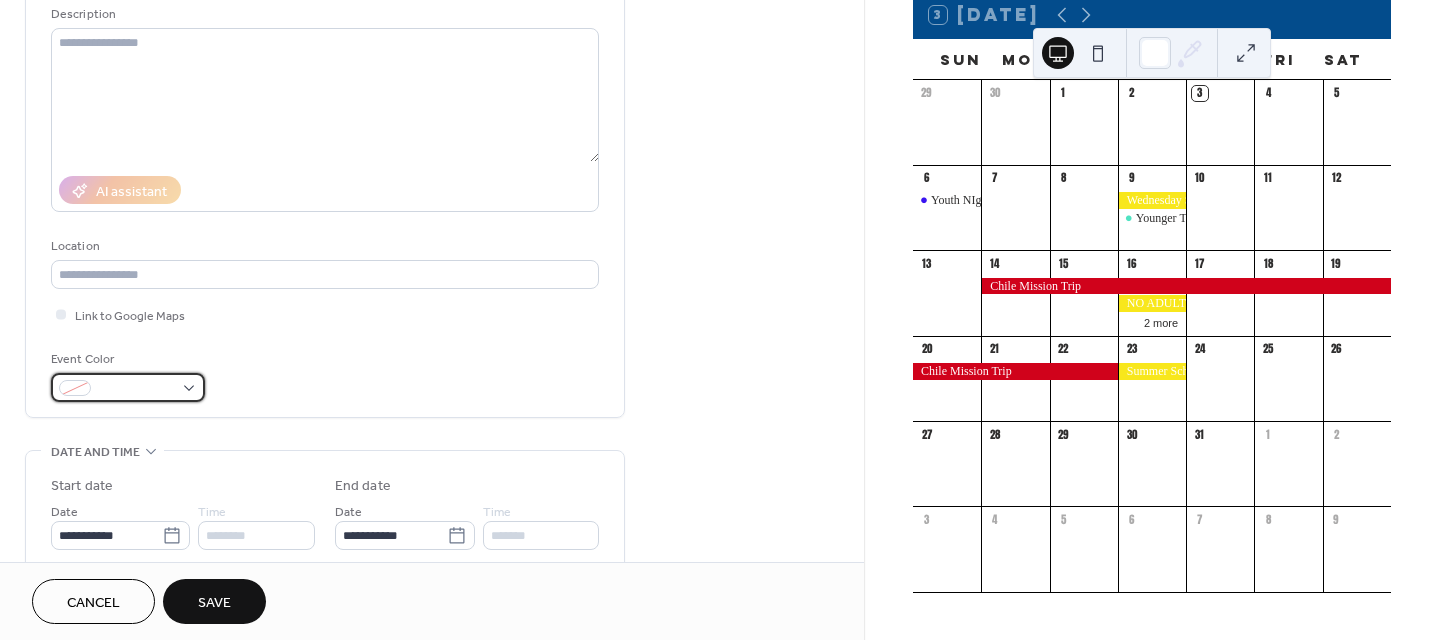 click at bounding box center [128, 387] 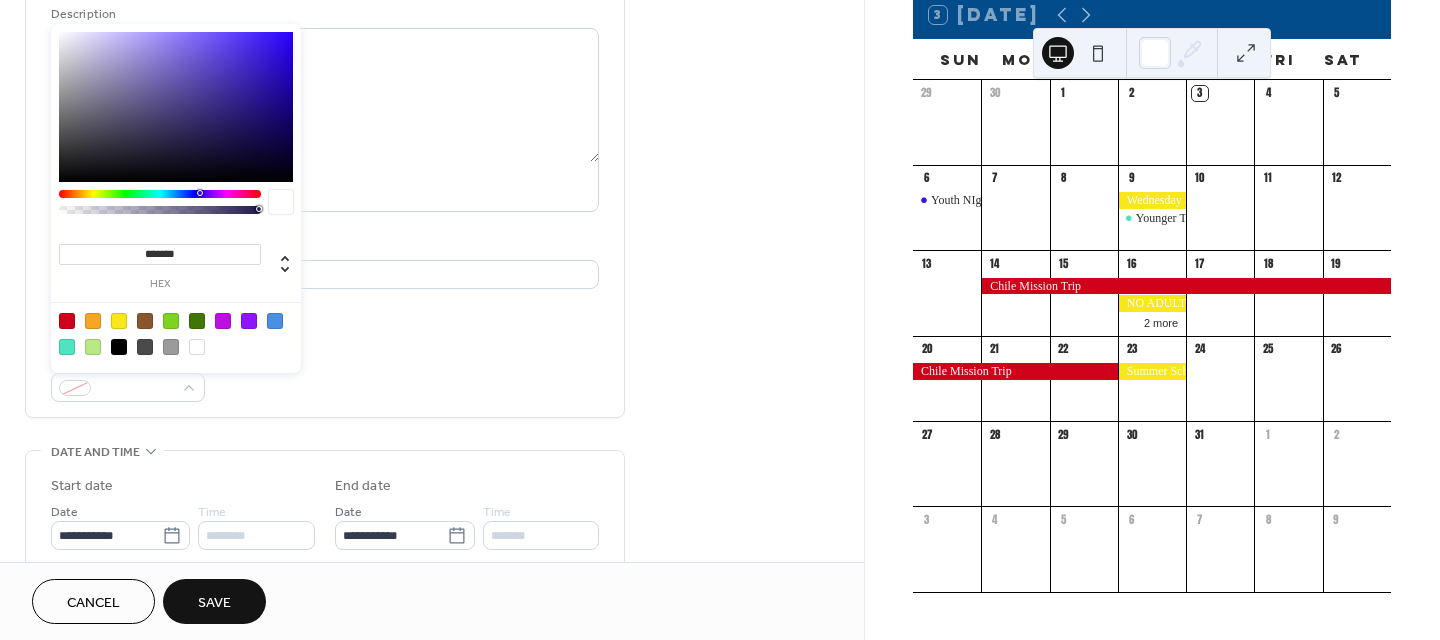 click at bounding box center (119, 321) 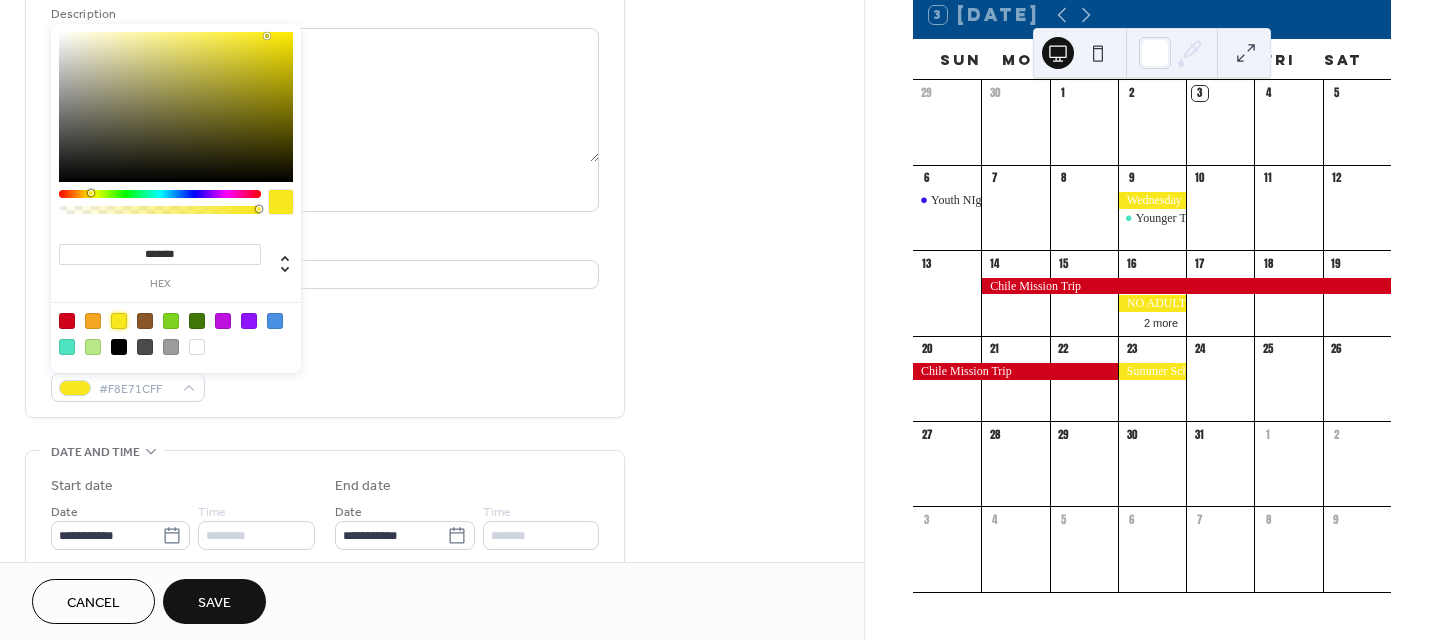 click on "Save" at bounding box center [214, 601] 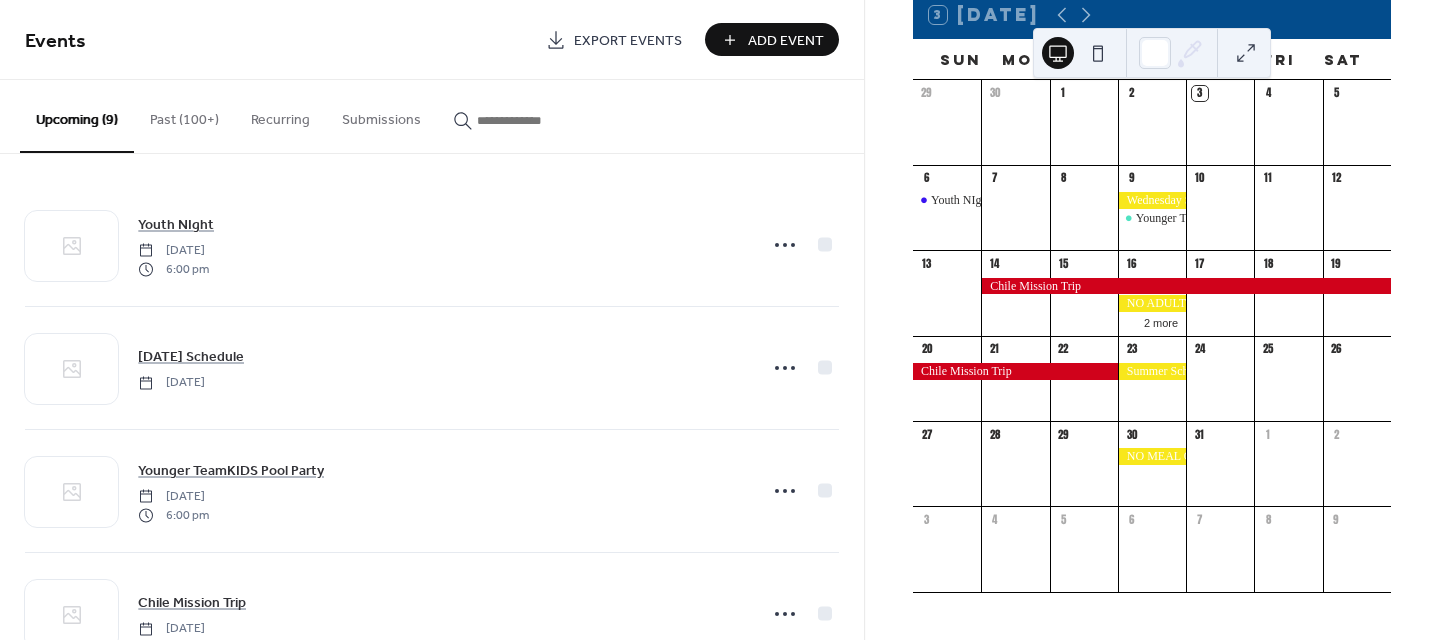 click on "Add Event" at bounding box center [786, 41] 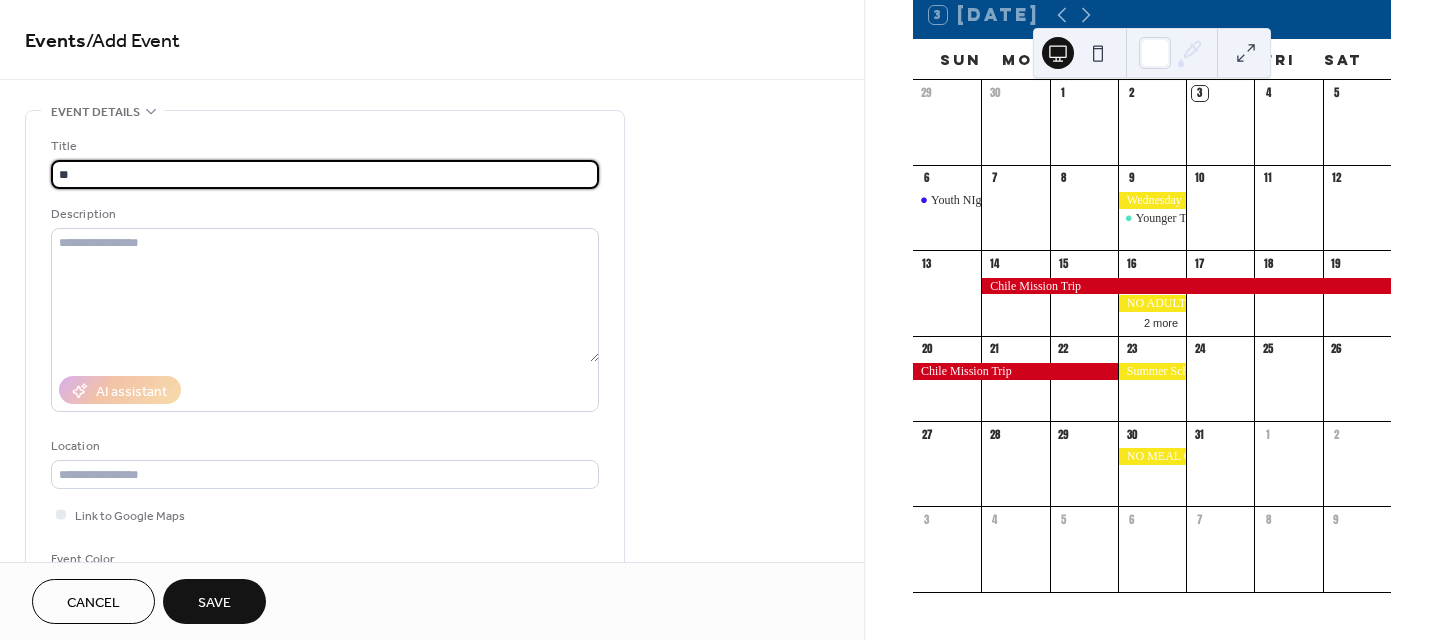 type on "*" 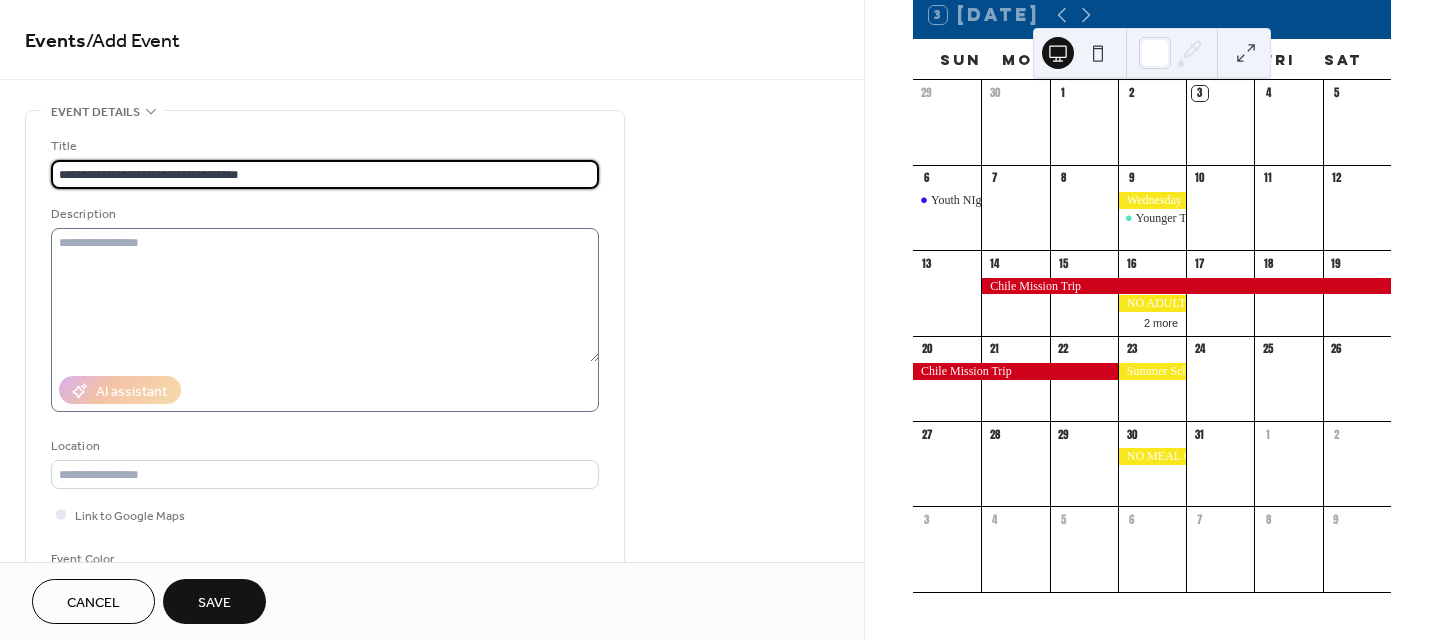 type on "**********" 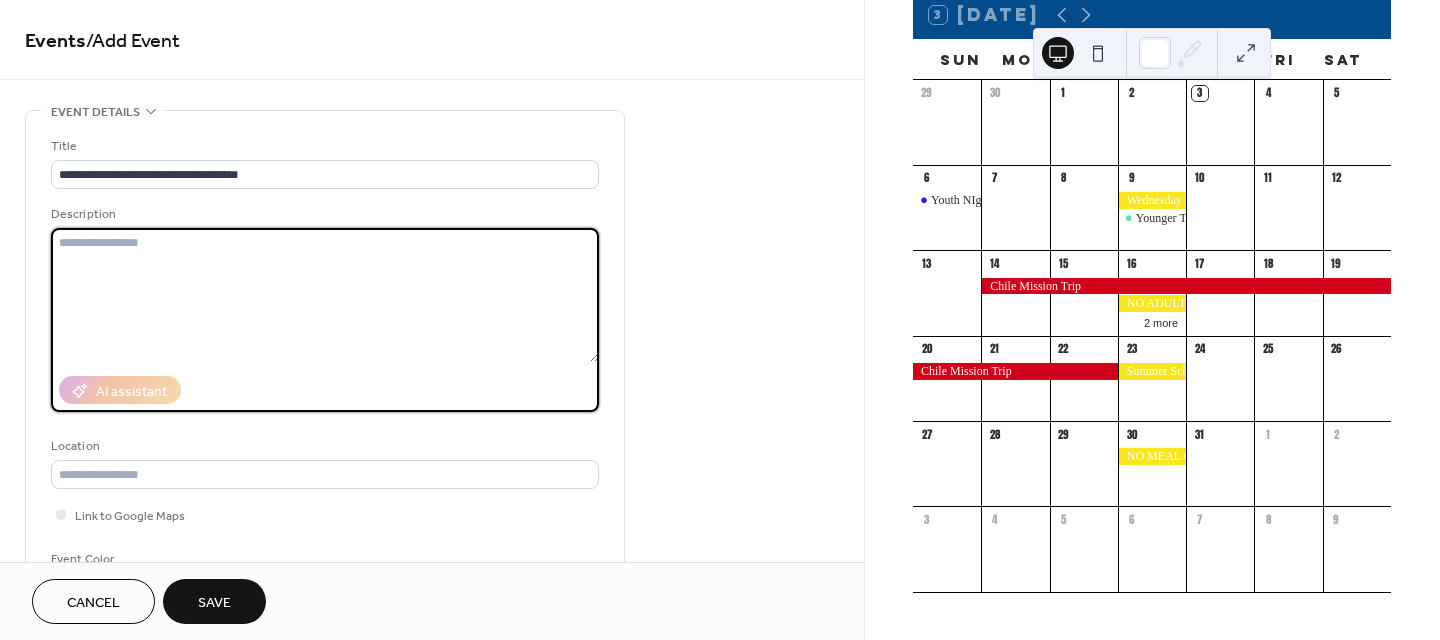 click at bounding box center [325, 295] 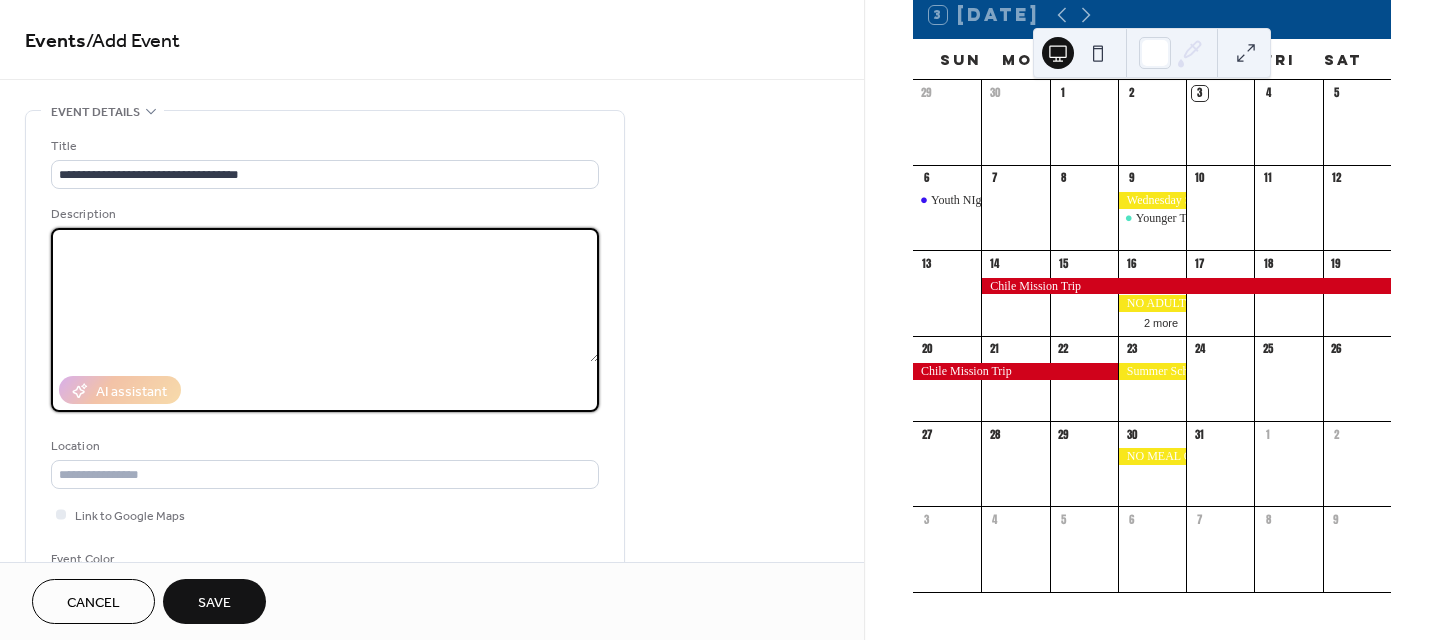 type on "*" 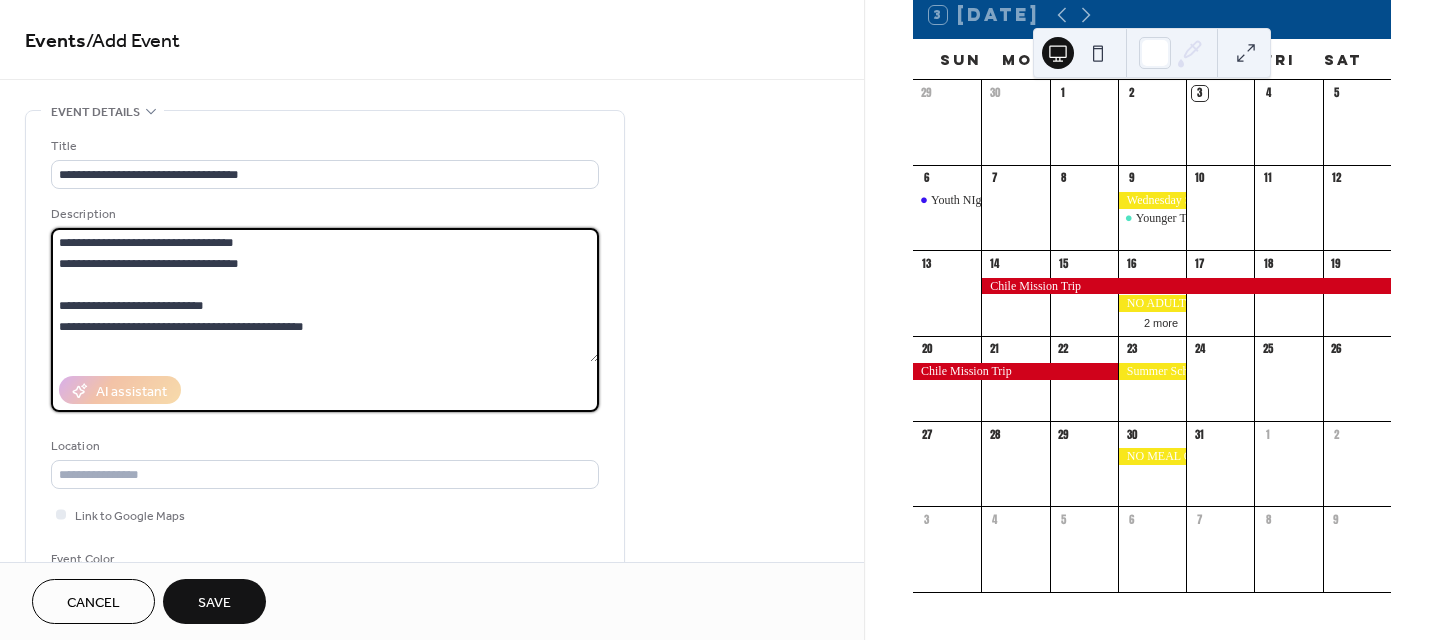 click on "**********" at bounding box center (325, 295) 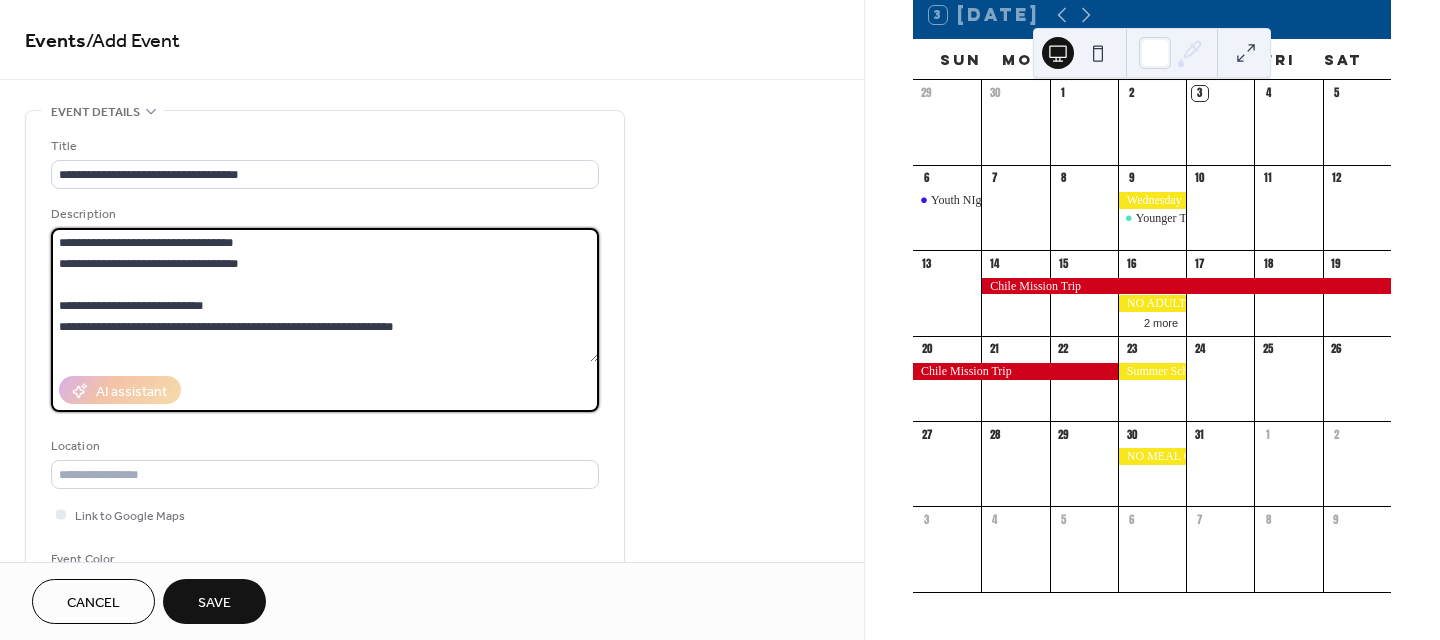click on "**********" at bounding box center (325, 295) 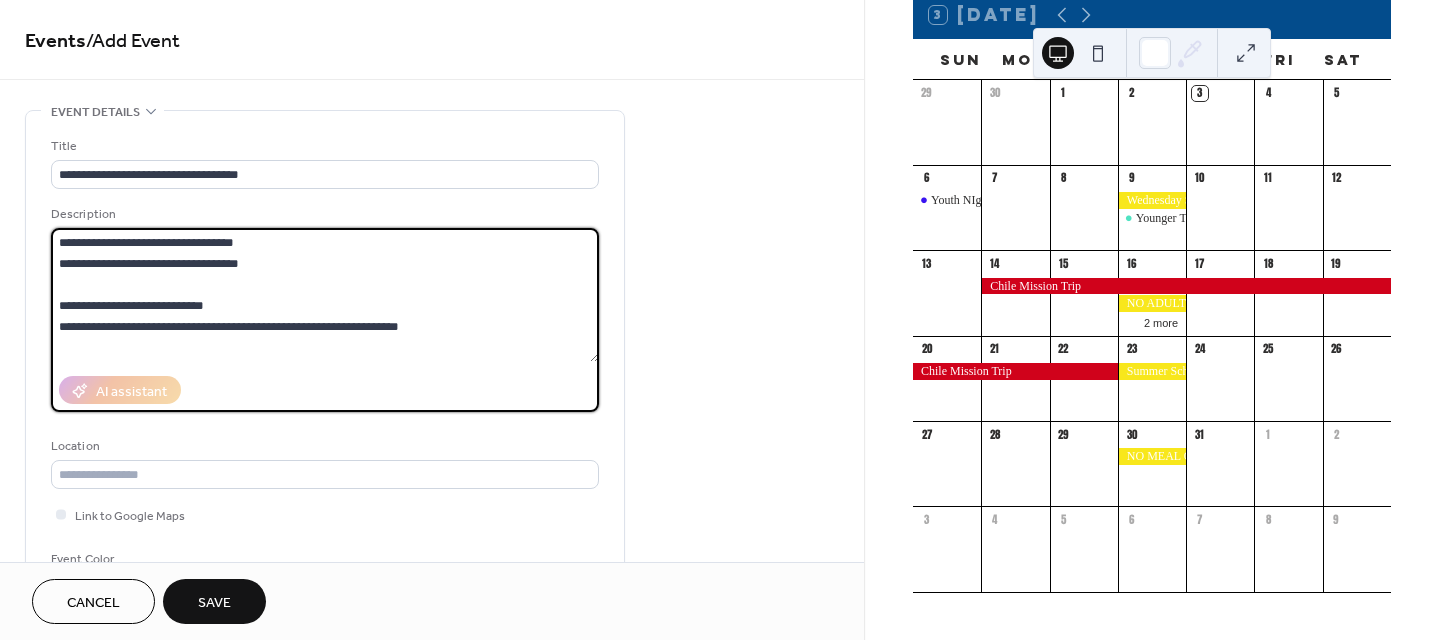click on "**********" at bounding box center [325, 295] 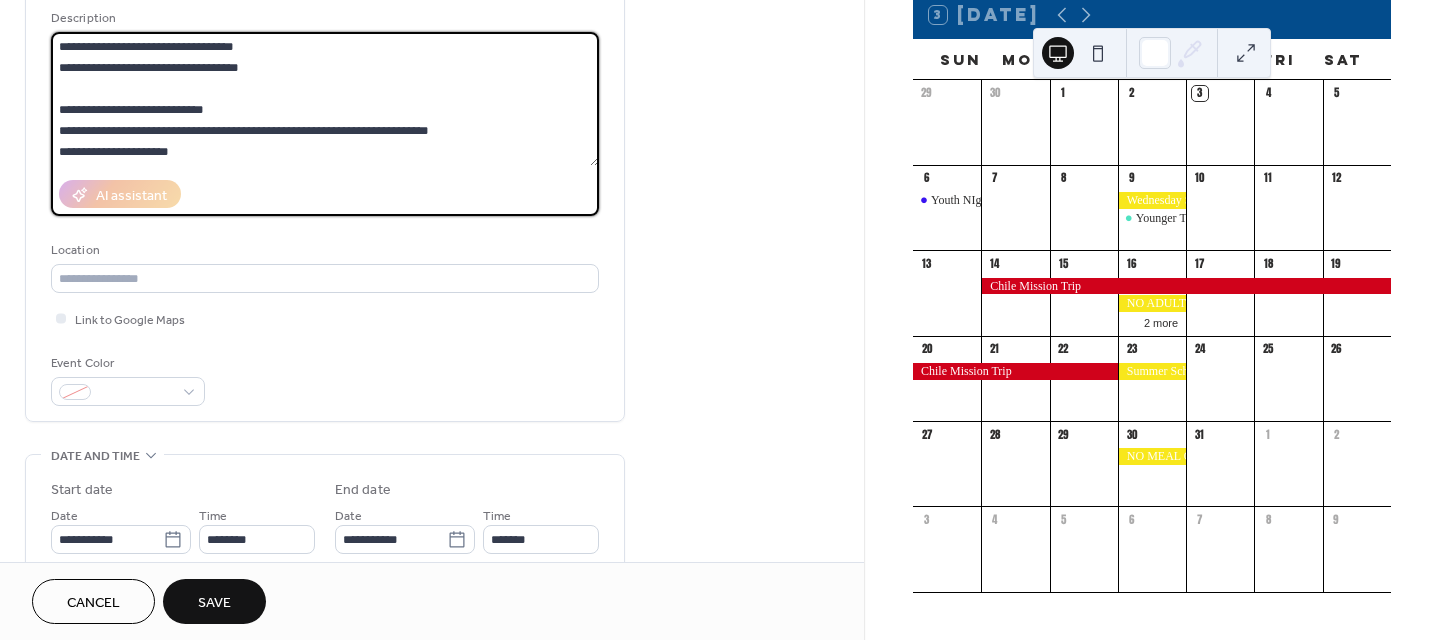 scroll, scrollTop: 200, scrollLeft: 0, axis: vertical 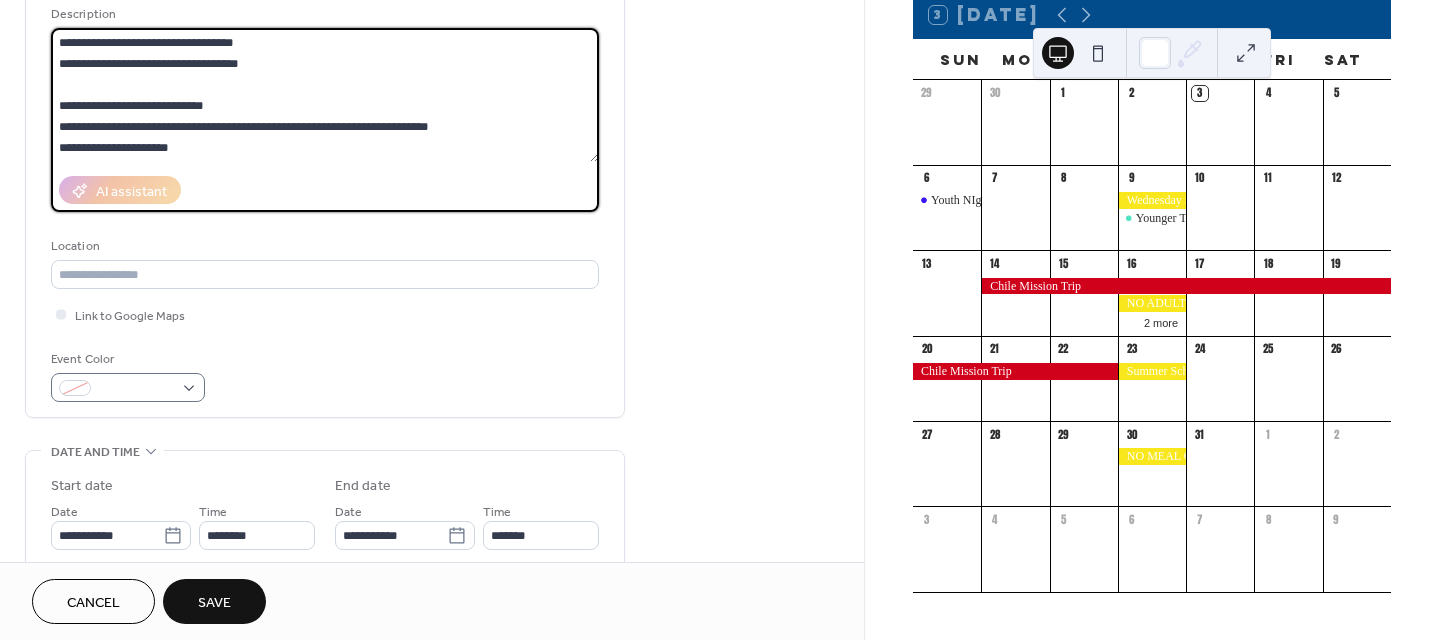 type on "**********" 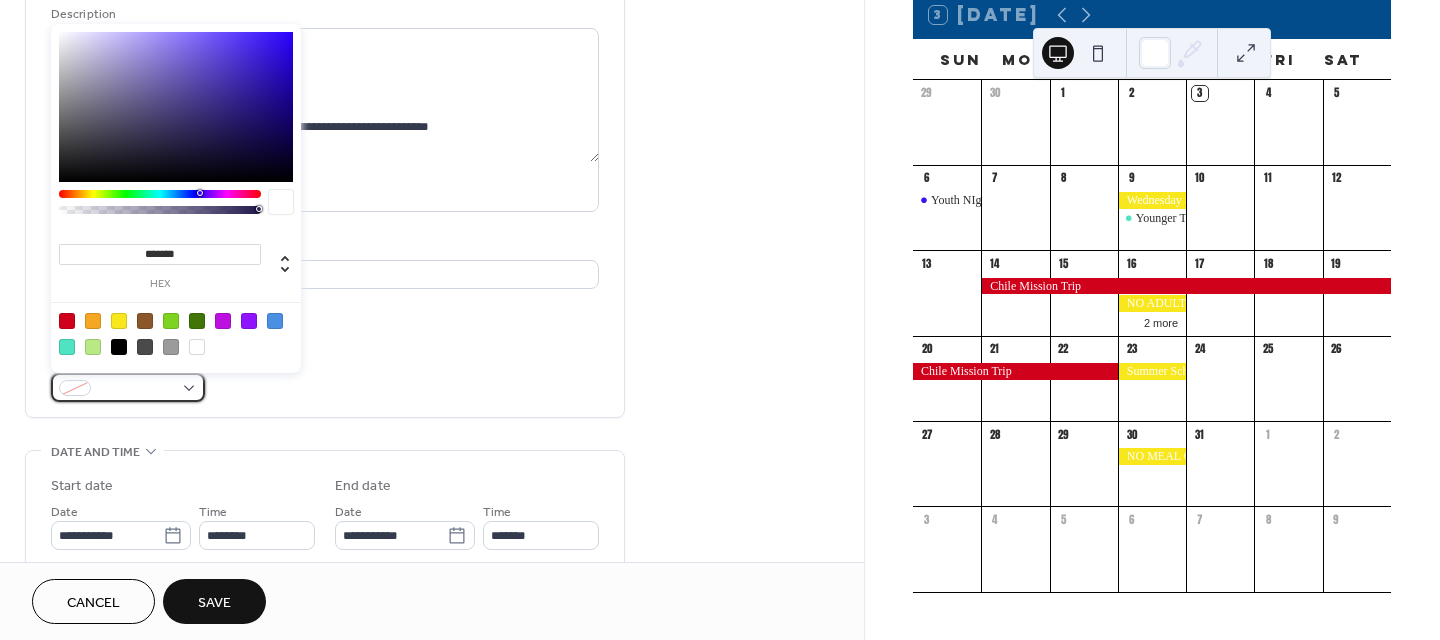 click at bounding box center [128, 387] 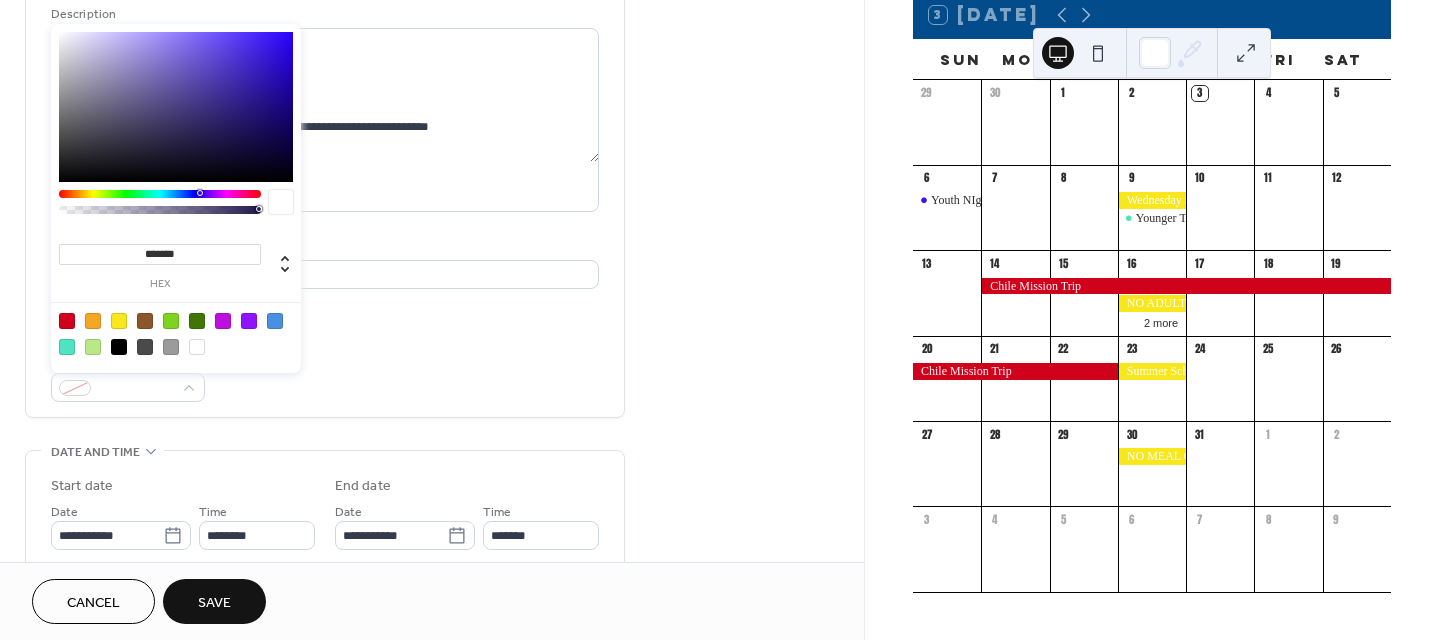 click at bounding box center [275, 321] 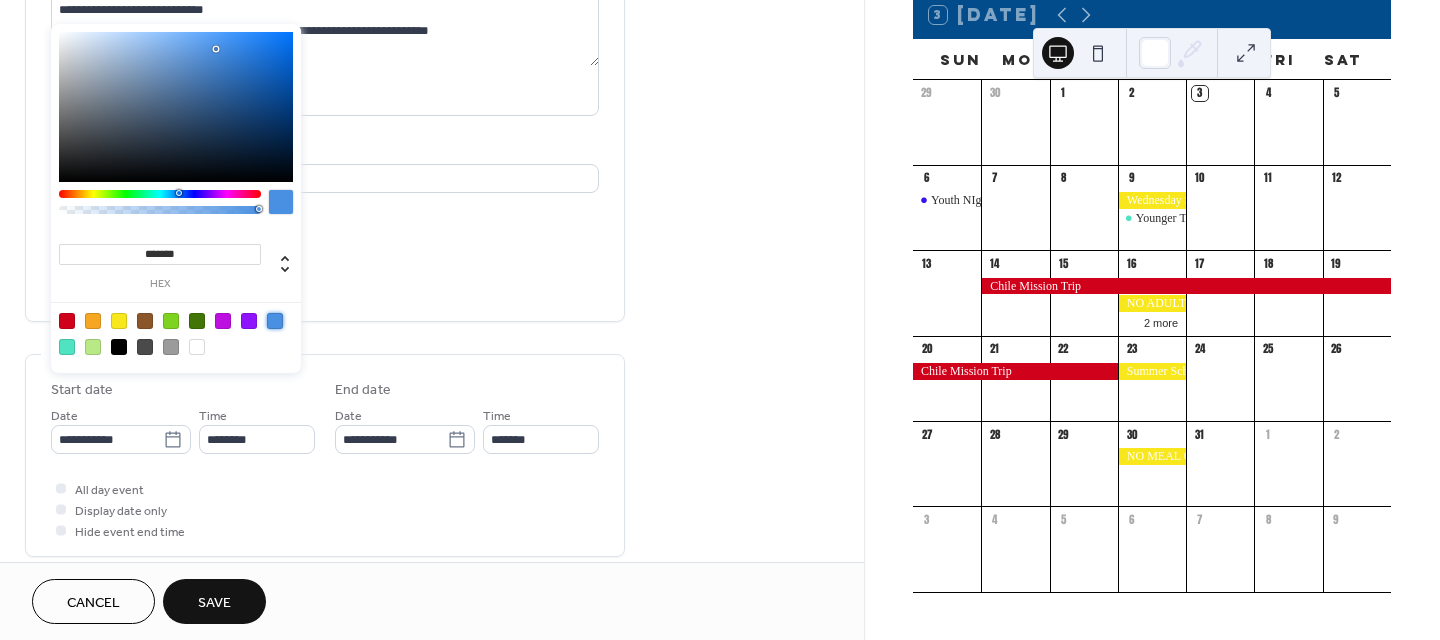scroll, scrollTop: 300, scrollLeft: 0, axis: vertical 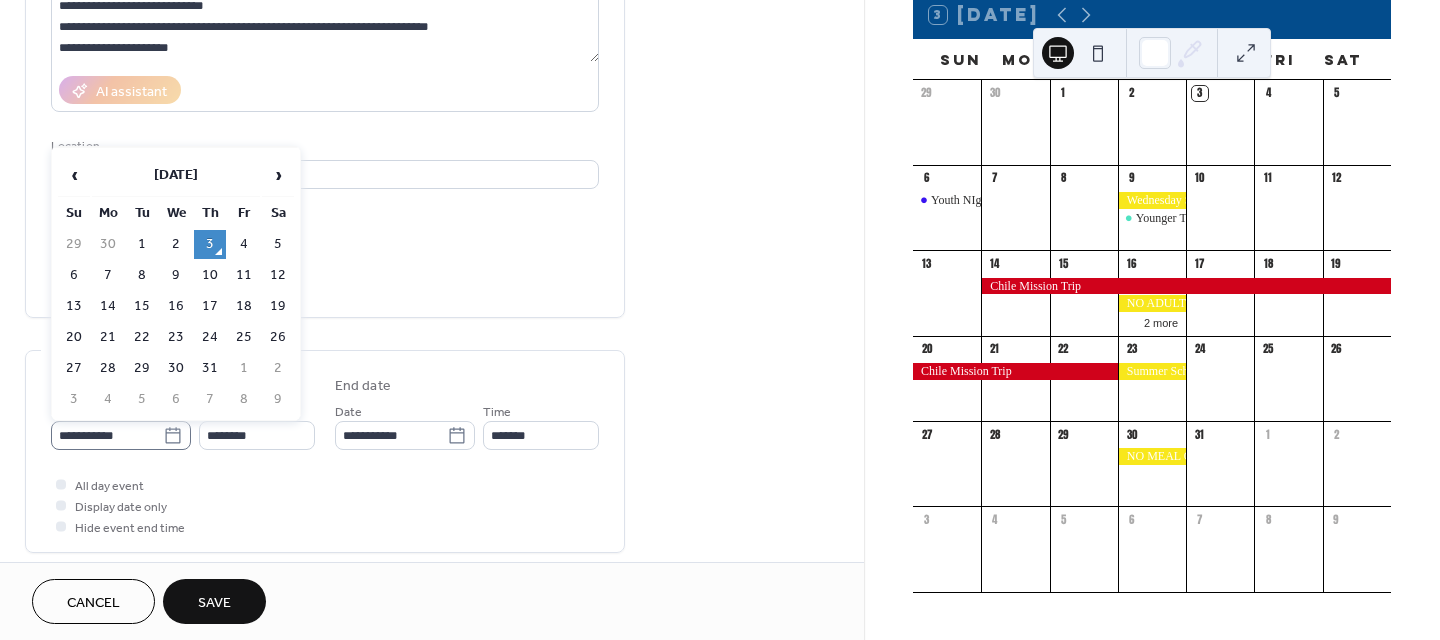 click 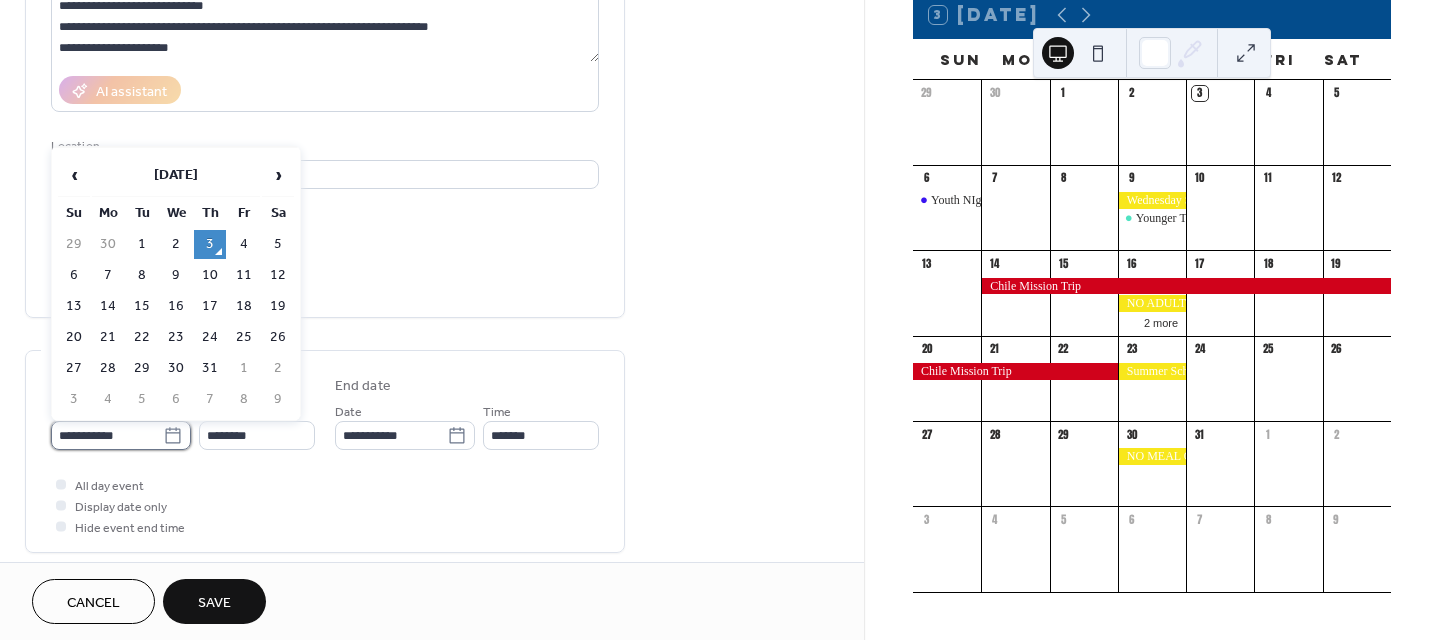 click on "**********" at bounding box center (107, 435) 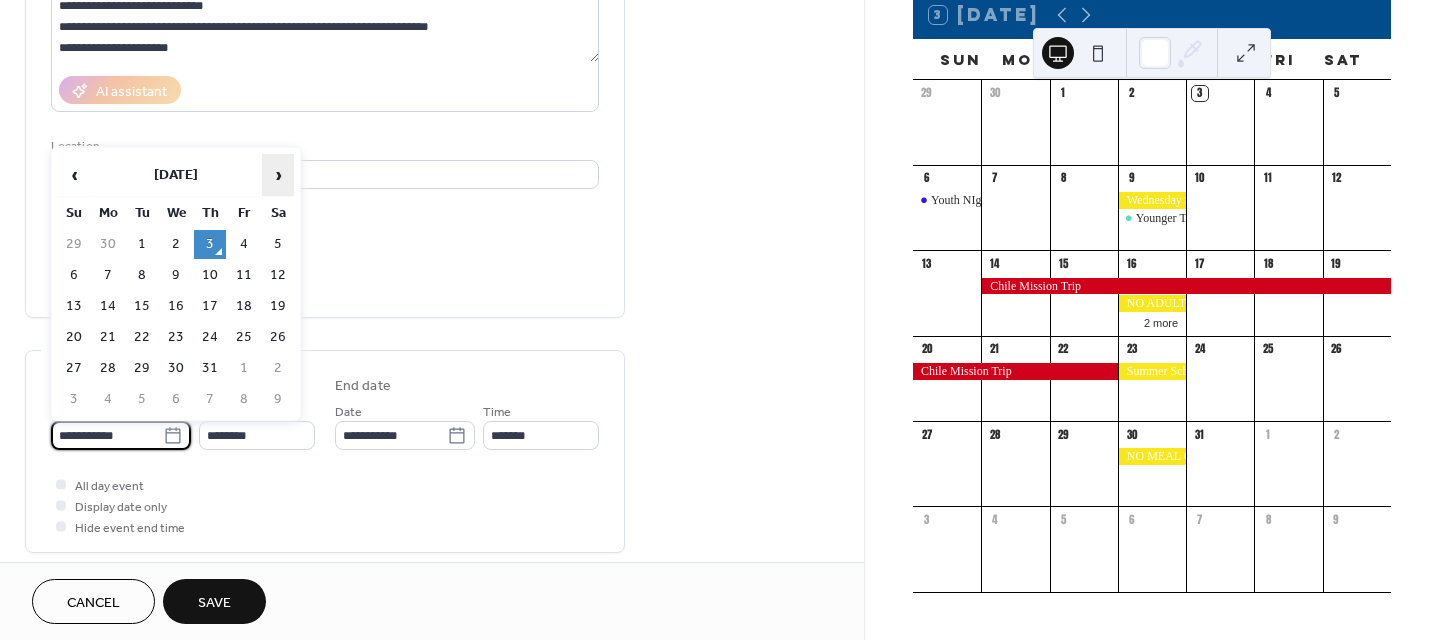 click on "›" at bounding box center (278, 175) 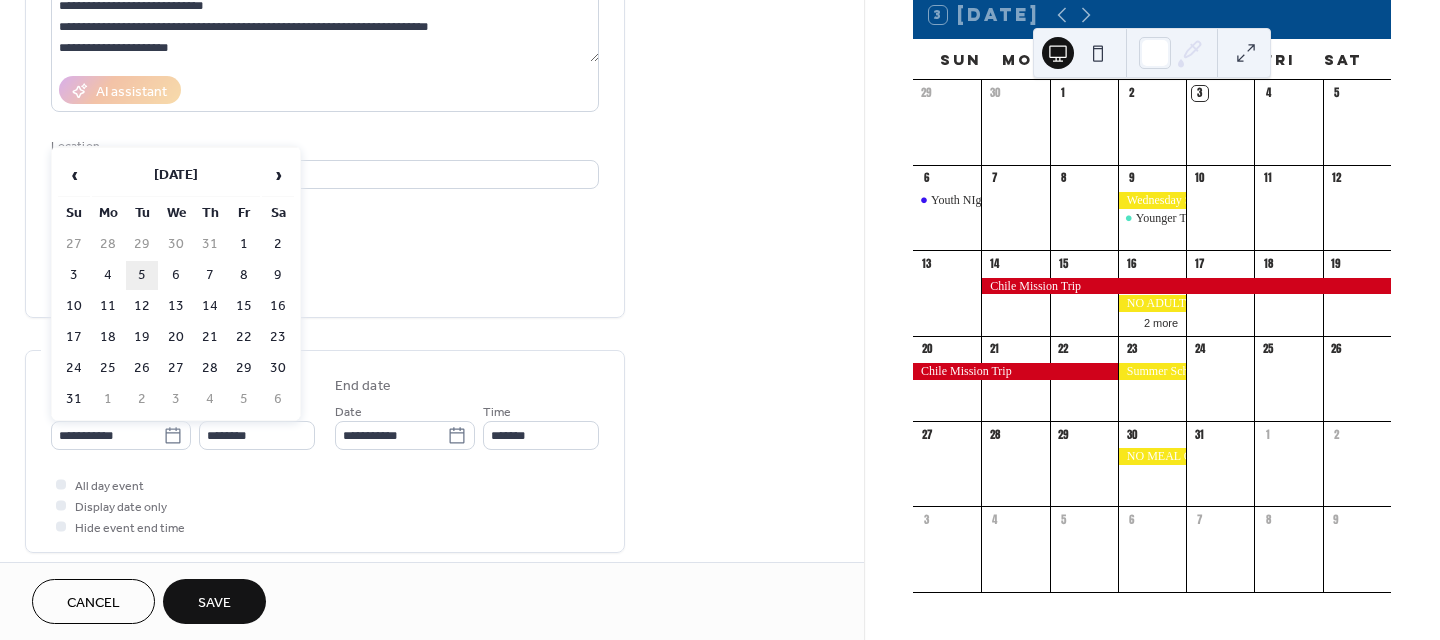 click on "5" at bounding box center [142, 275] 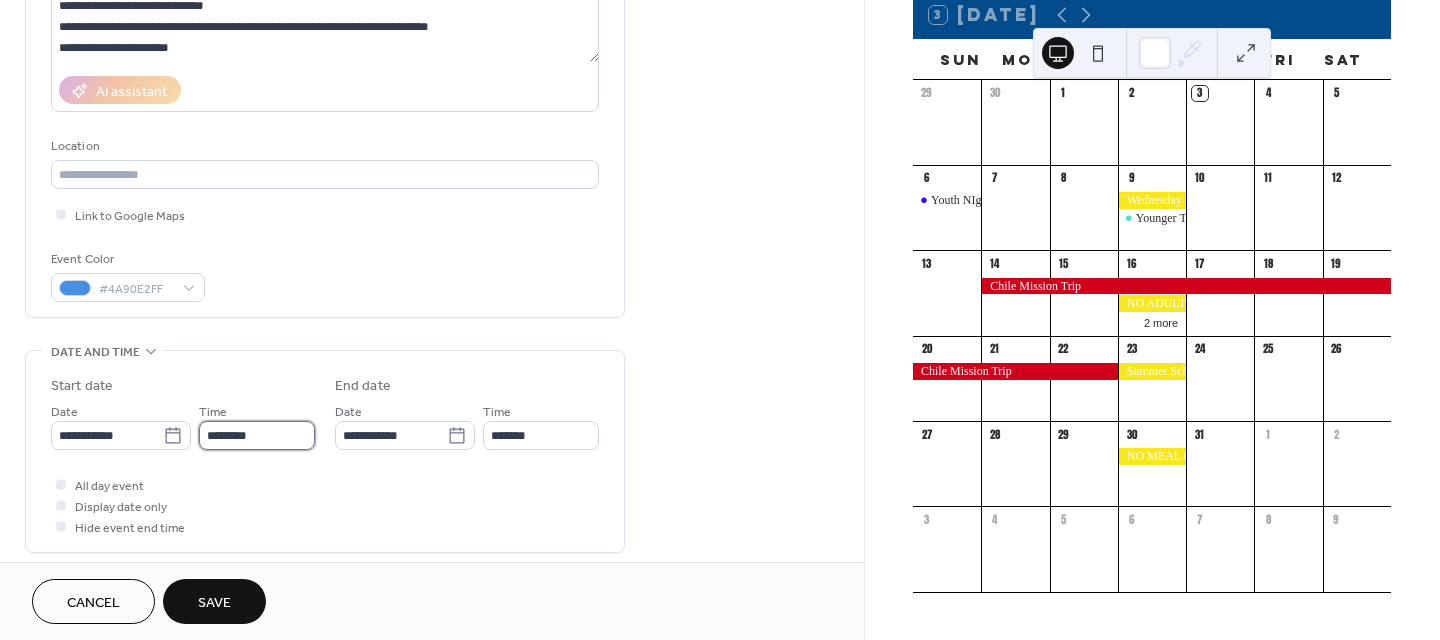 click on "********" at bounding box center [257, 435] 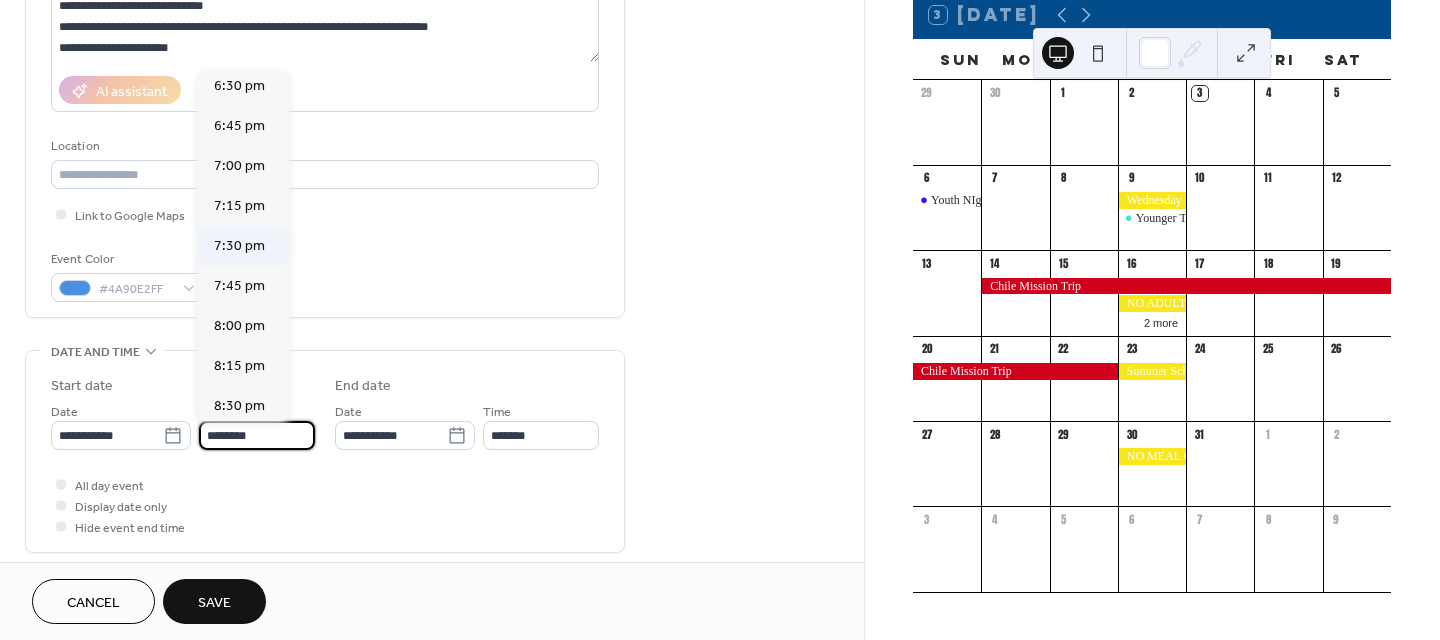 scroll, scrollTop: 2968, scrollLeft: 0, axis: vertical 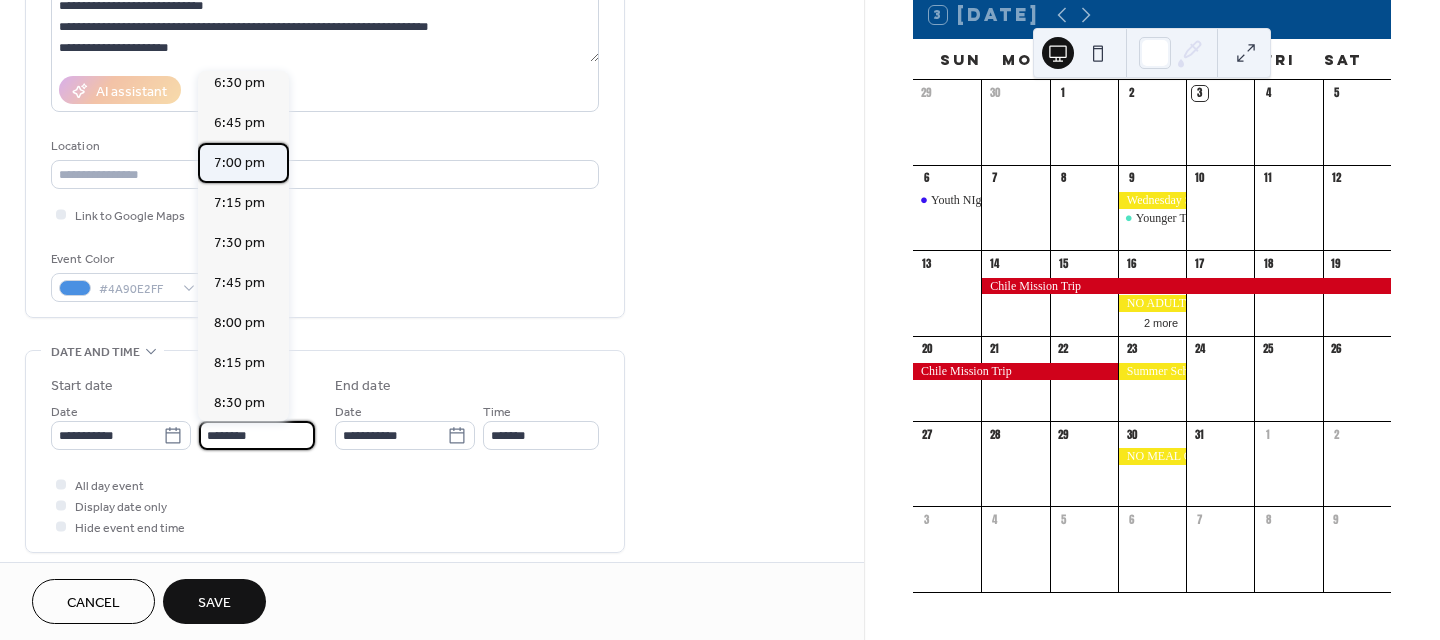 click on "7:00 pm" at bounding box center (239, 163) 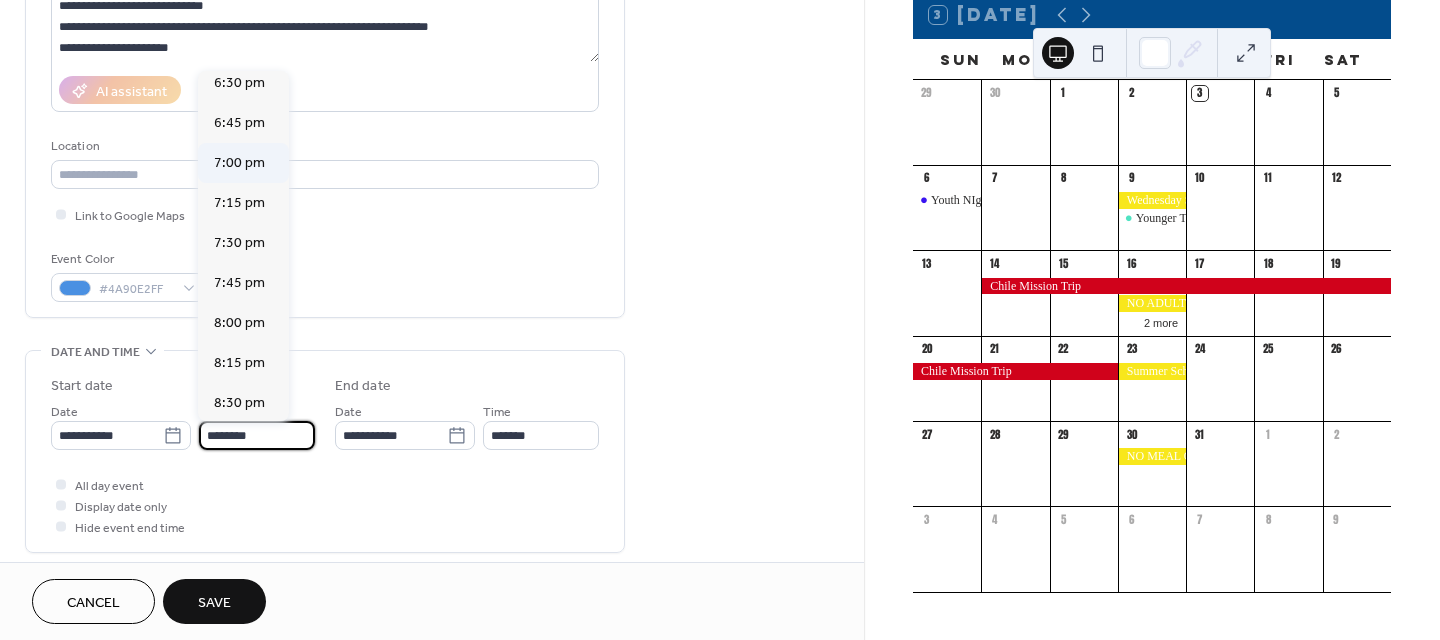 type on "*******" 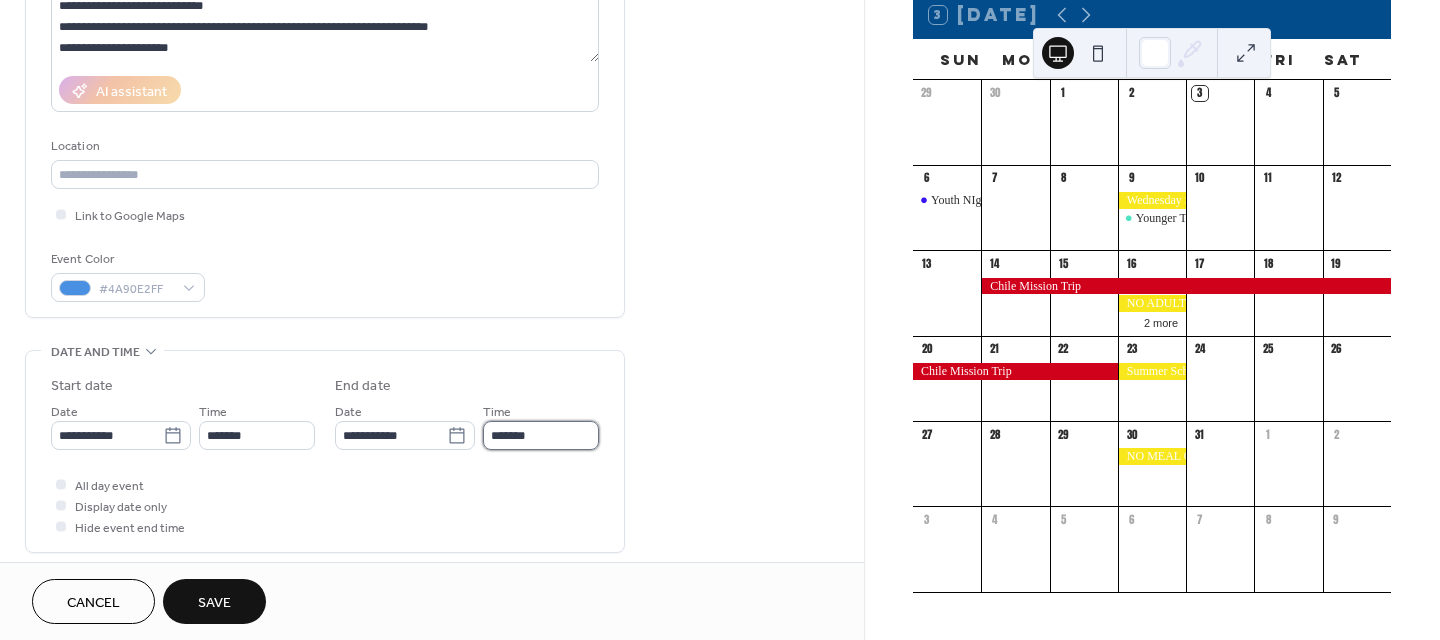 click on "*******" at bounding box center (541, 435) 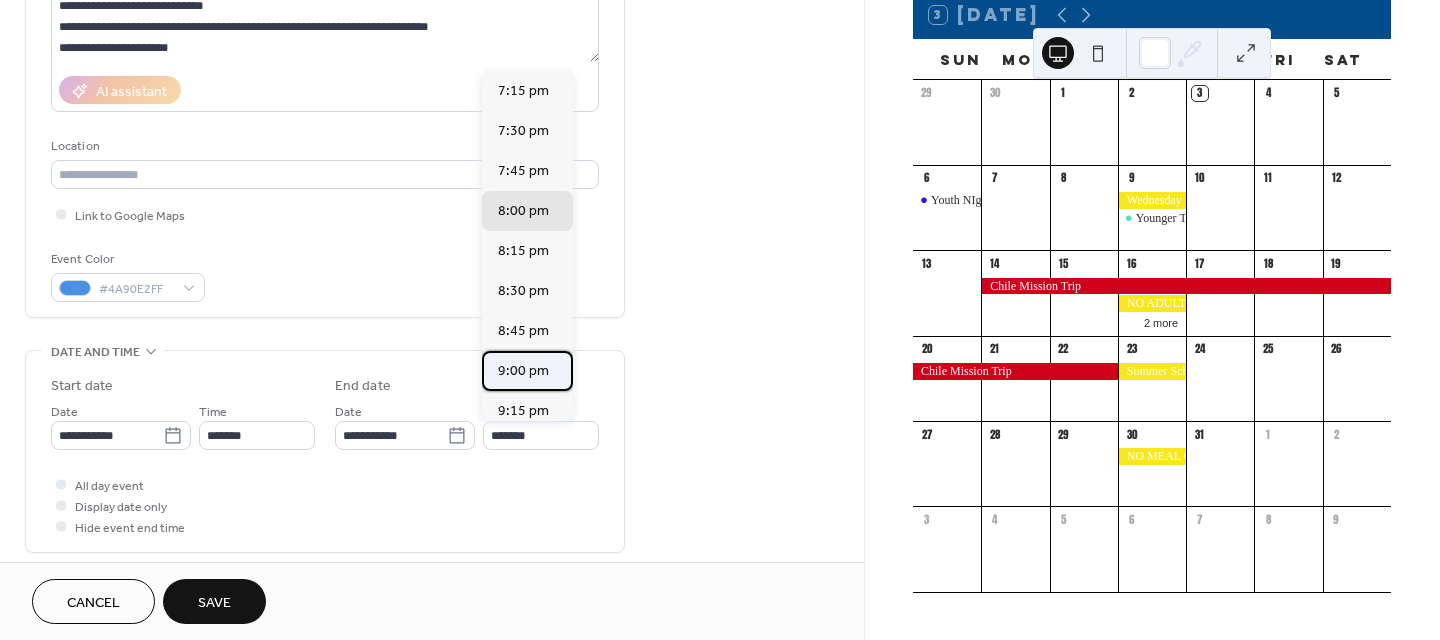 click on "9:00 pm" at bounding box center (527, 371) 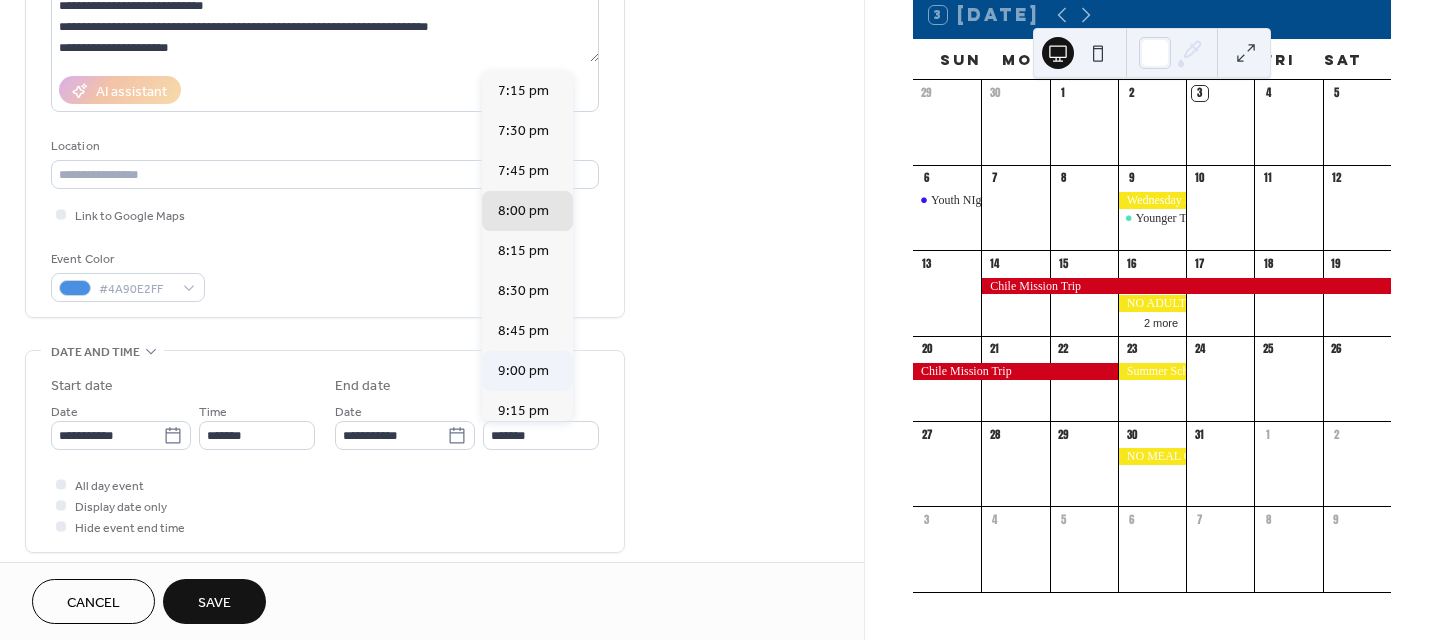 type on "*******" 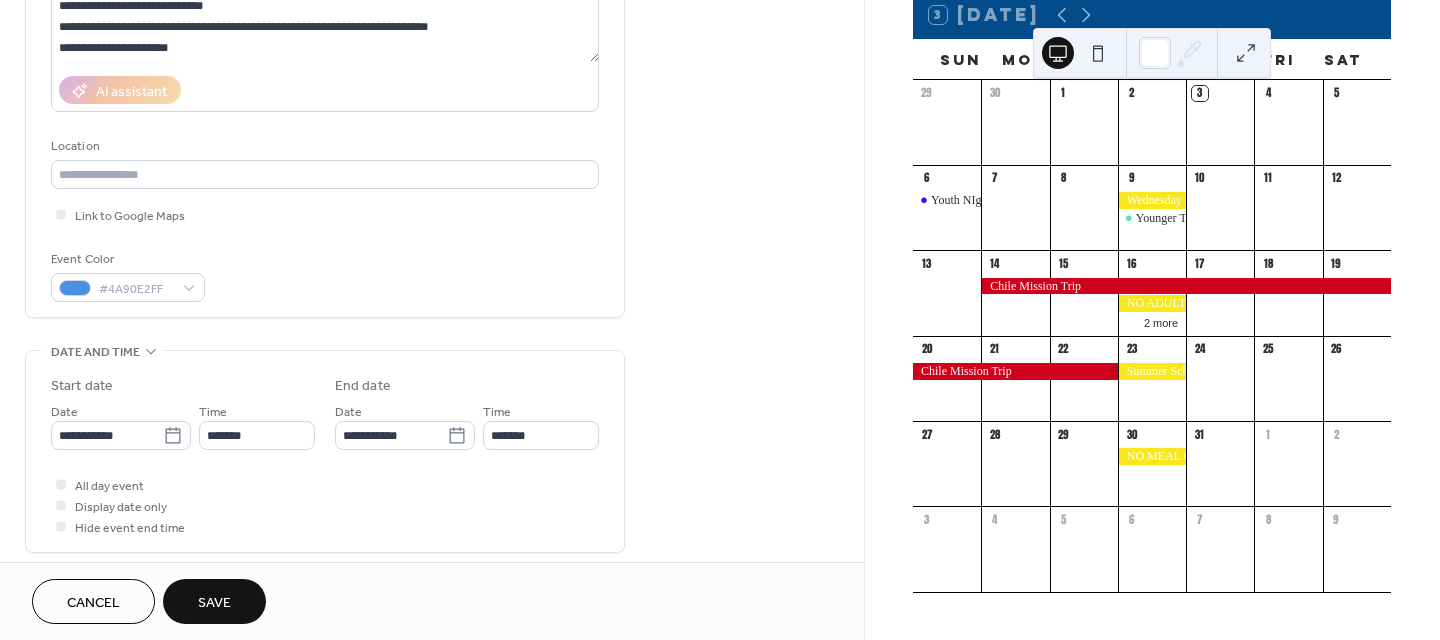 click on "Save" at bounding box center [214, 603] 